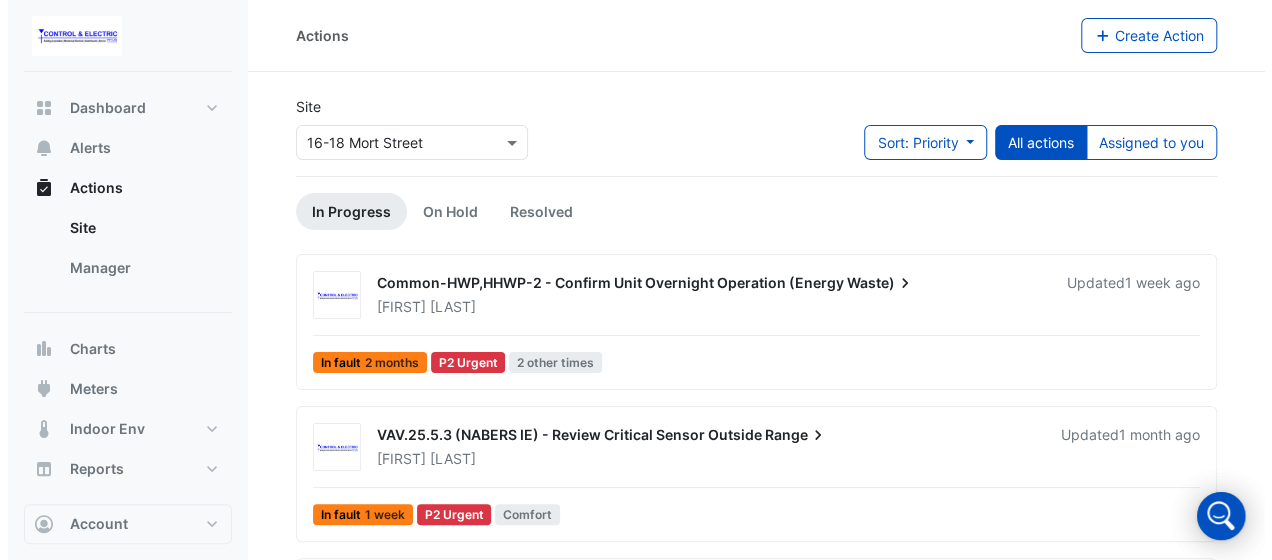 scroll, scrollTop: 76, scrollLeft: 0, axis: vertical 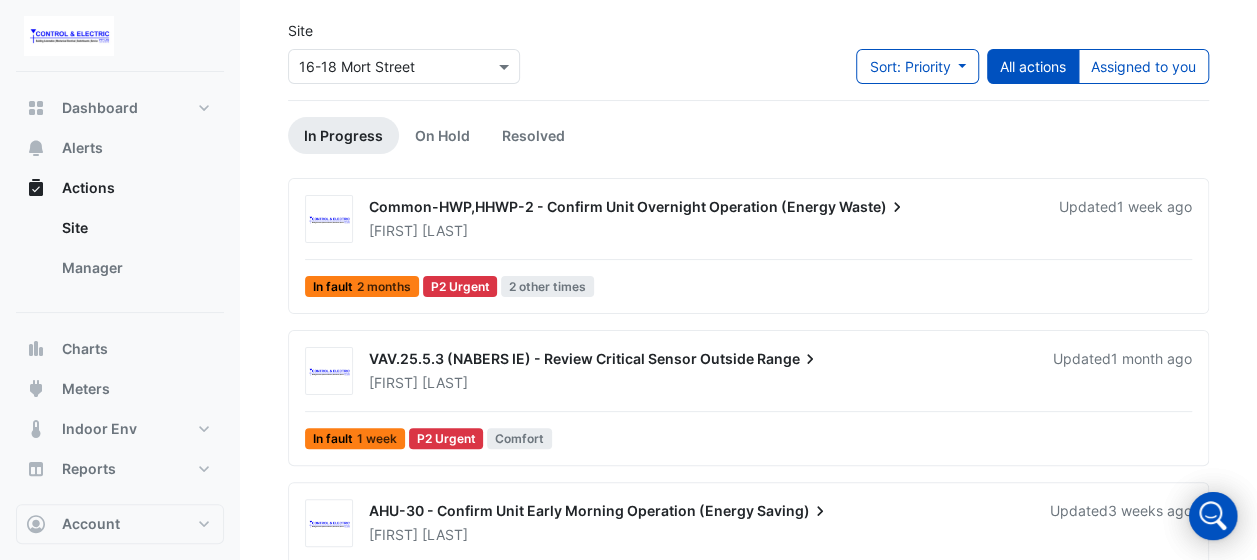 click on "Common-HWP,HHWP-2 - Confirm Unit Overnight Operation (Energy
Waste)
[FIRST]
[LAST]
Updated
[TIME_PERIOD]
In fault
[TIME_PERIOD]
P2 Urgent
2 other times" at bounding box center [748, 250] 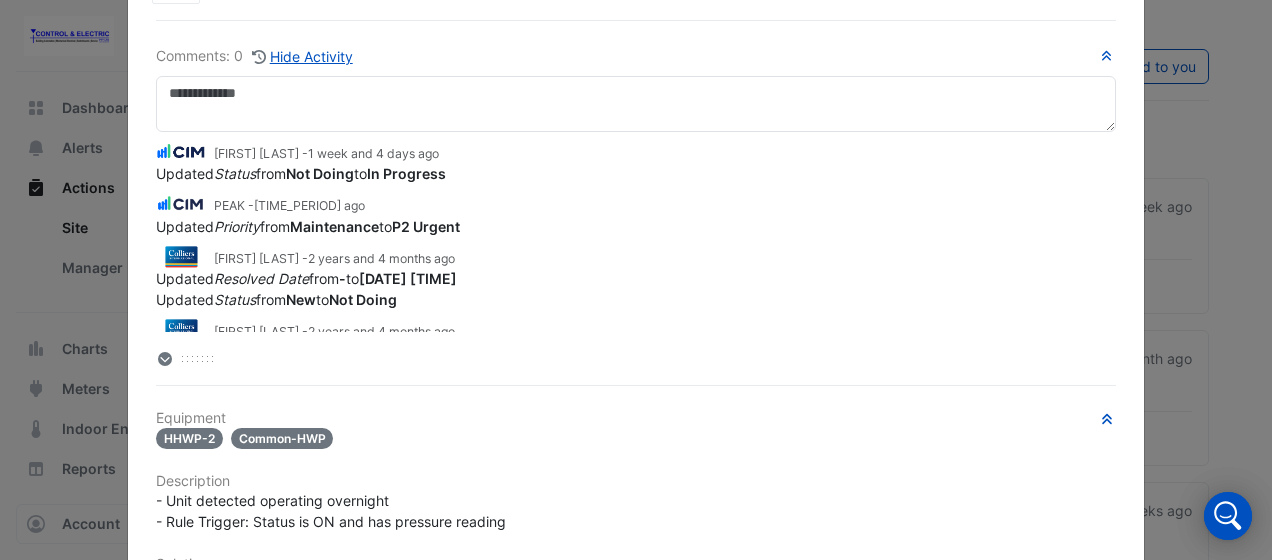 scroll, scrollTop: 101, scrollLeft: 0, axis: vertical 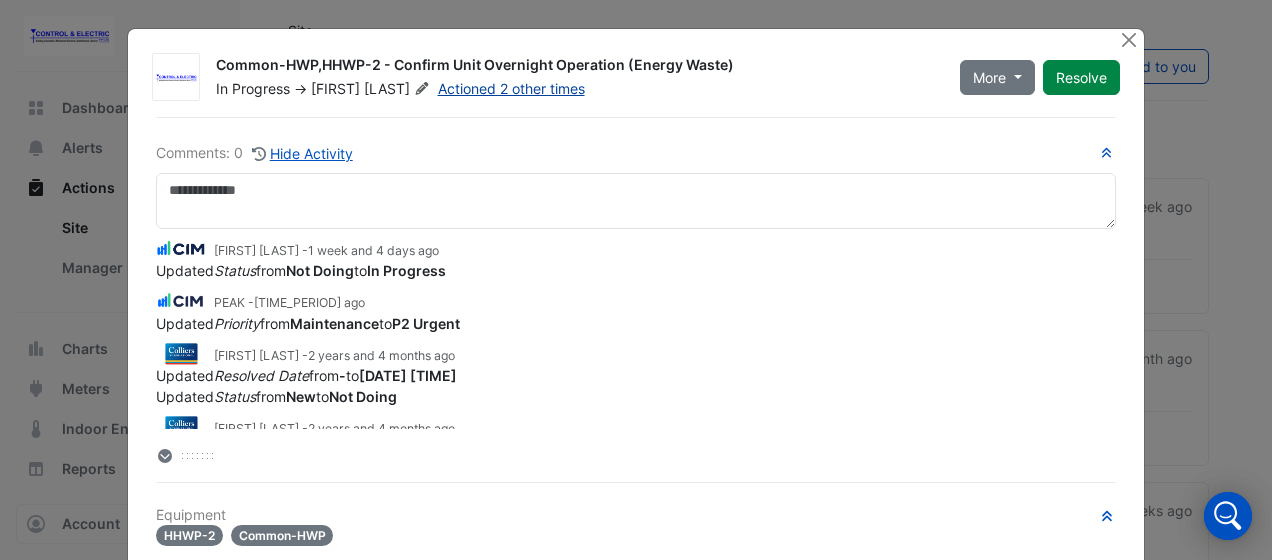 click on "Actioned 2 other times" 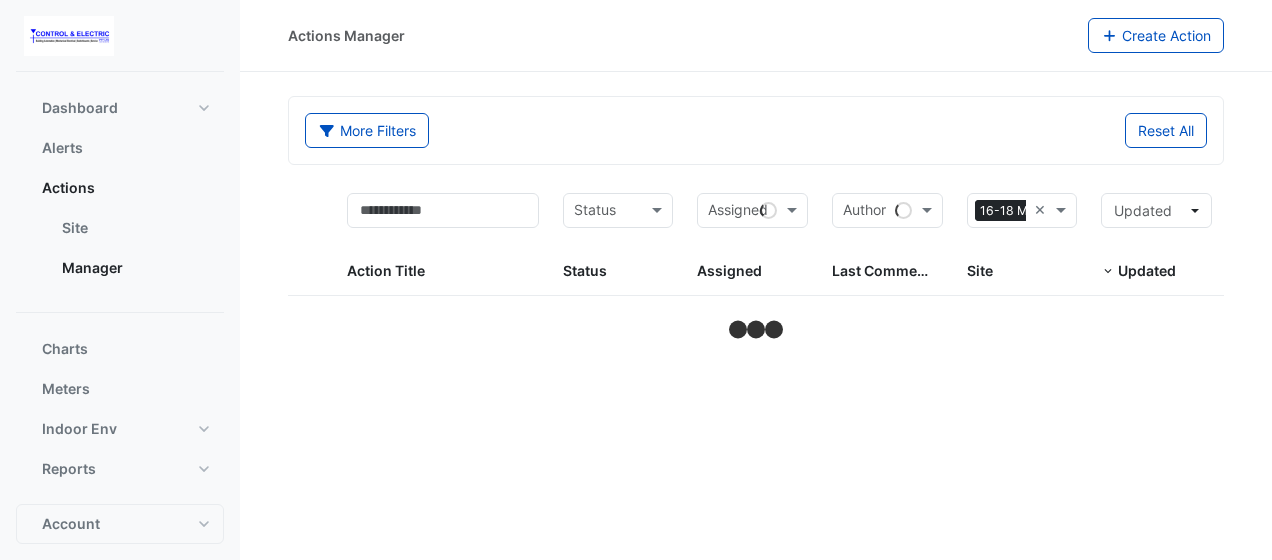 scroll, scrollTop: 0, scrollLeft: 0, axis: both 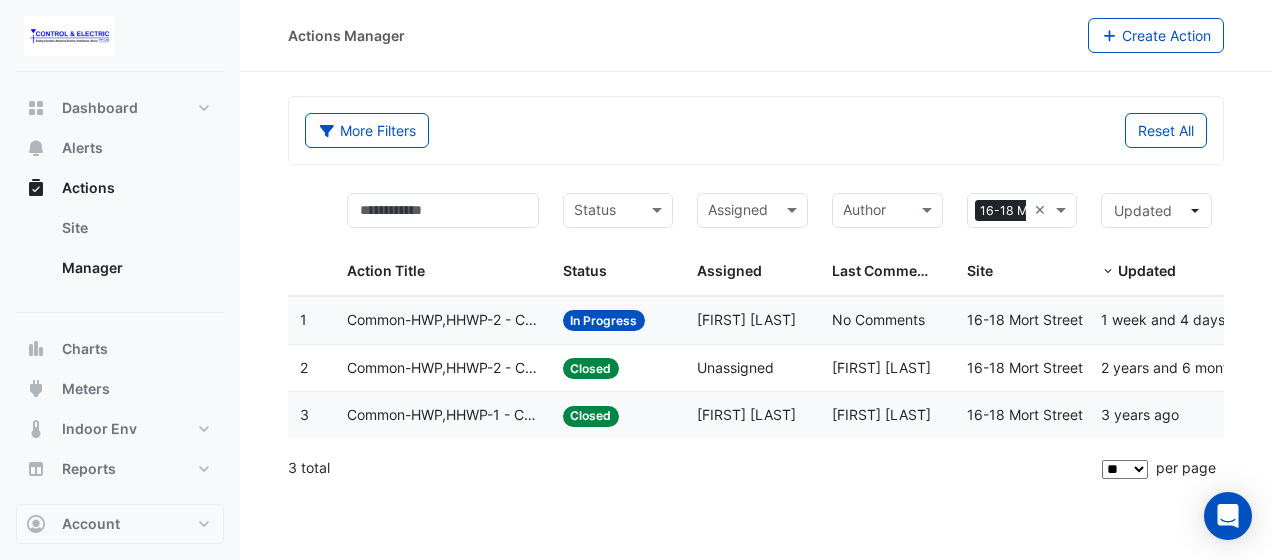 click on "Assigned:
Lucas Baker" 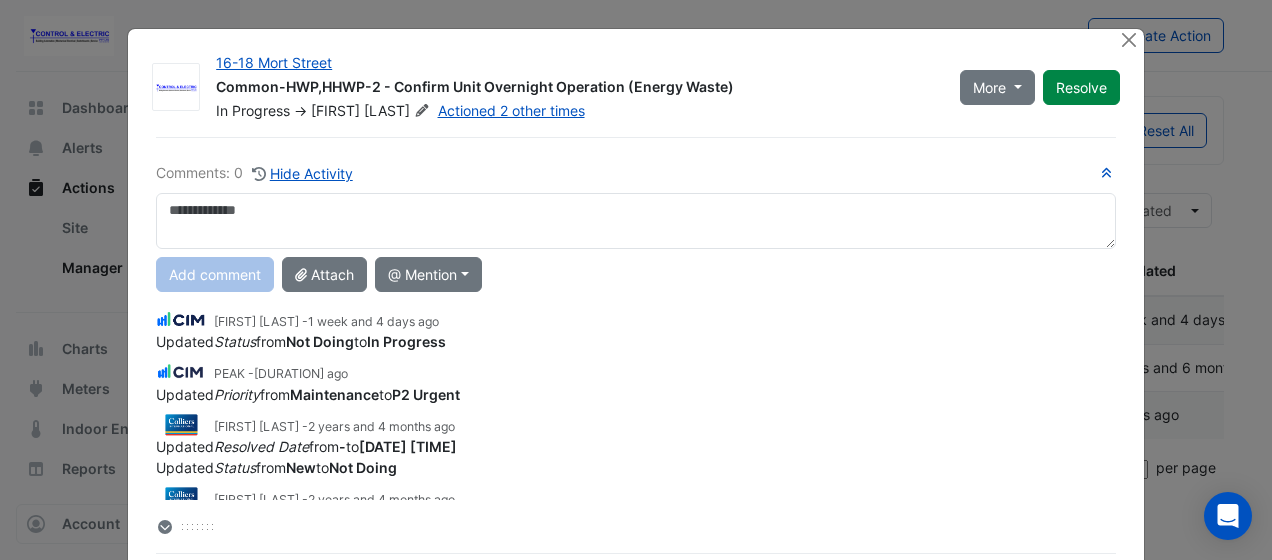 scroll, scrollTop: 27, scrollLeft: 0, axis: vertical 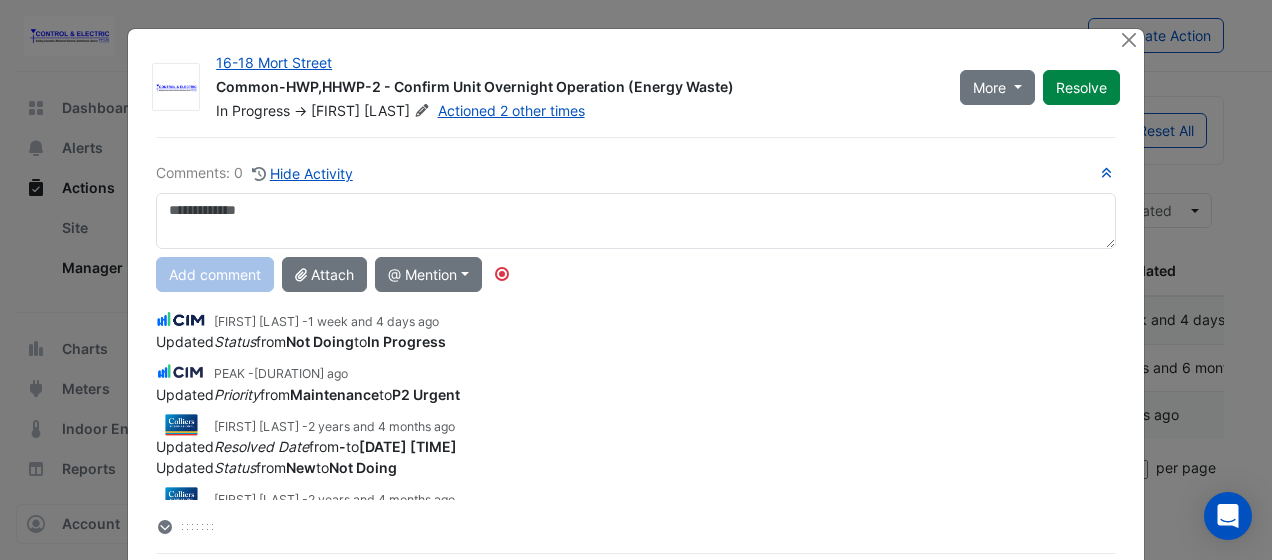 click at bounding box center (636, 221) 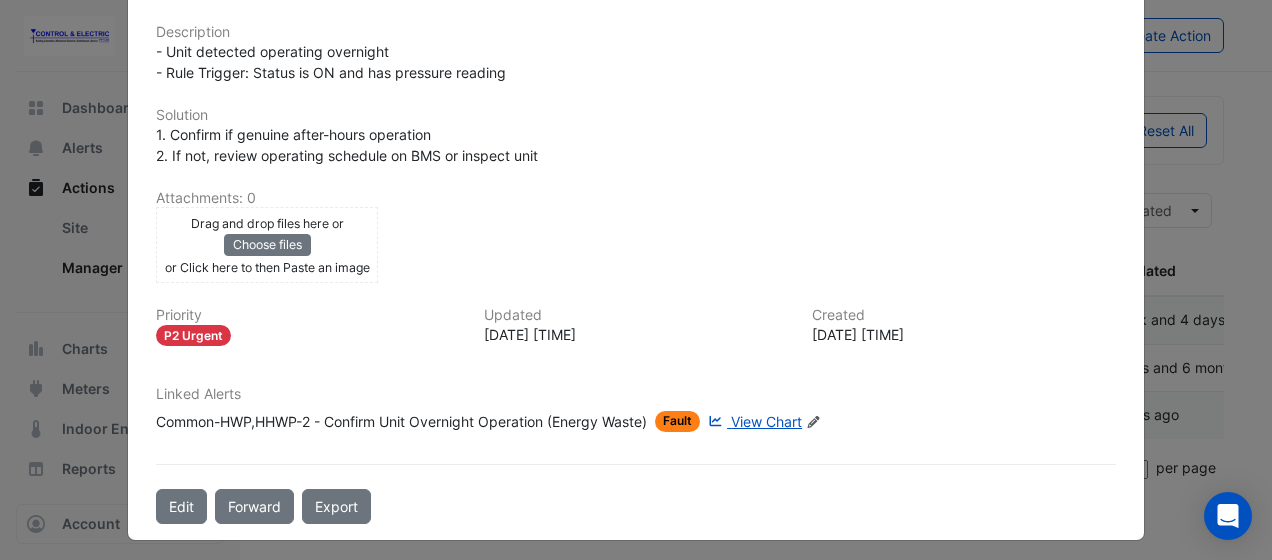 scroll, scrollTop: 618, scrollLeft: 0, axis: vertical 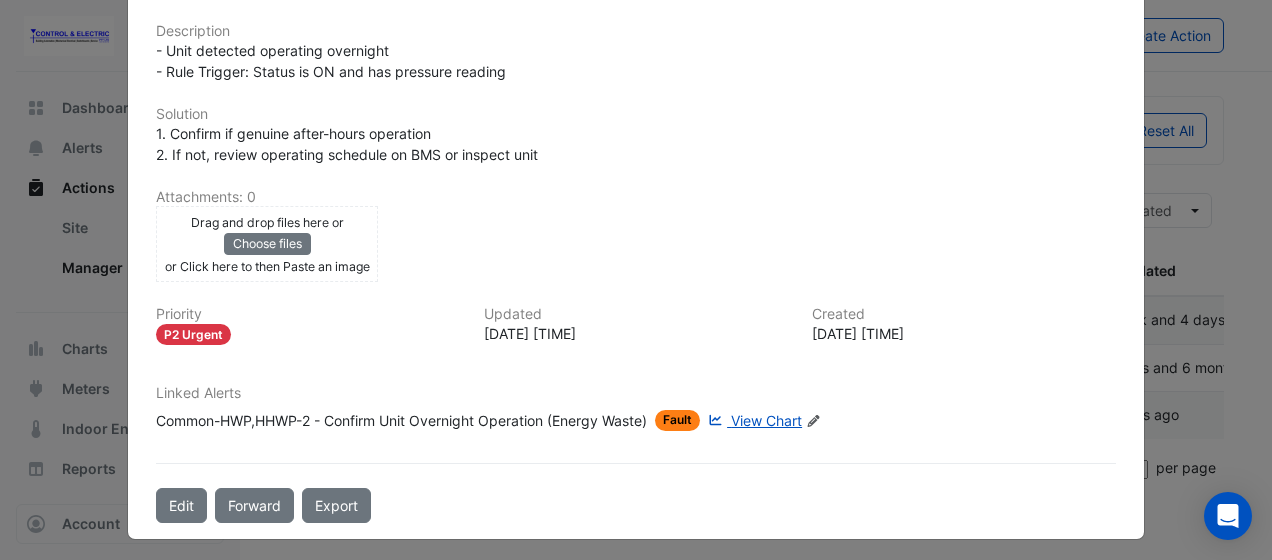 click on "View Chart" 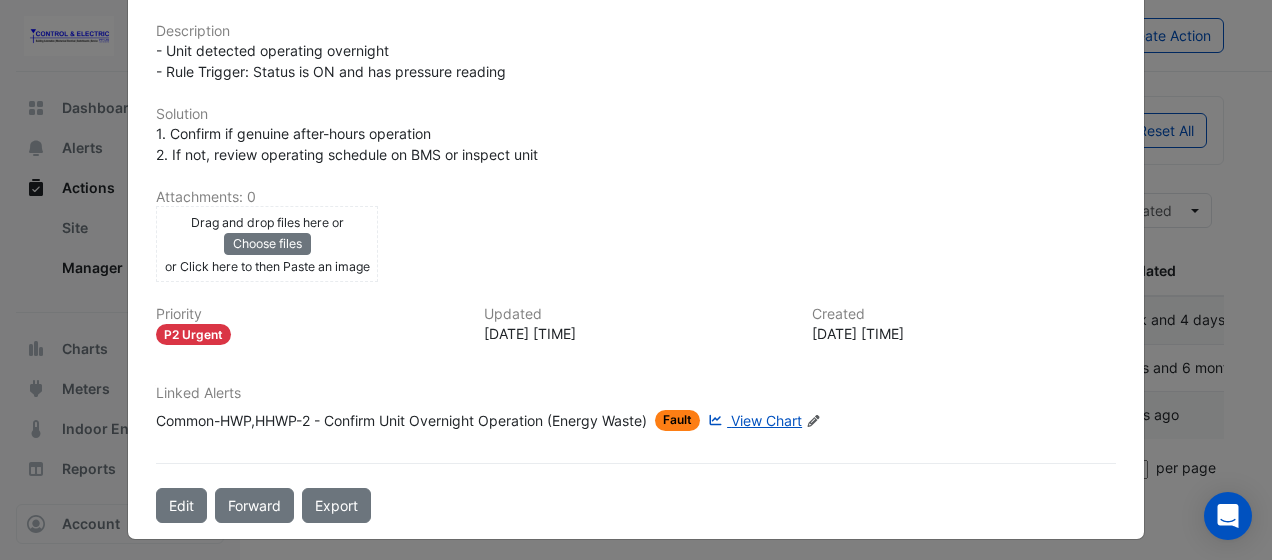 scroll, scrollTop: 0, scrollLeft: 0, axis: both 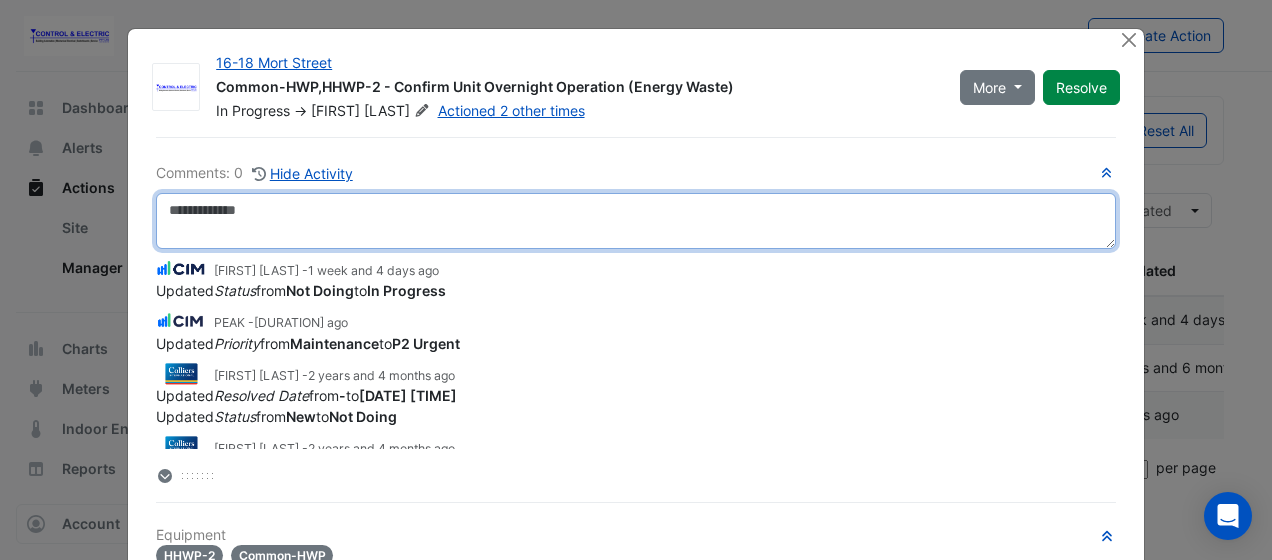 click at bounding box center (636, 221) 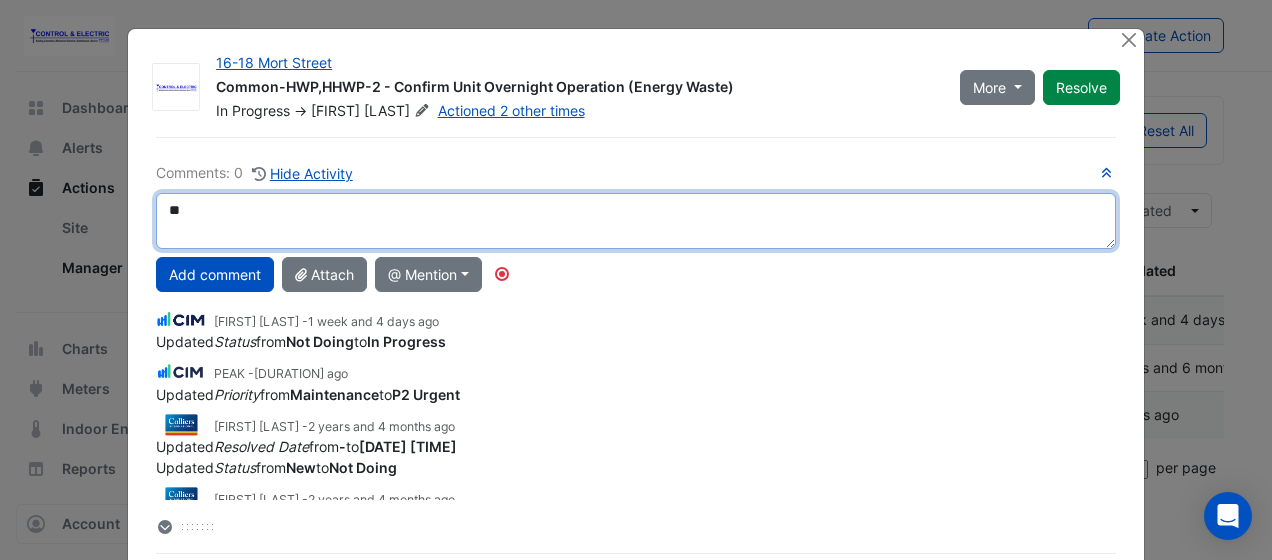 type on "*" 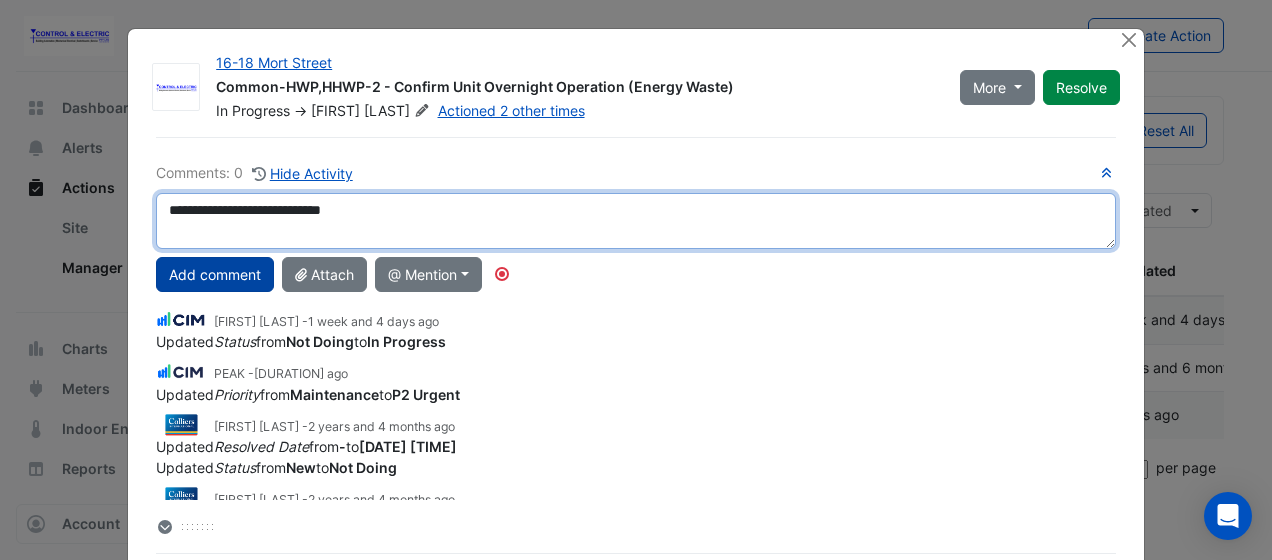 type on "**********" 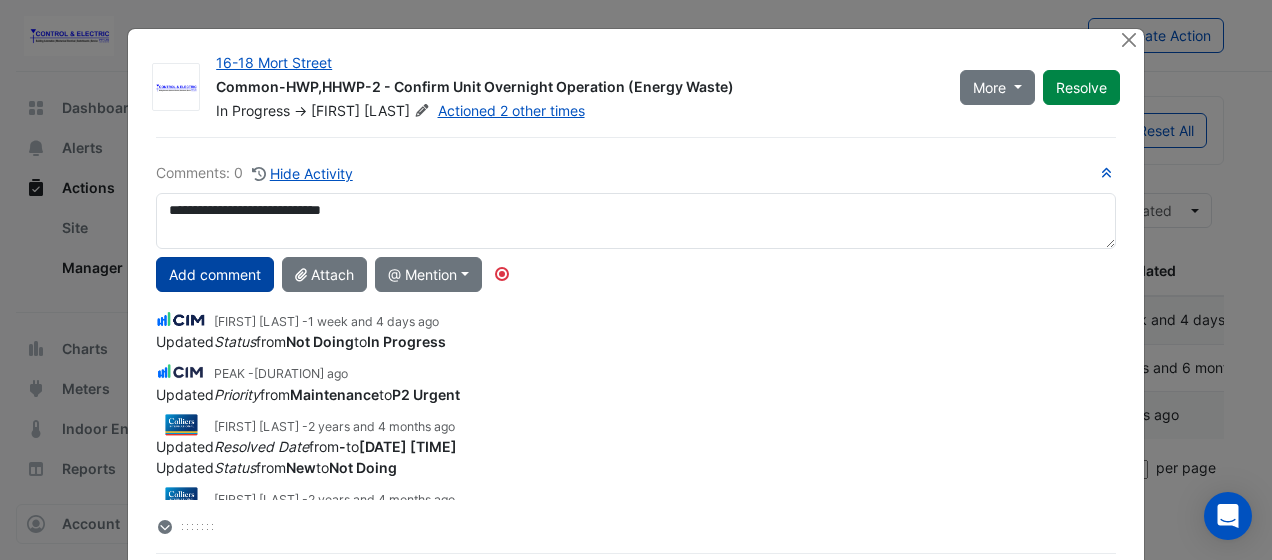 click on "Add comment" 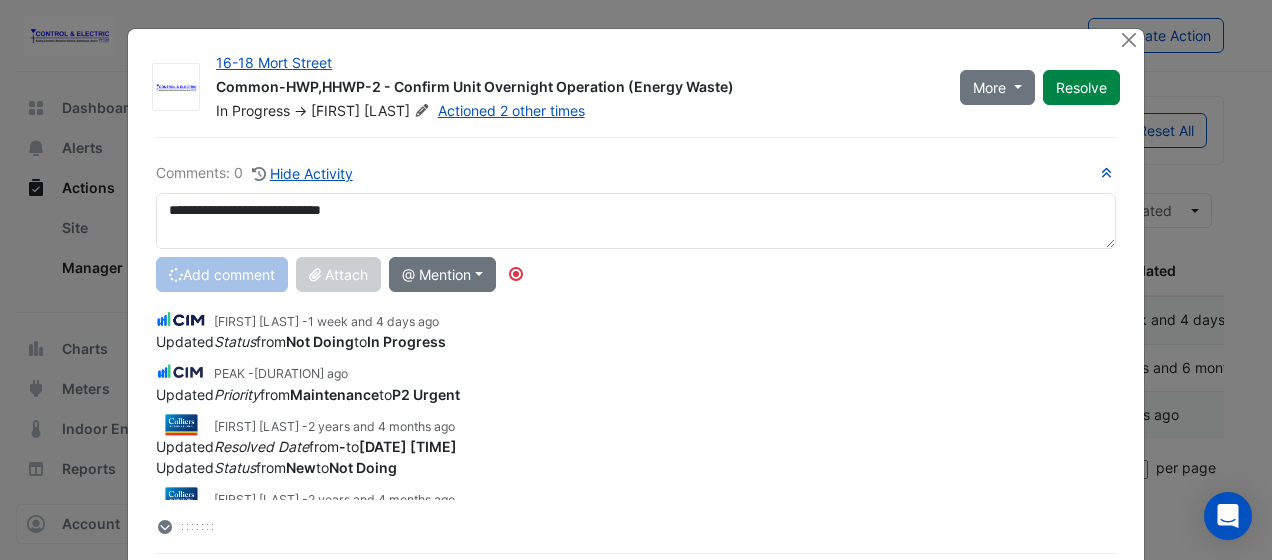 type 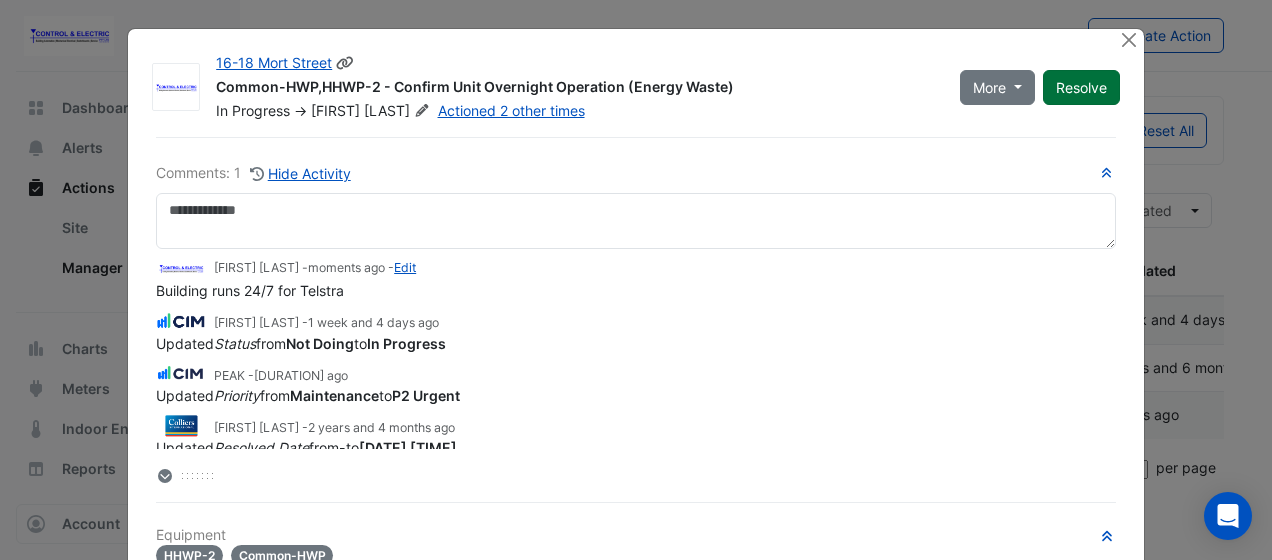 click on "Resolve" 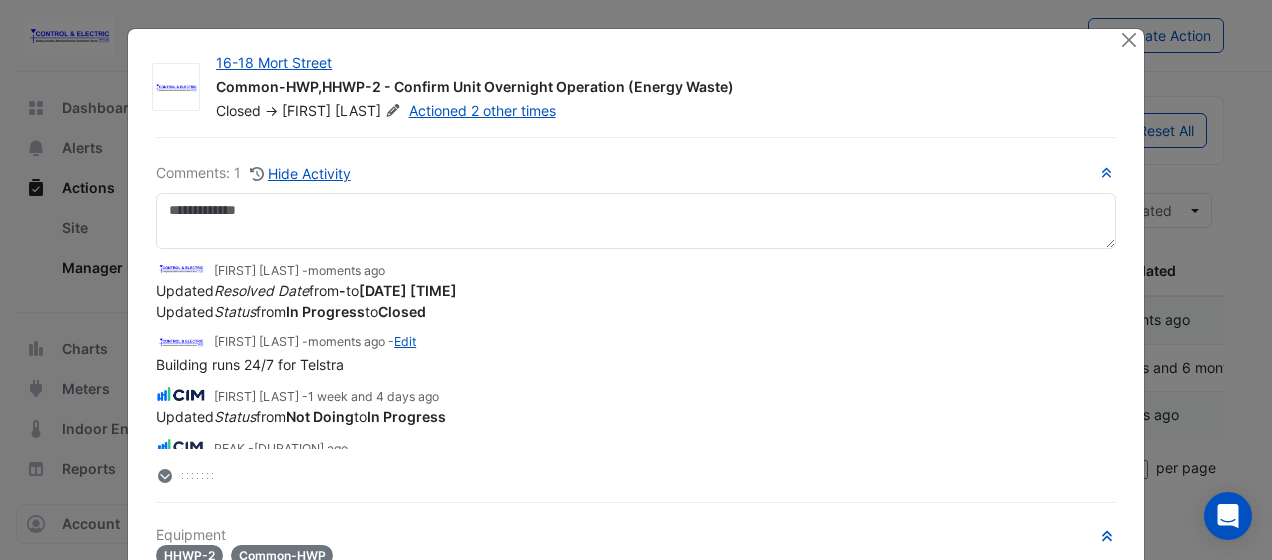 scroll, scrollTop: 151, scrollLeft: 0, axis: vertical 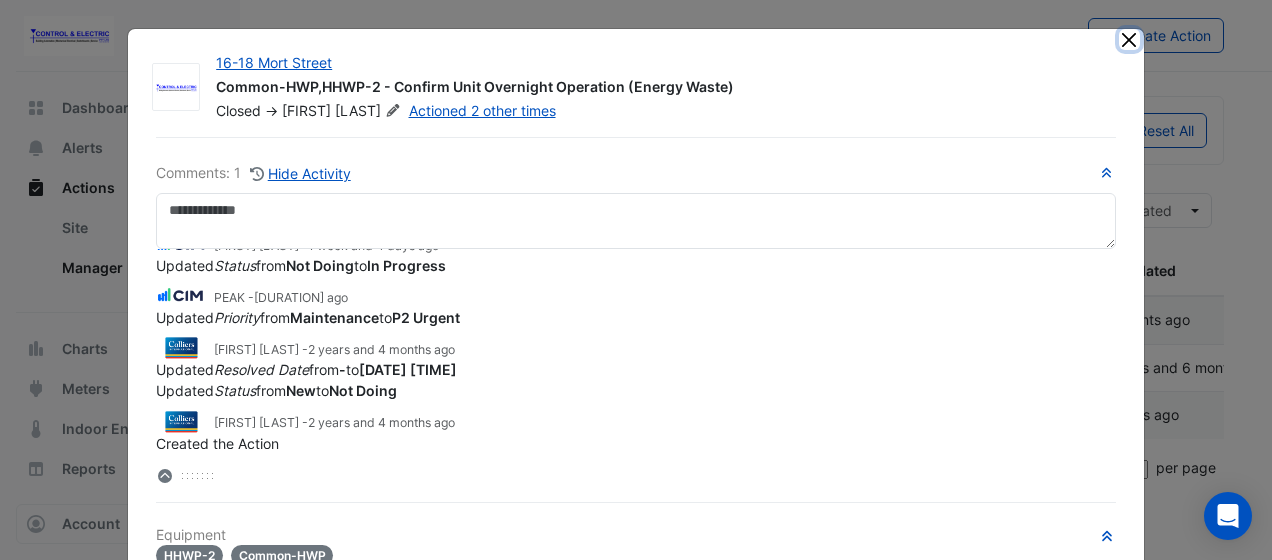 click 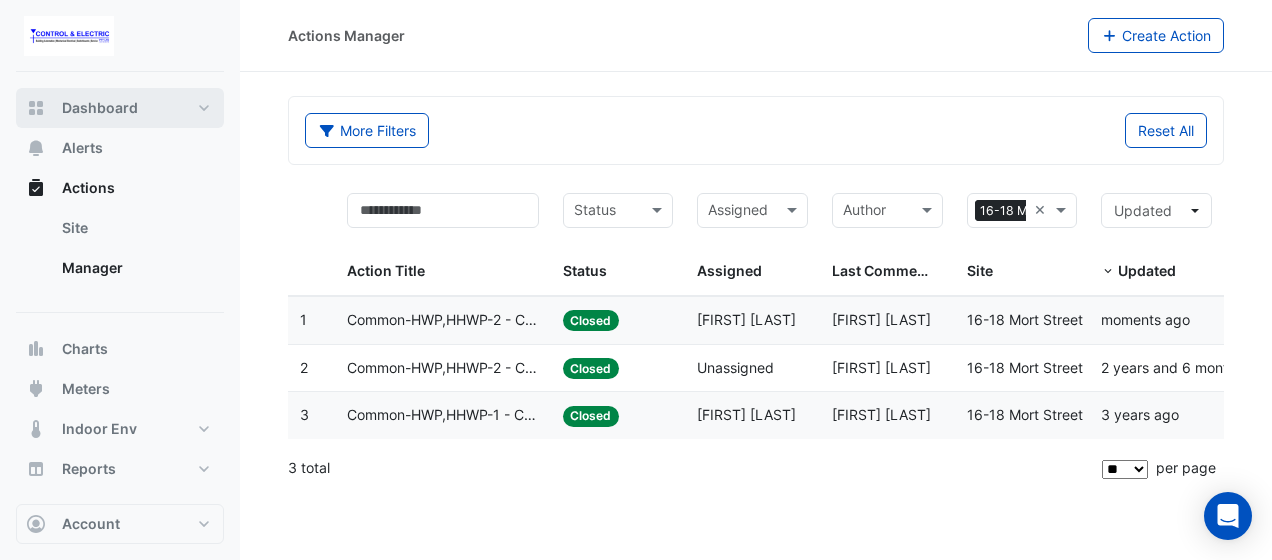 click on "Dashboard" at bounding box center [100, 108] 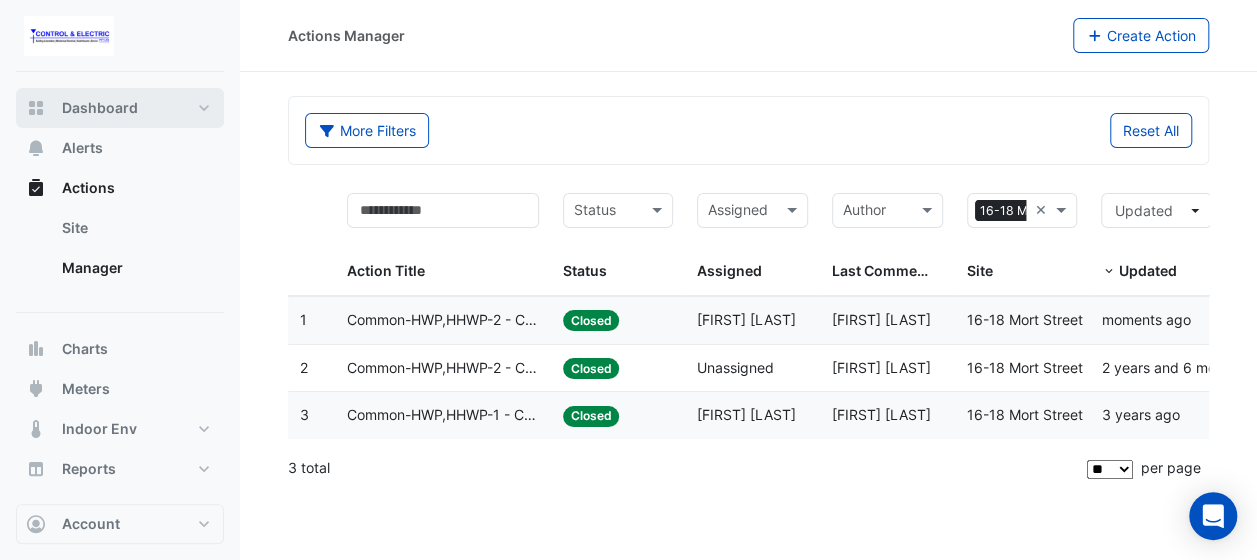 select on "**" 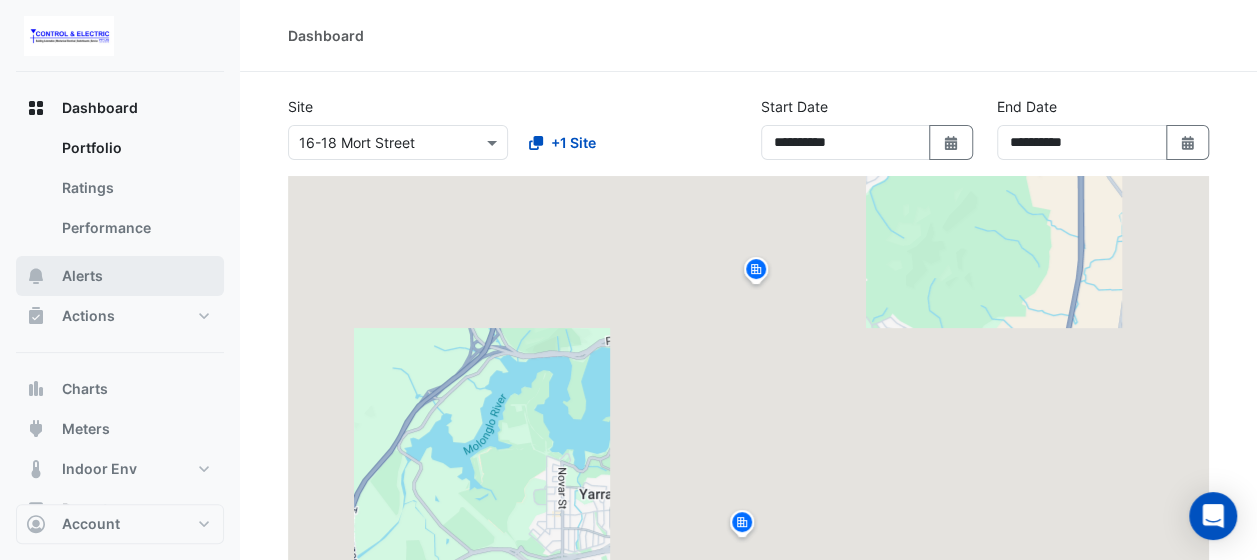 click on "Alerts" at bounding box center [120, 276] 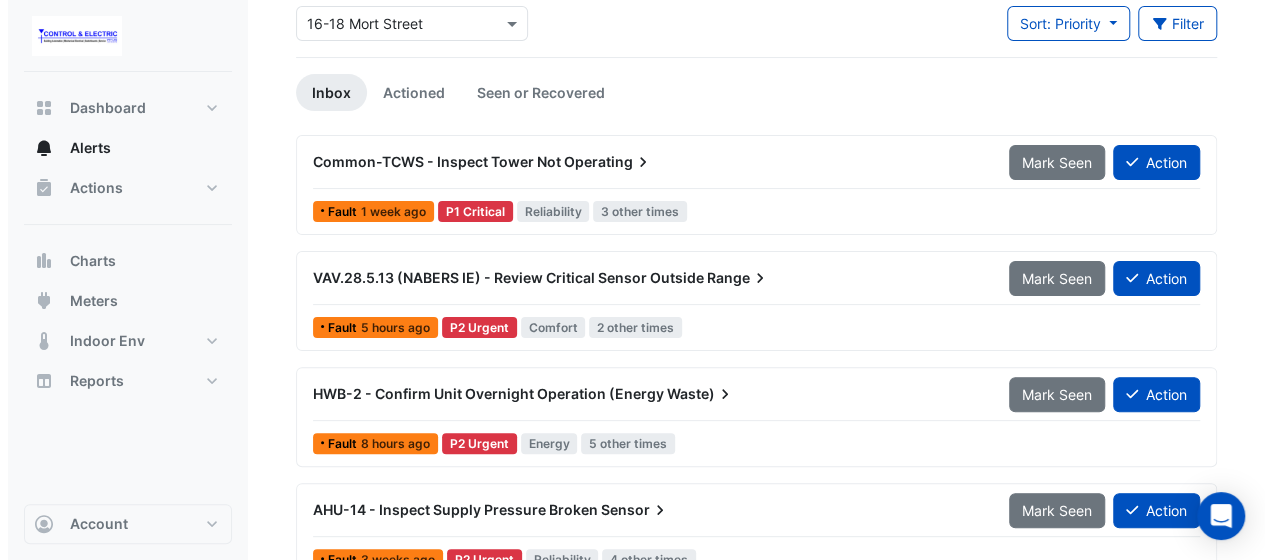 scroll, scrollTop: 154, scrollLeft: 0, axis: vertical 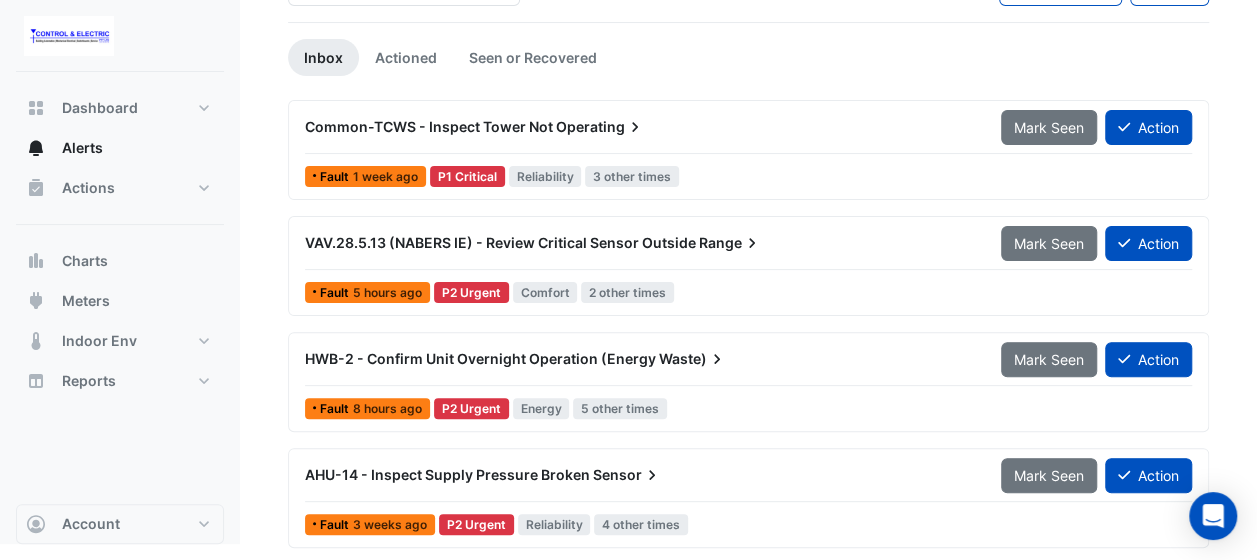 click on "Common-TCWS - Inspect Tower Not
Operating
Mark Seen
Action
Fault
1 week ago
P1 Critical
Reliability
3 other times" at bounding box center (748, 150) 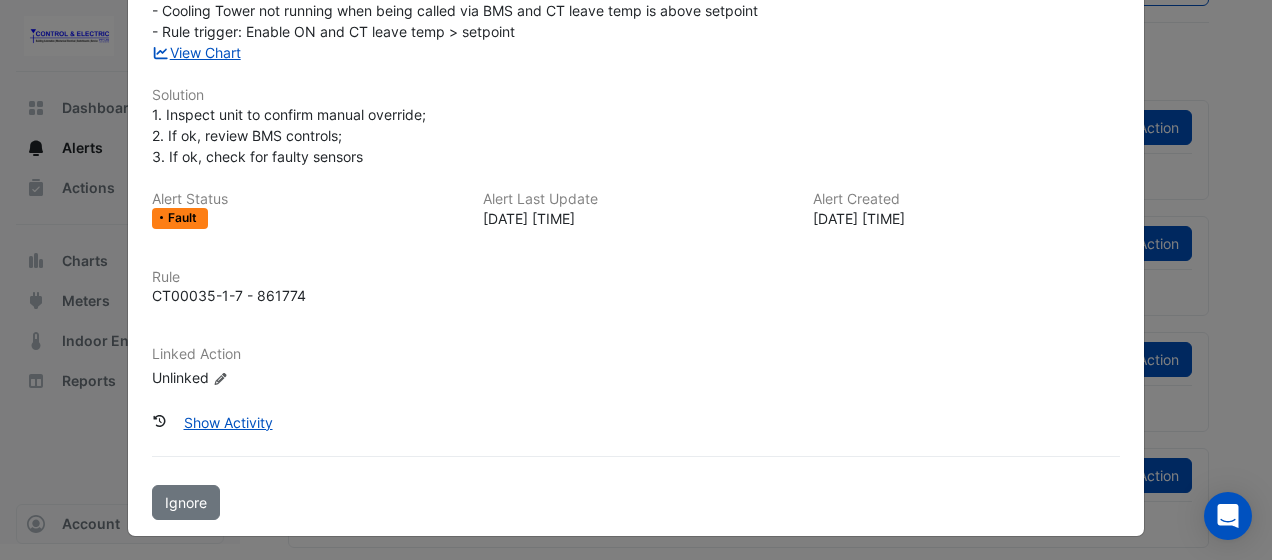 scroll, scrollTop: 0, scrollLeft: 0, axis: both 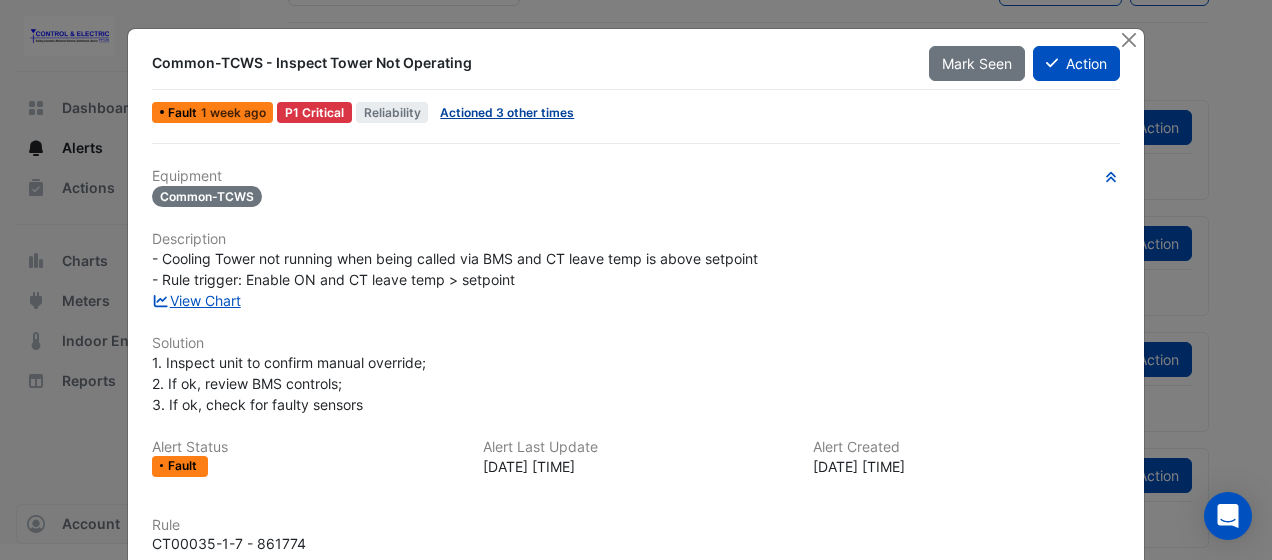click on "Actioned 3 other times" 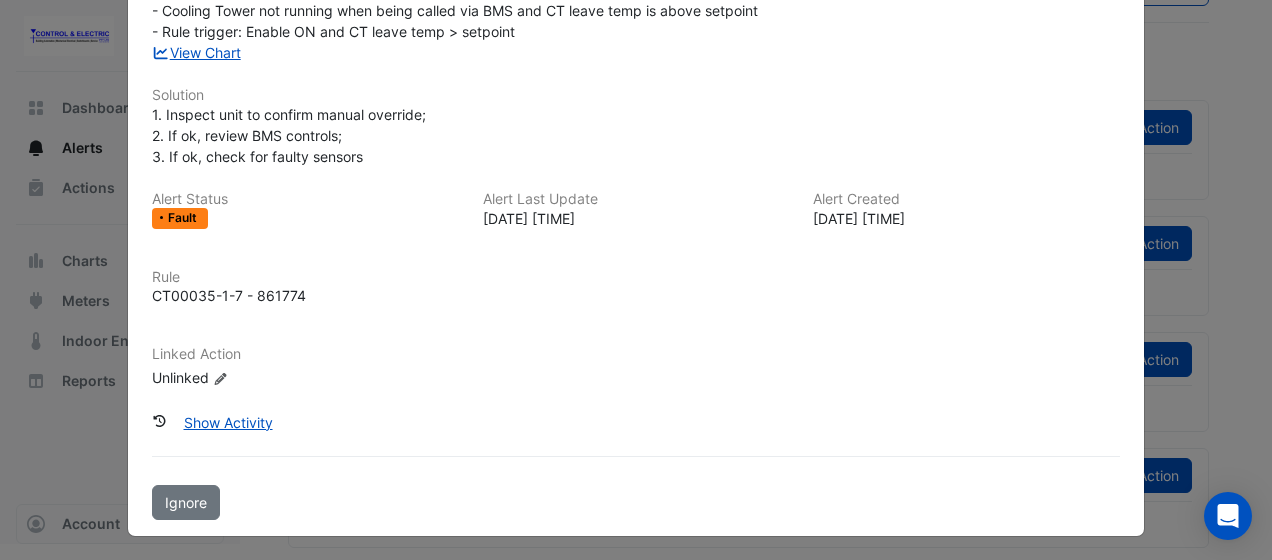 scroll, scrollTop: 0, scrollLeft: 0, axis: both 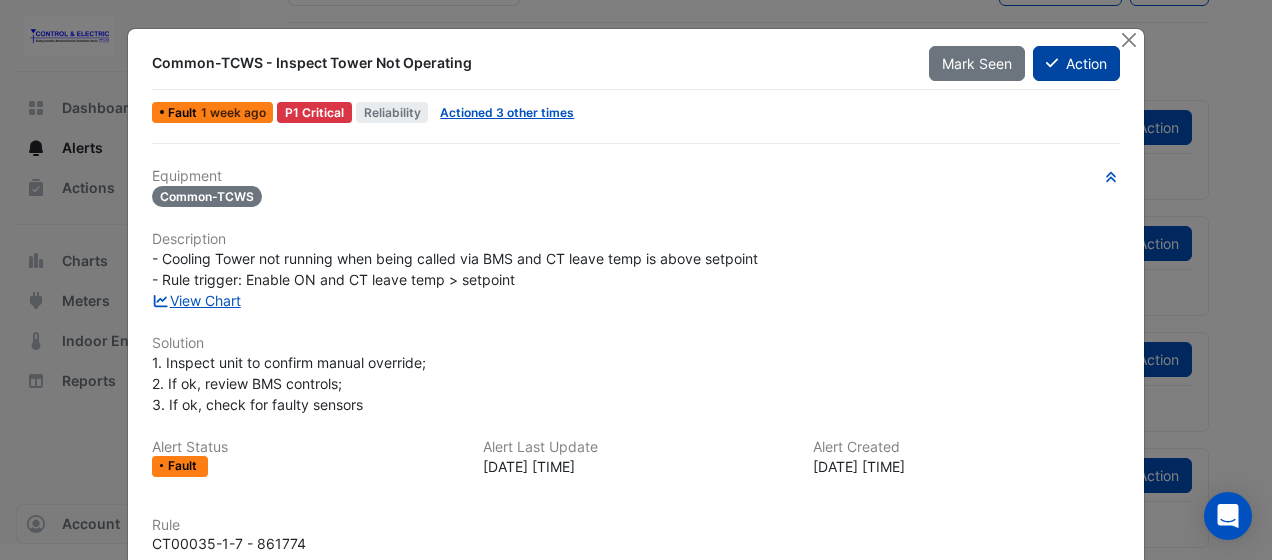 click on "Action" 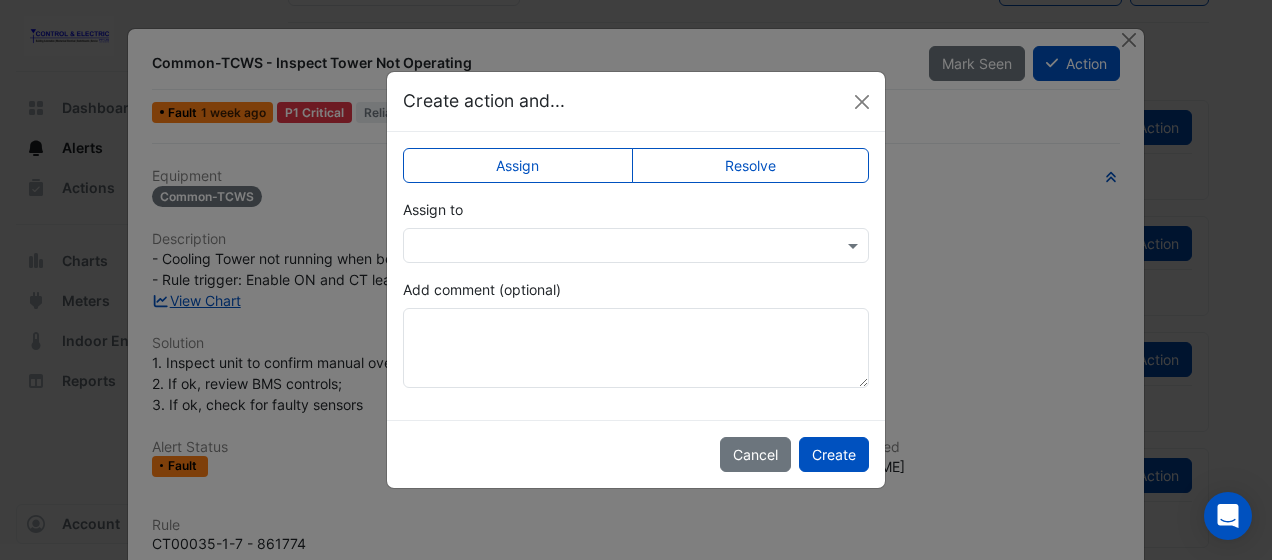 click at bounding box center [616, 246] 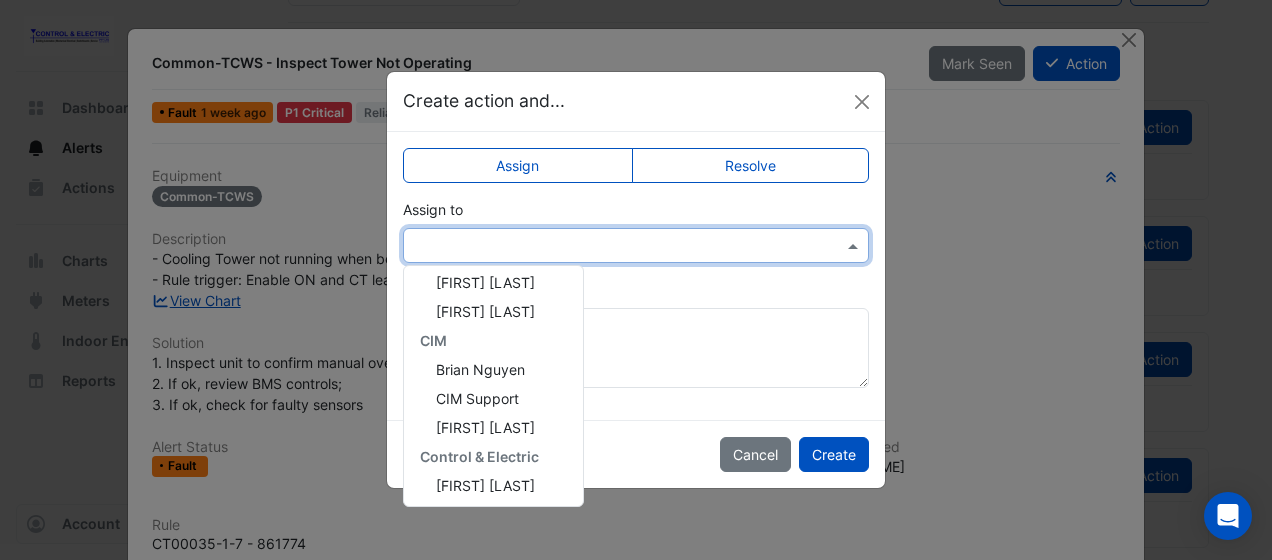scroll, scrollTop: 152, scrollLeft: 0, axis: vertical 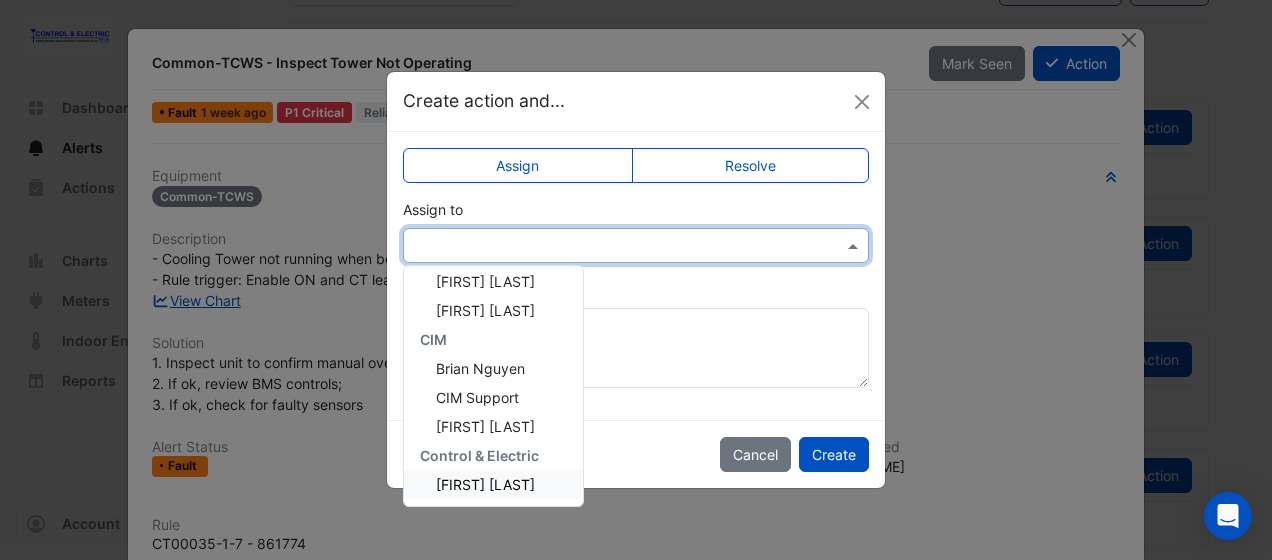 click on "[FIRST] [LAST]" at bounding box center (485, 484) 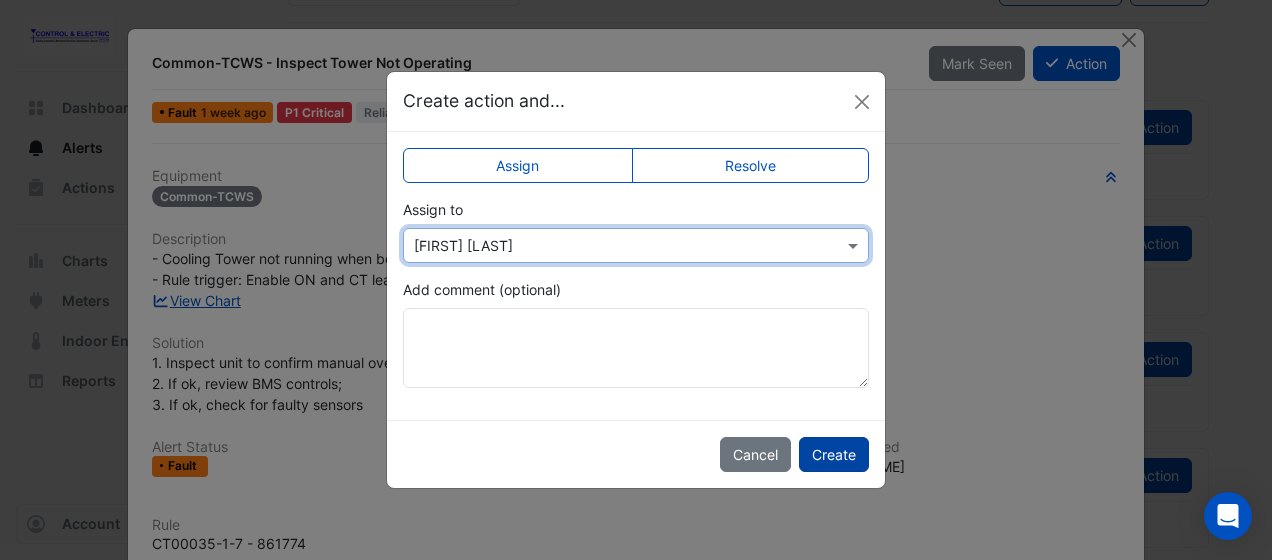 click on "Create" 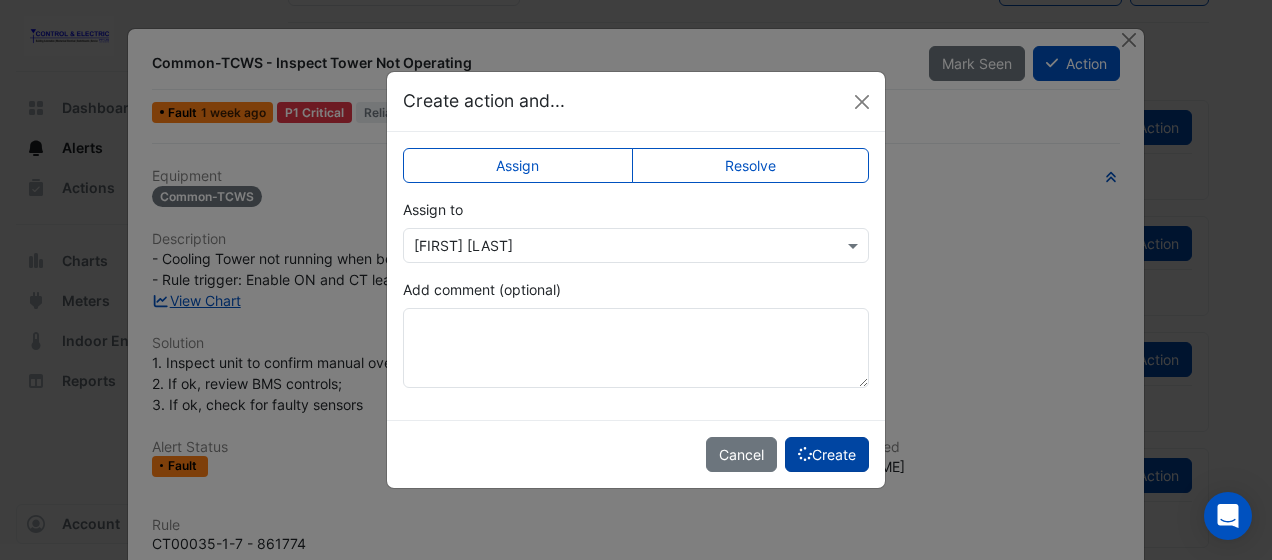 scroll, scrollTop: 38, scrollLeft: 0, axis: vertical 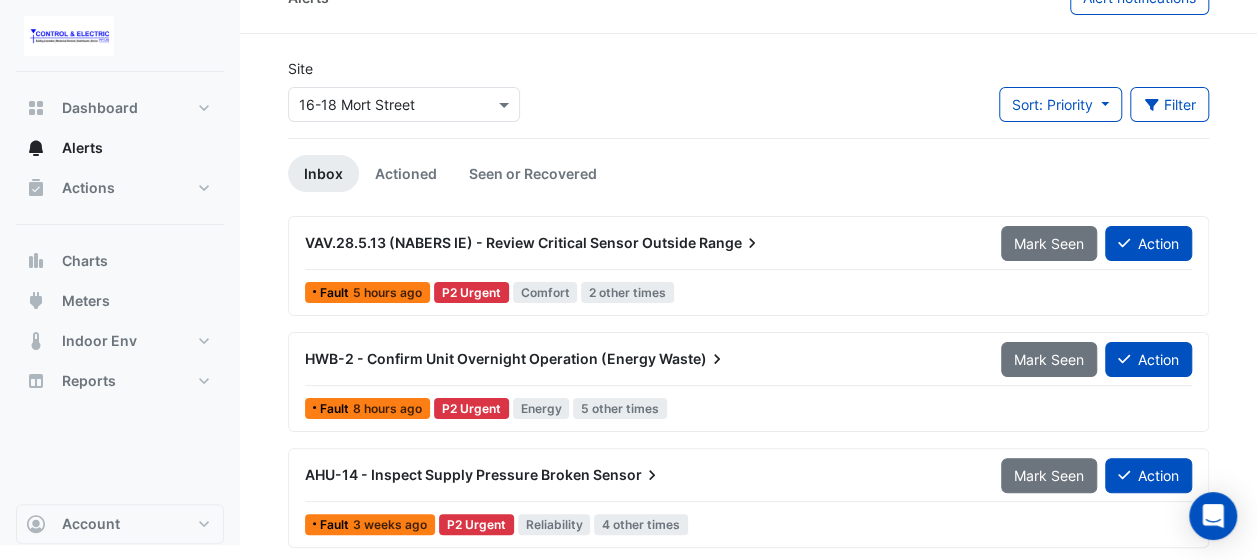 click on "AHU-14 - Inspect Supply Pressure Broken
Sensor" at bounding box center [641, 475] 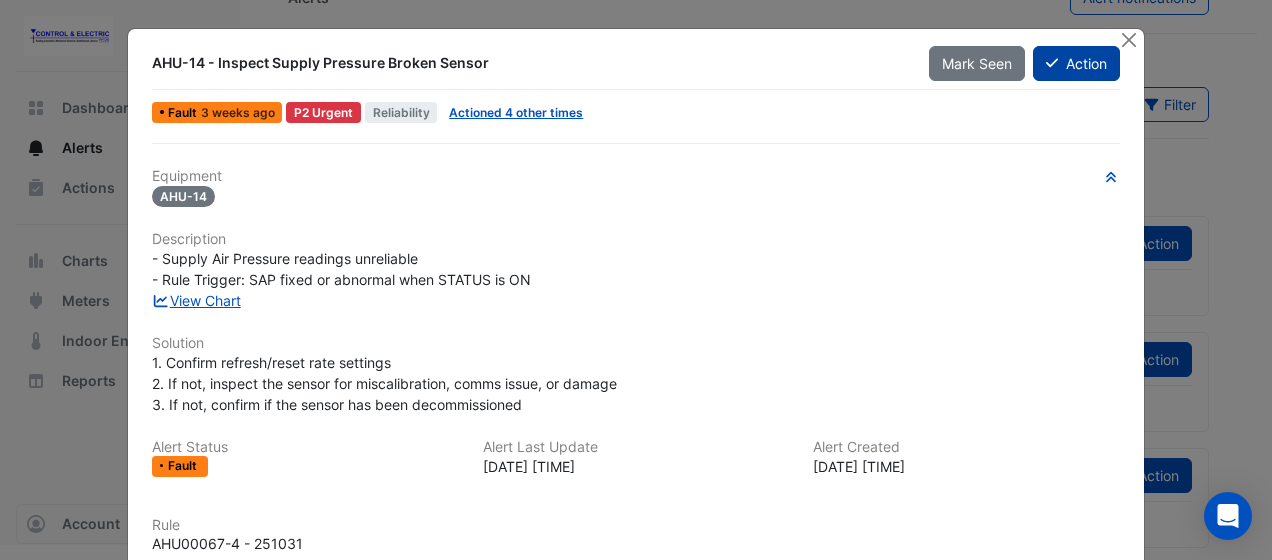 click on "Action" 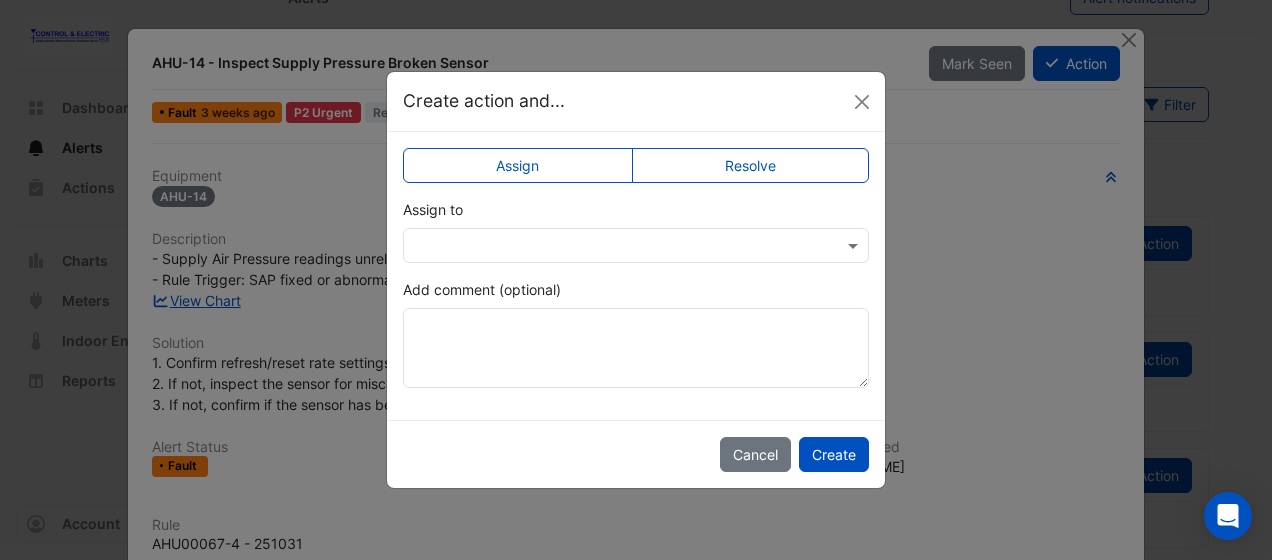 click at bounding box center [616, 246] 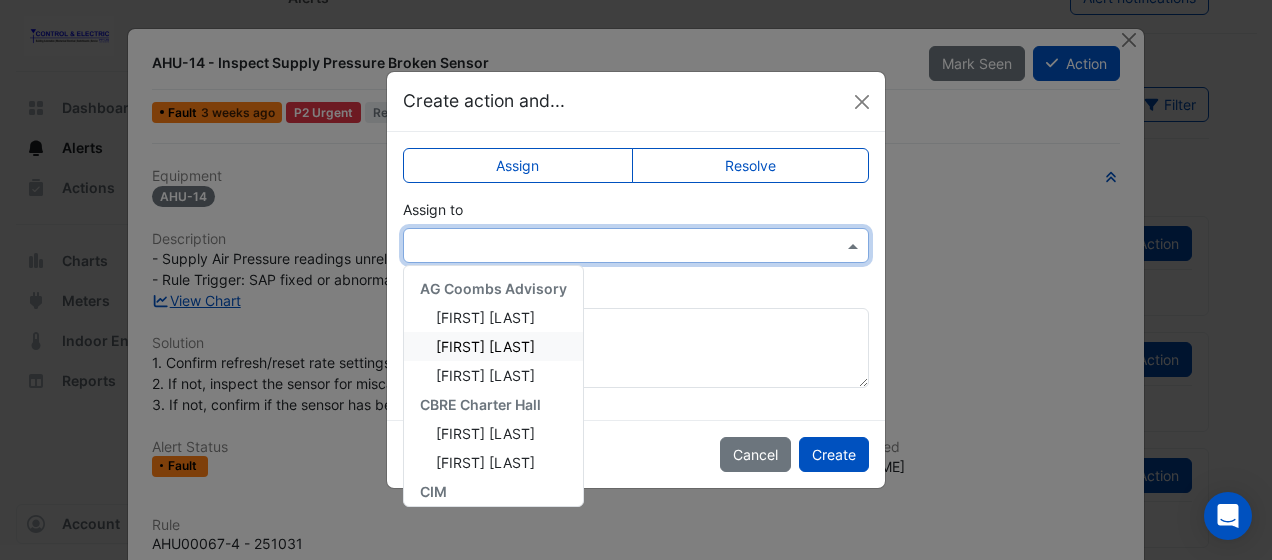 scroll, scrollTop: 152, scrollLeft: 0, axis: vertical 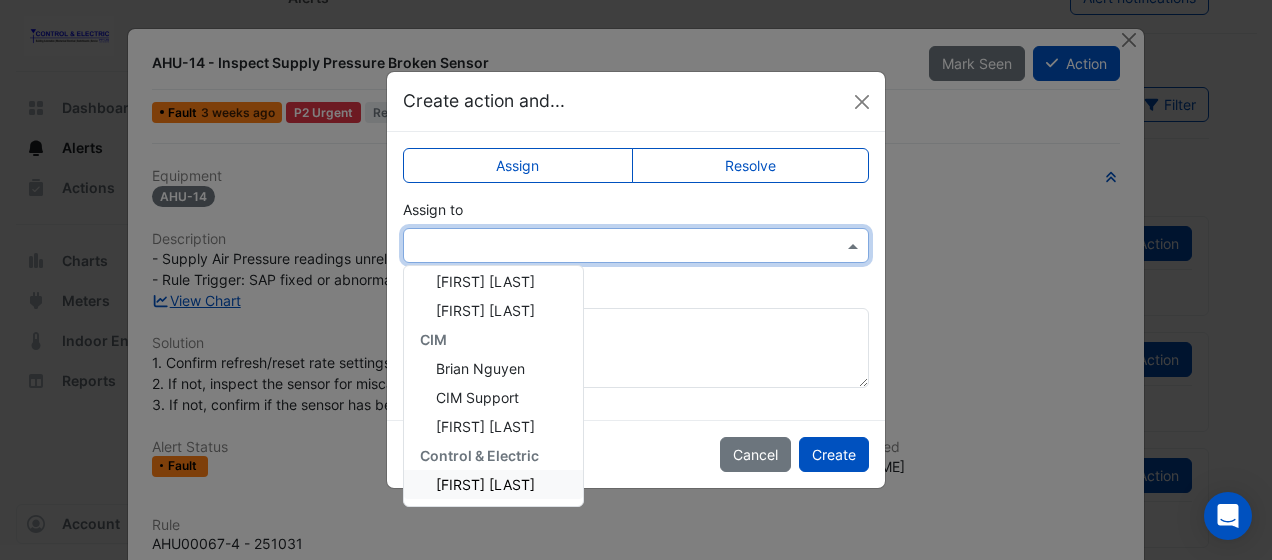 click on "[FIRST] [LAST]" at bounding box center [485, 484] 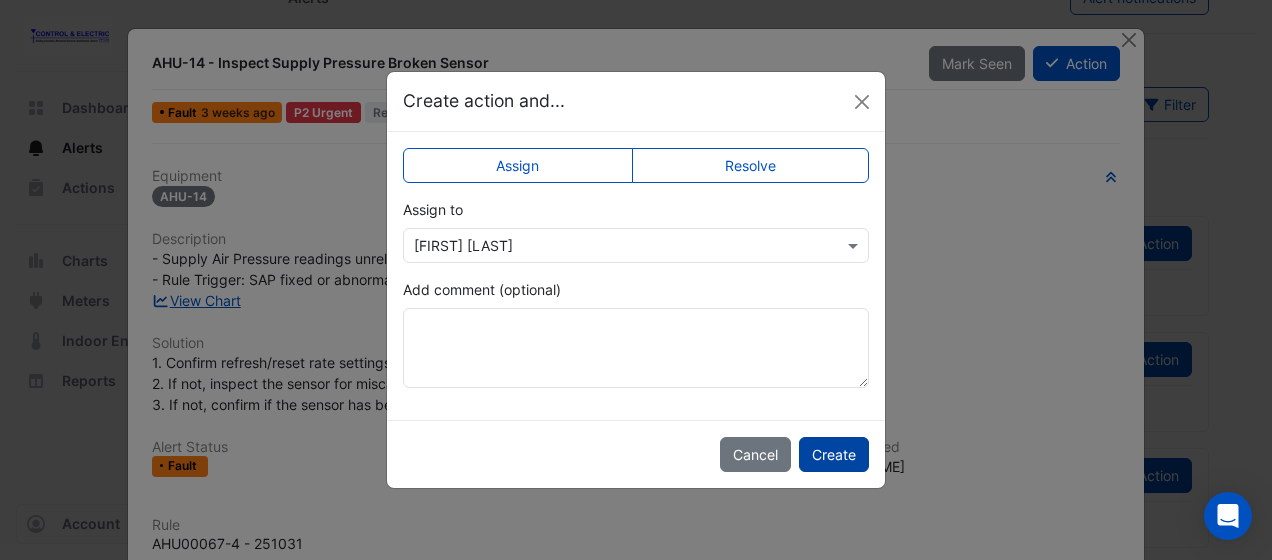 click on "Create" 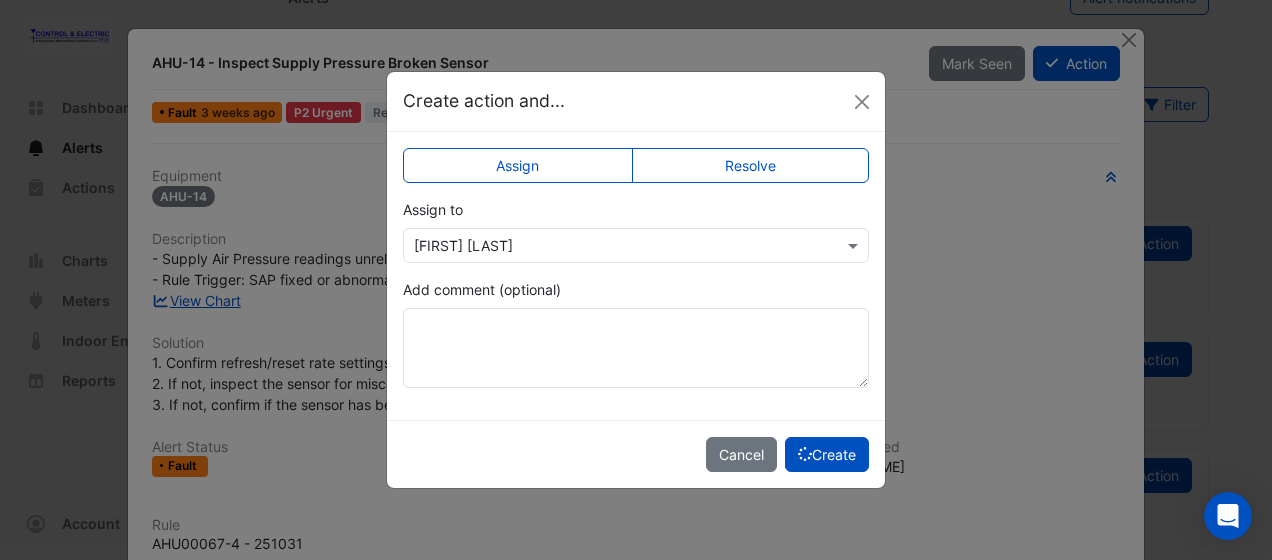 scroll, scrollTop: 0, scrollLeft: 0, axis: both 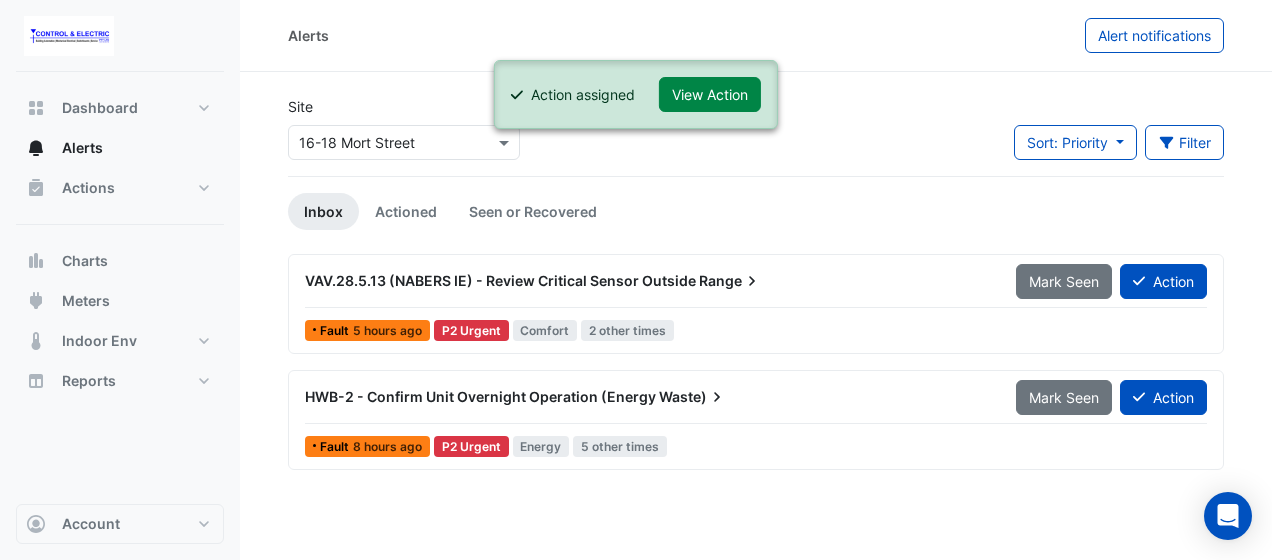 click on "Range" at bounding box center [730, 281] 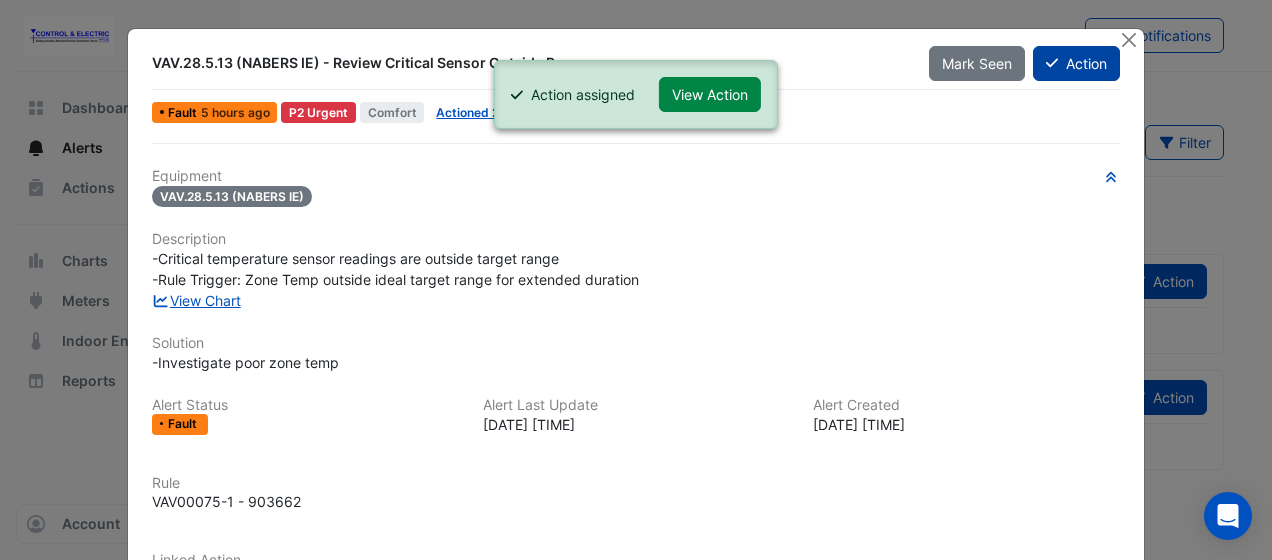 click on "Action" 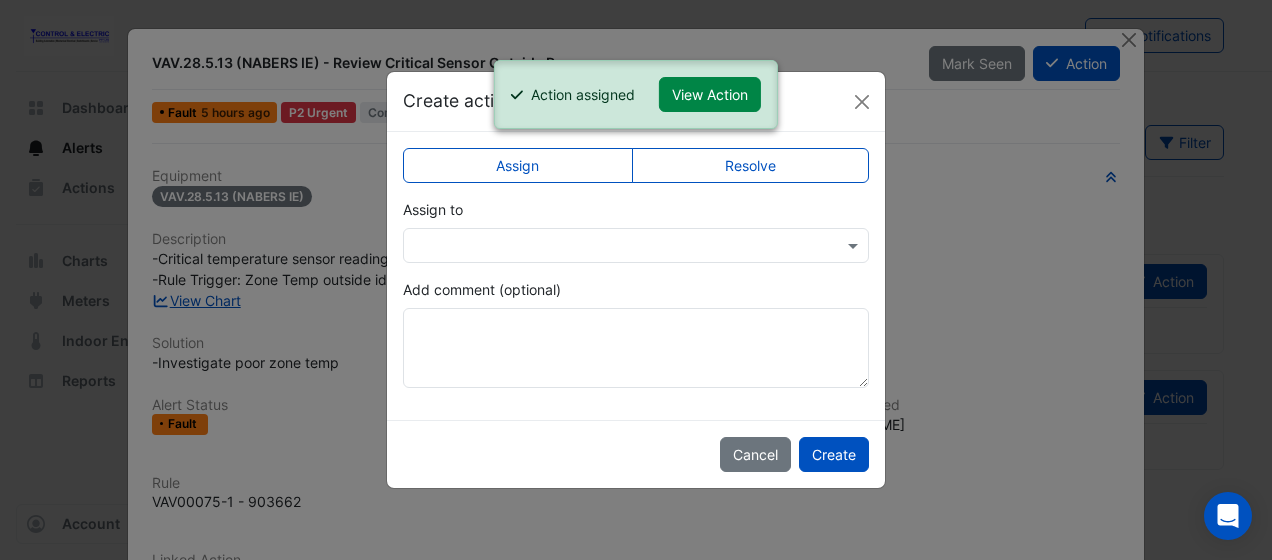 click at bounding box center [616, 246] 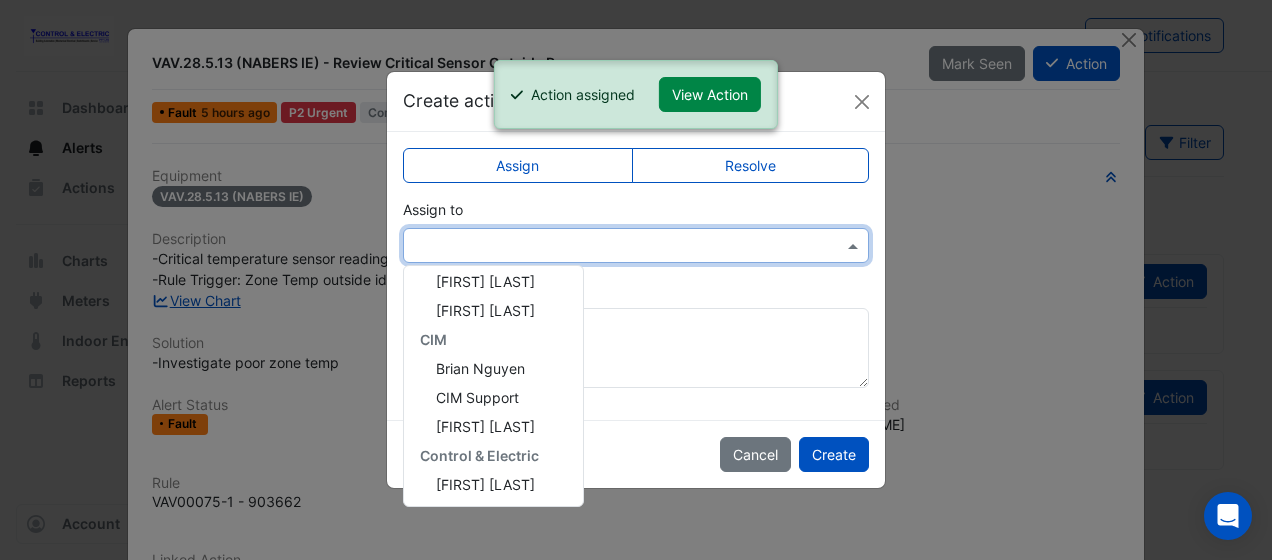 scroll, scrollTop: 152, scrollLeft: 0, axis: vertical 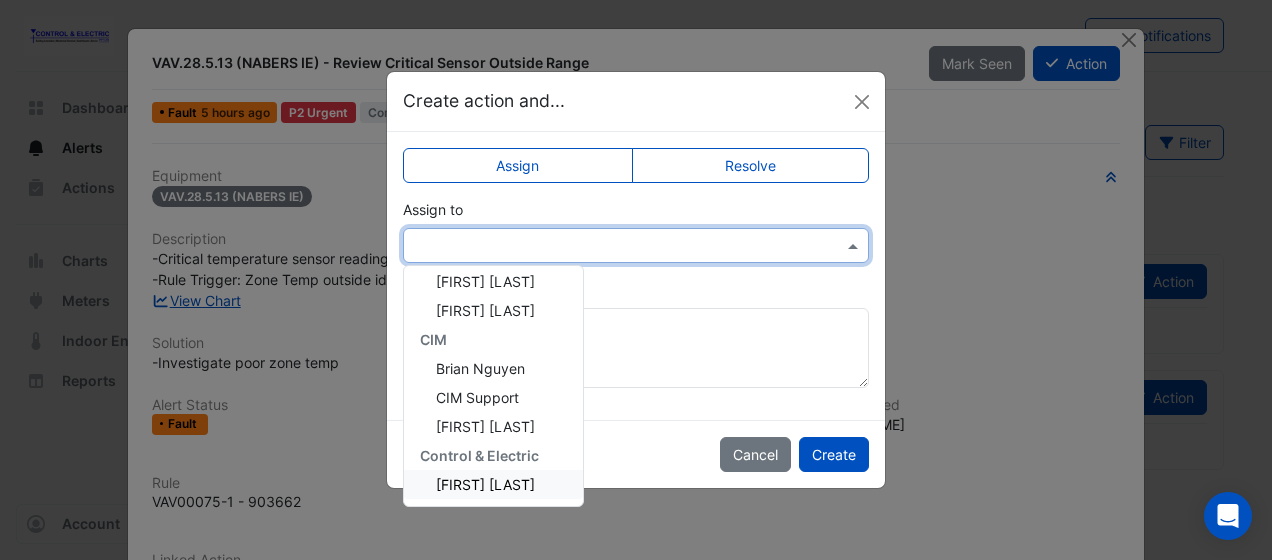 click on "[FIRST] [LAST]" at bounding box center [485, 484] 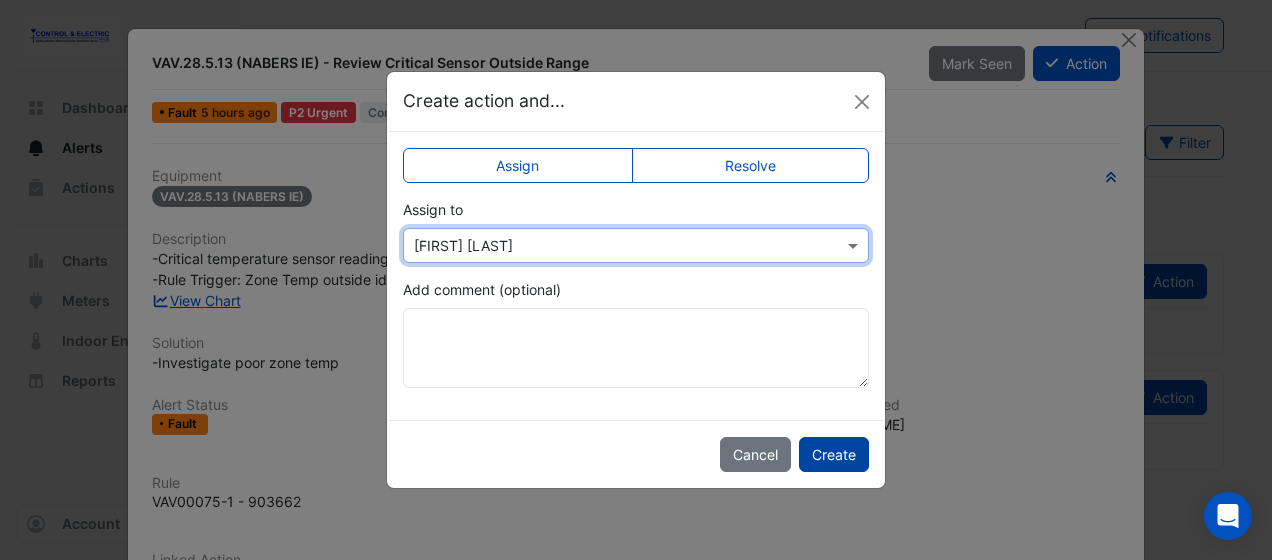 click on "Create" 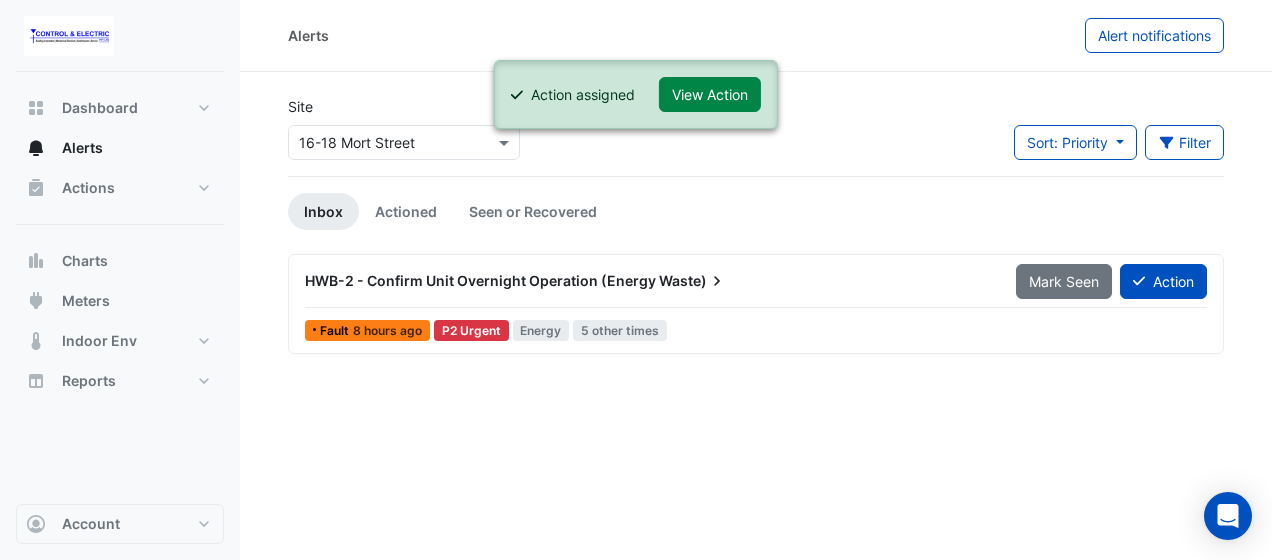 click on "HWB-2 - Confirm Unit Overnight Operation (Energy
Waste)" at bounding box center (648, 281) 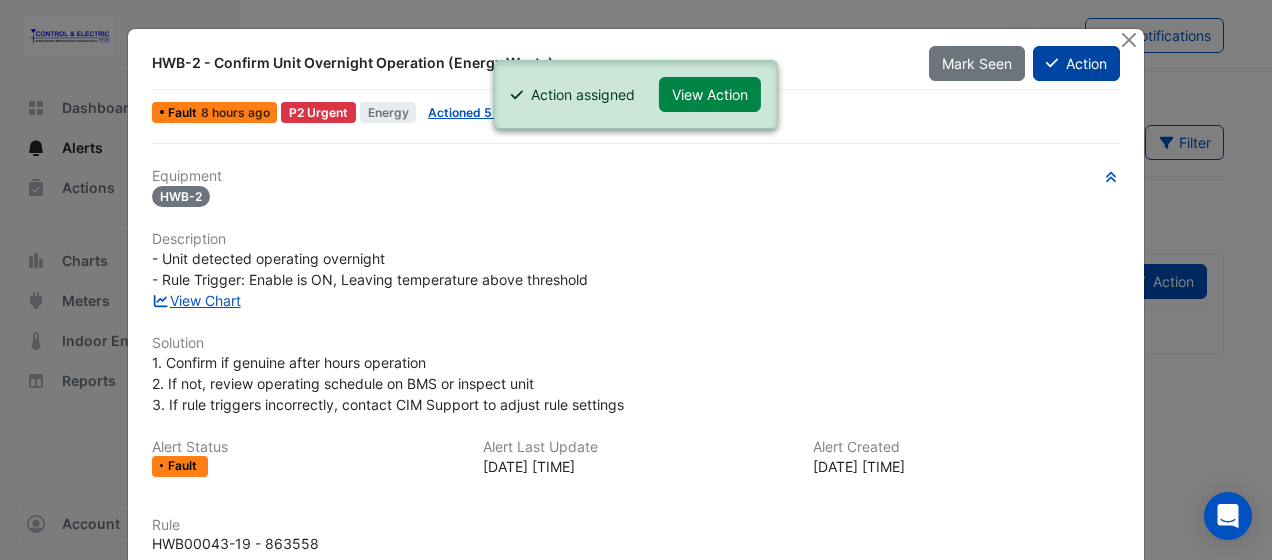 click on "Action" 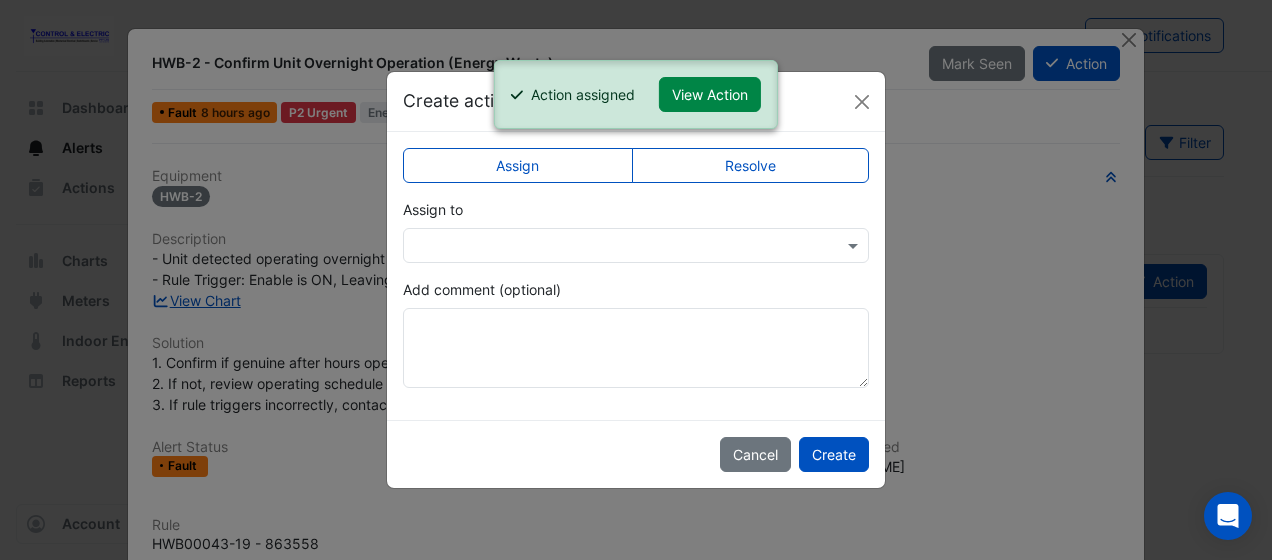 click at bounding box center (616, 246) 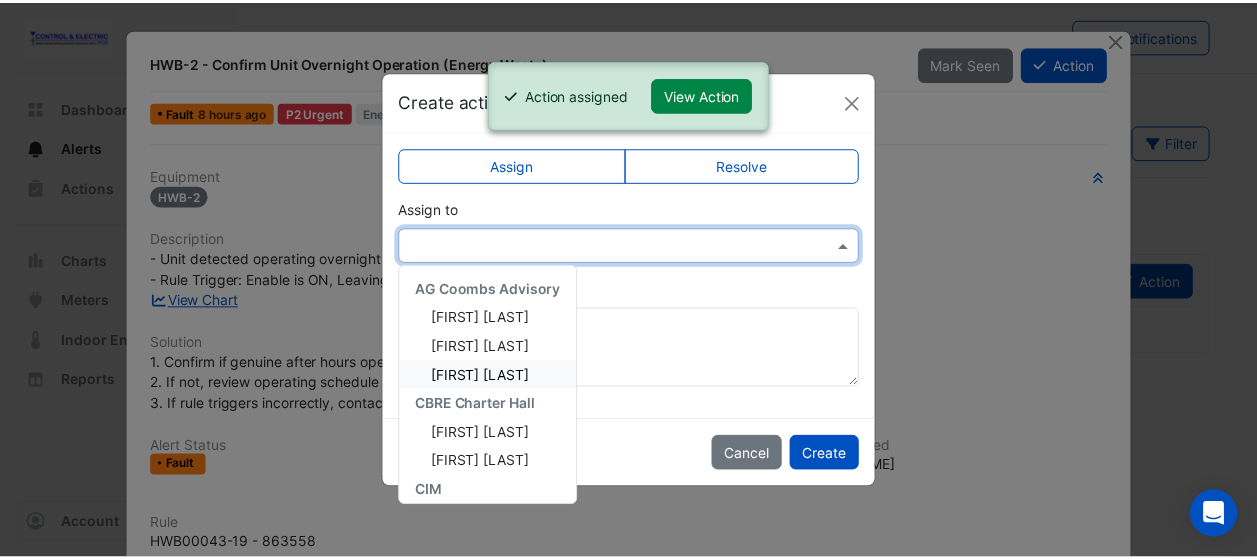 scroll, scrollTop: 152, scrollLeft: 0, axis: vertical 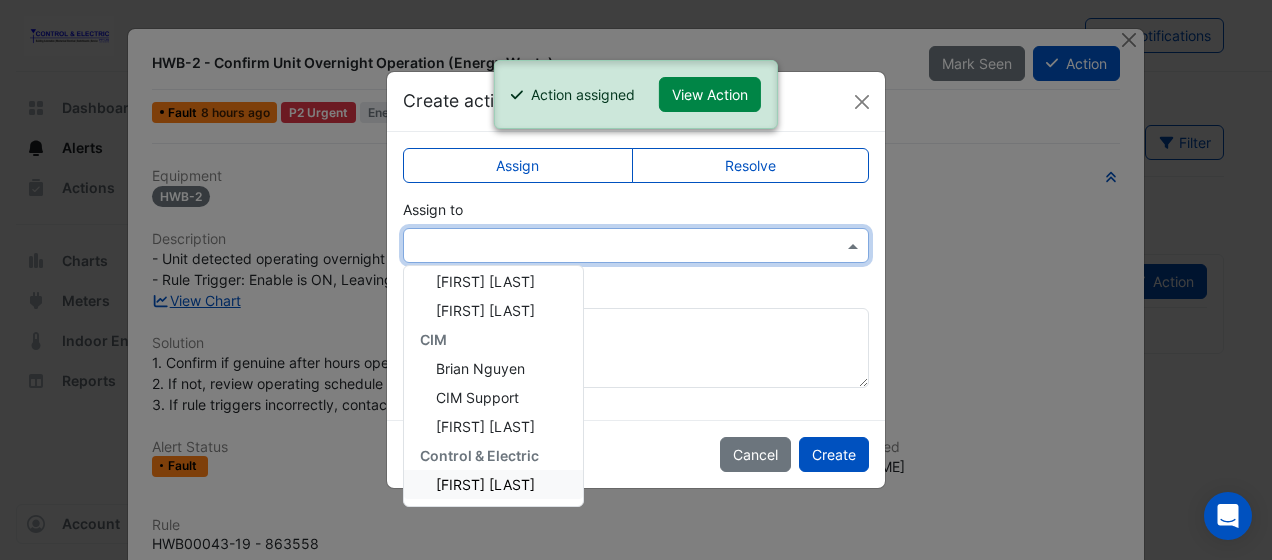 click on "[FIRST] [LAST]" at bounding box center [485, 484] 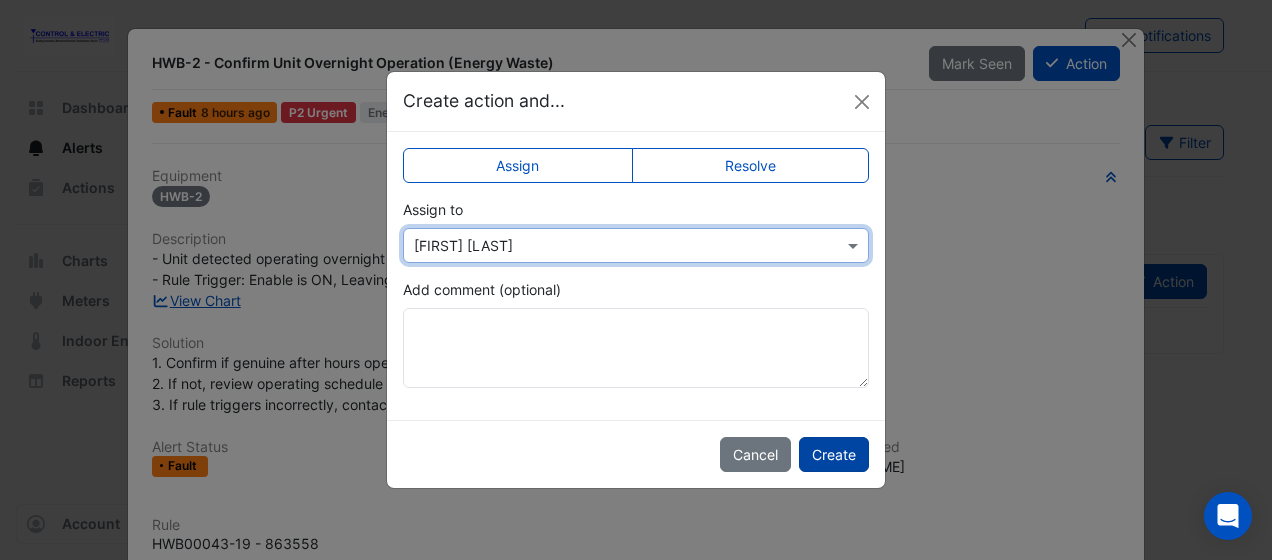 click on "Create" 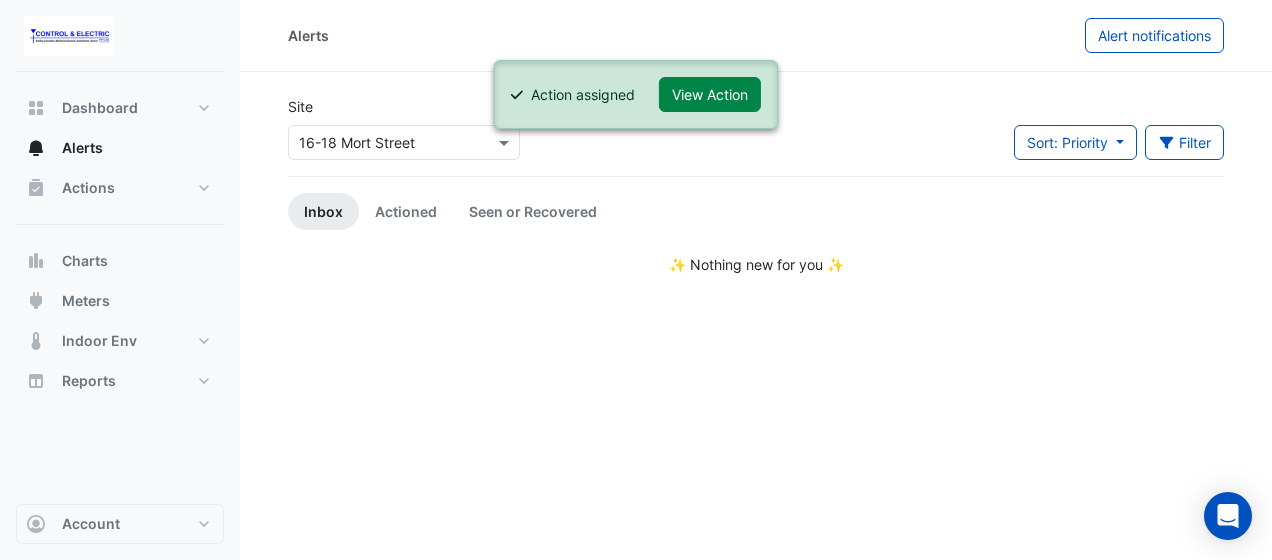 click at bounding box center (384, 143) 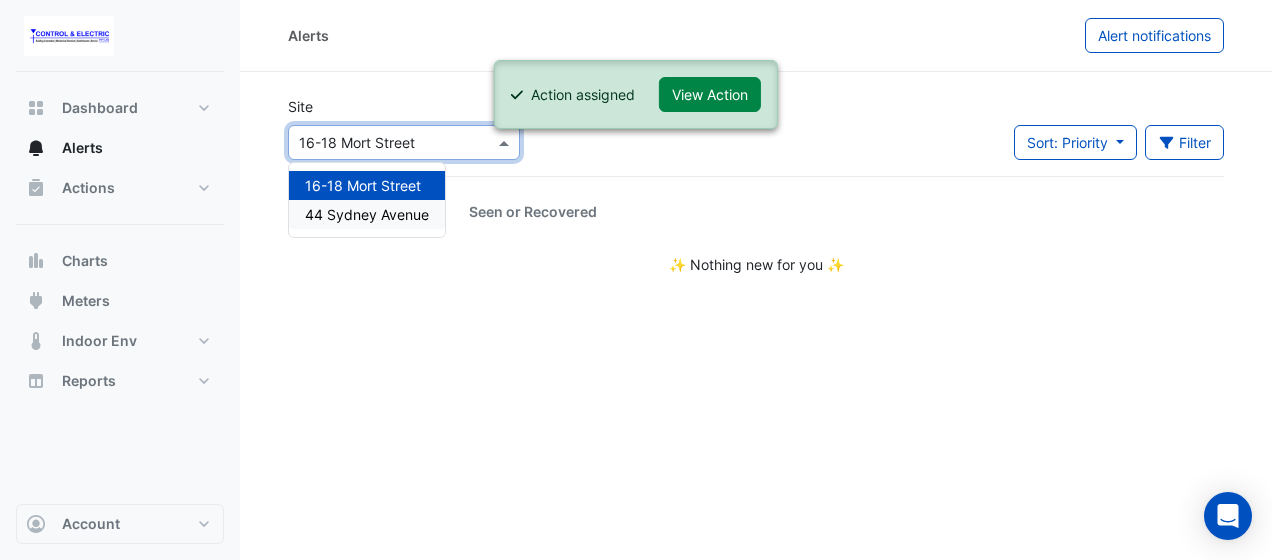 click on "44 Sydney Avenue" at bounding box center [367, 214] 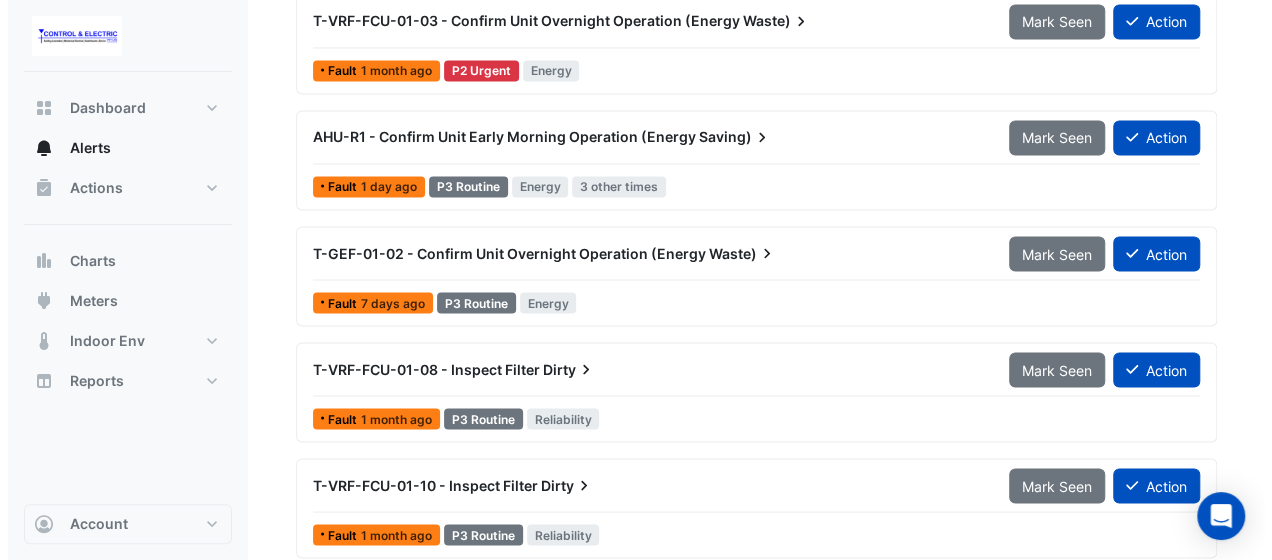 scroll, scrollTop: 1642, scrollLeft: 0, axis: vertical 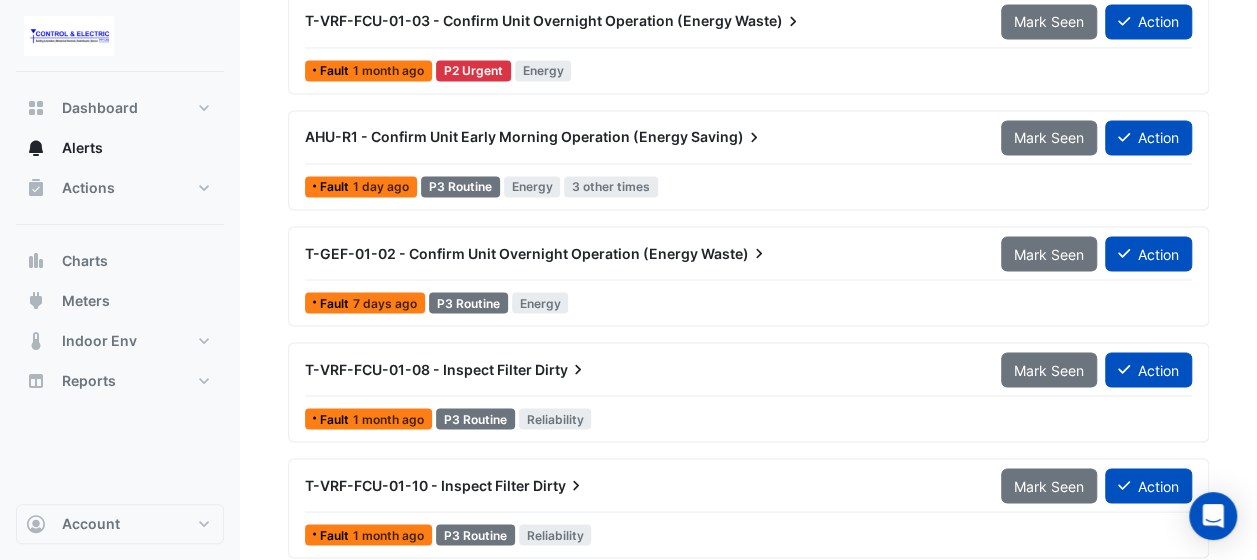 click on "AHU-R1 - Confirm Unit Early Morning Operation (Energy
Saving)" at bounding box center [641, 137] 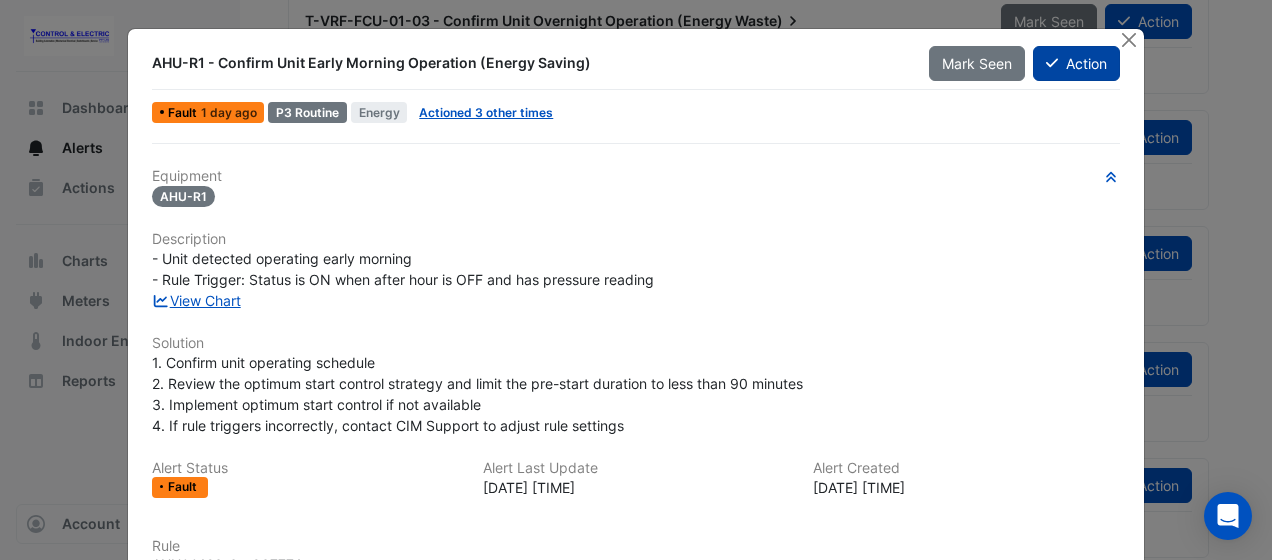 click on "Action" 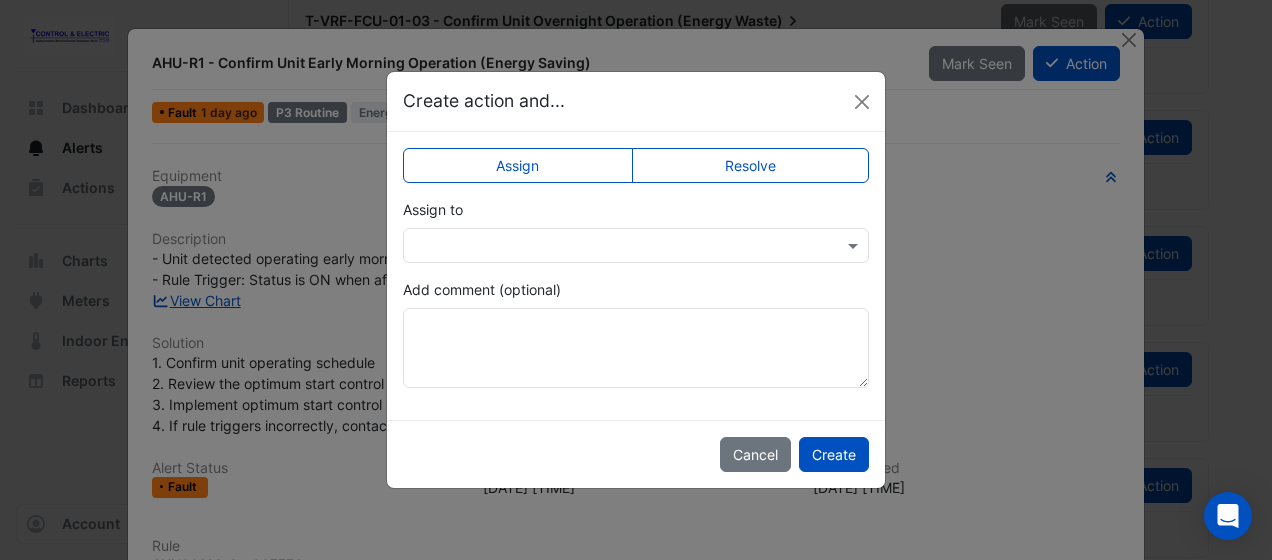 click at bounding box center [616, 246] 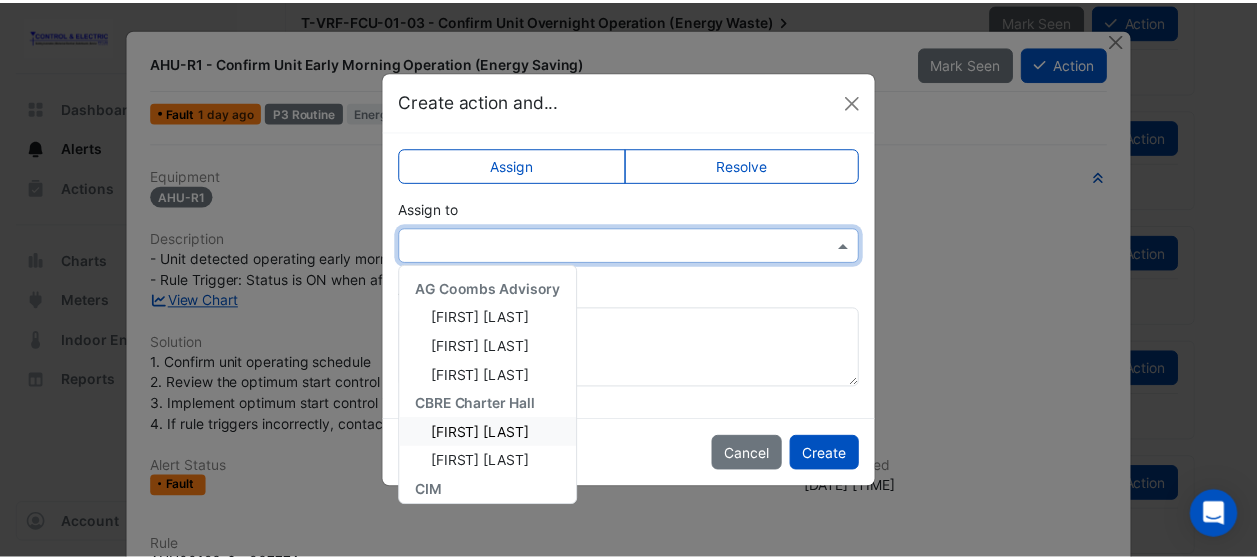 scroll, scrollTop: 240, scrollLeft: 0, axis: vertical 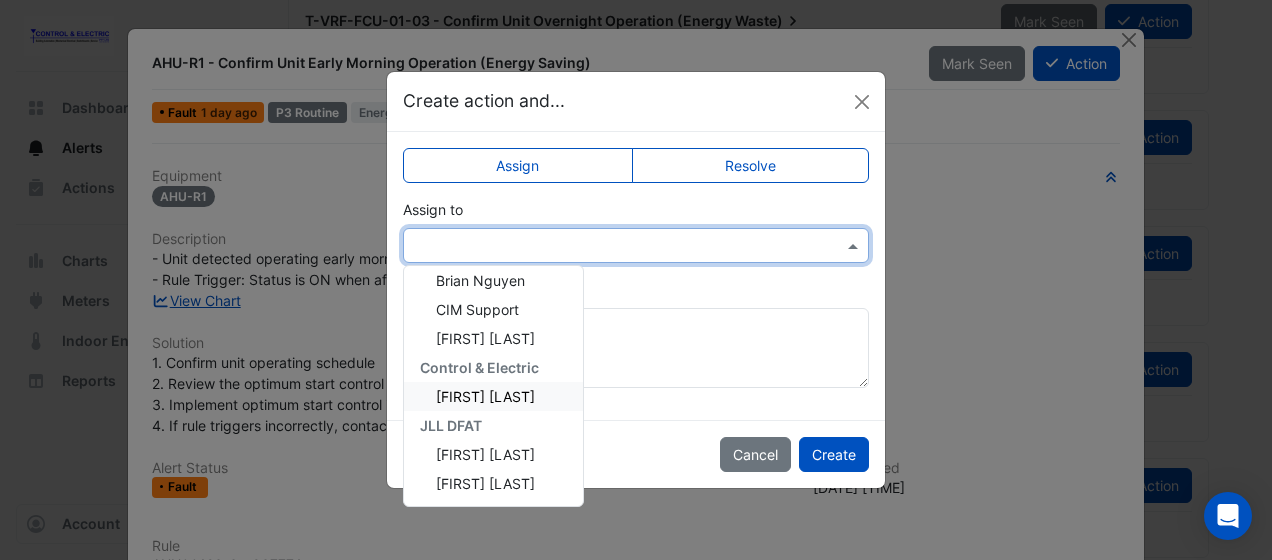 click on "[FIRST] [LAST]" at bounding box center [493, 396] 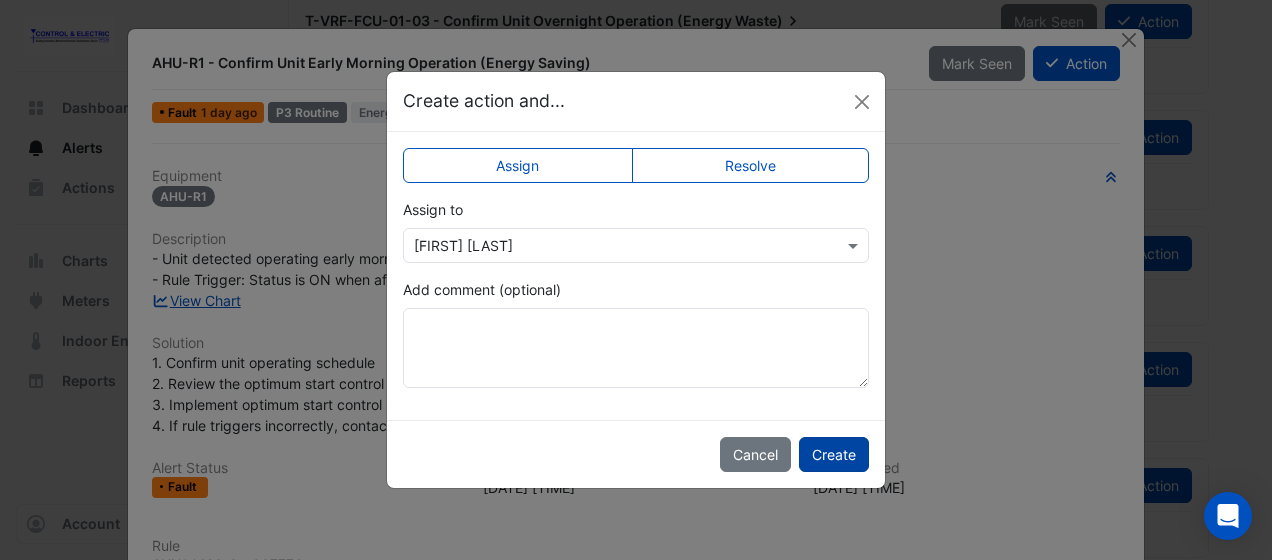 click on "Create" 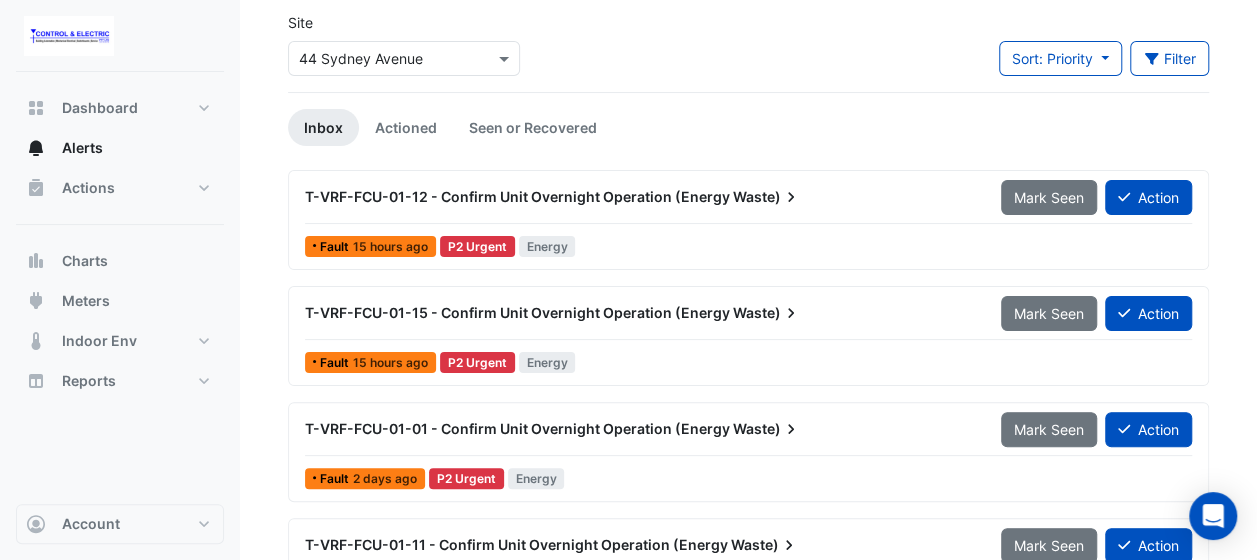 scroll, scrollTop: 0, scrollLeft: 0, axis: both 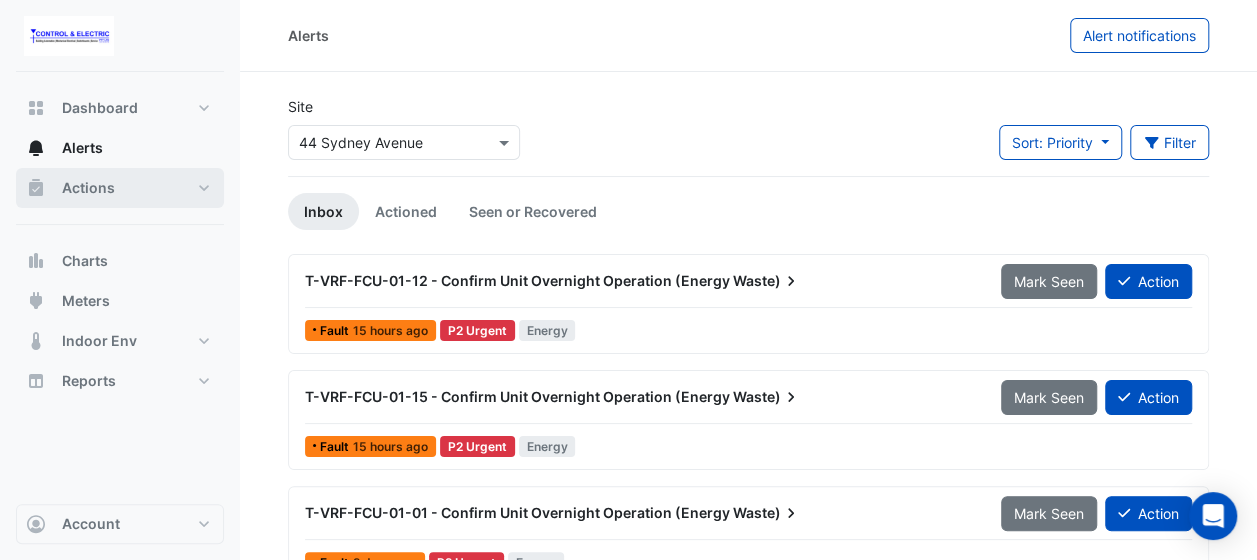 click on "Actions" at bounding box center [120, 188] 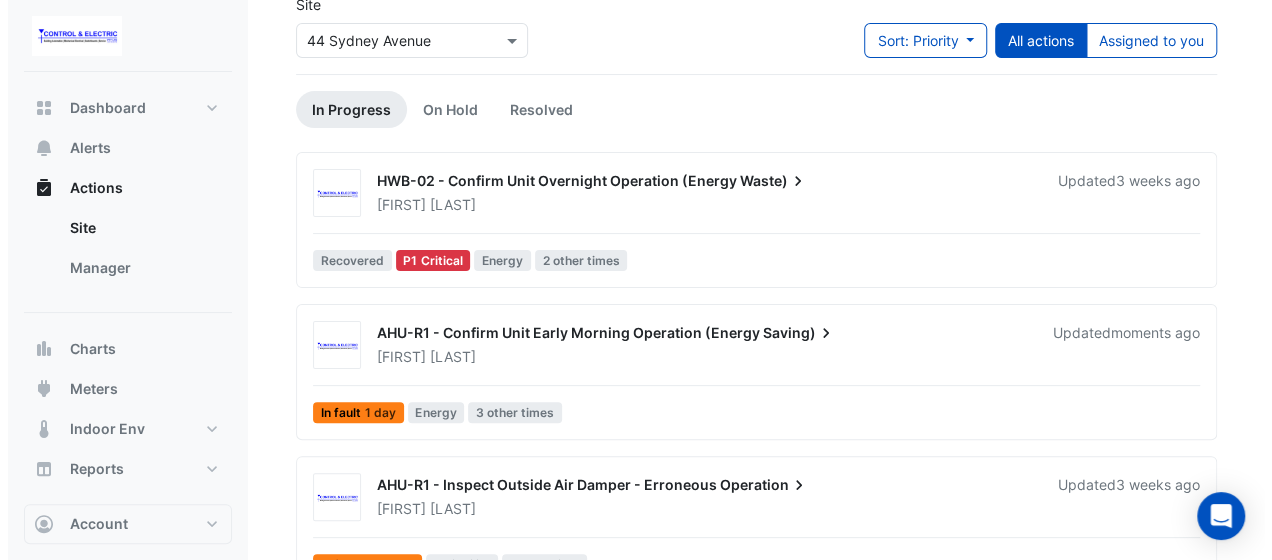 scroll, scrollTop: 103, scrollLeft: 0, axis: vertical 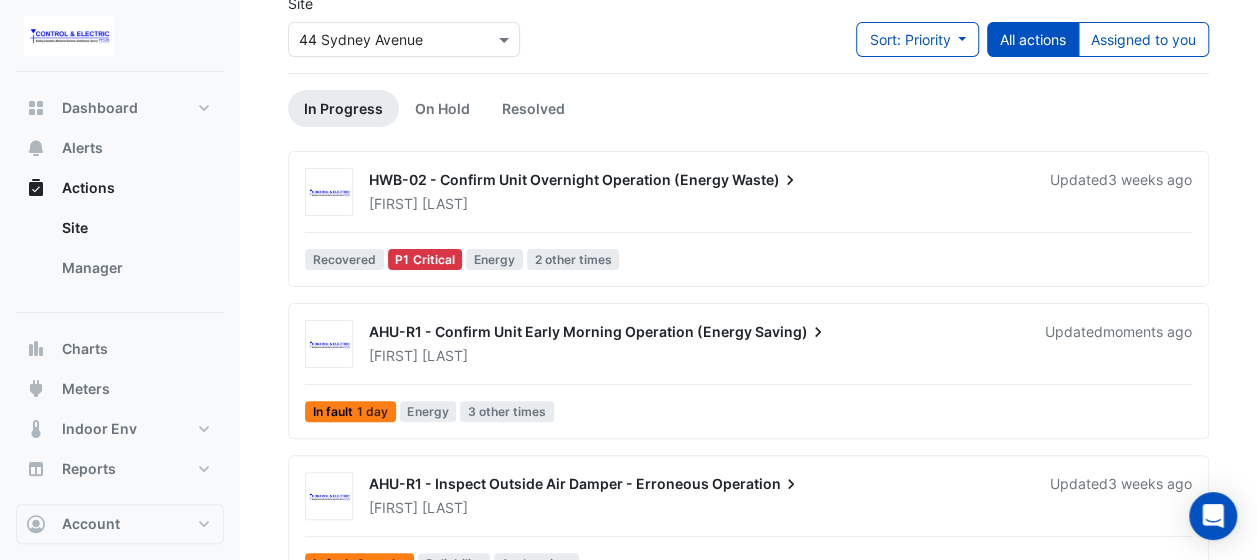 click on "Lucas
Baker" at bounding box center (697, 204) 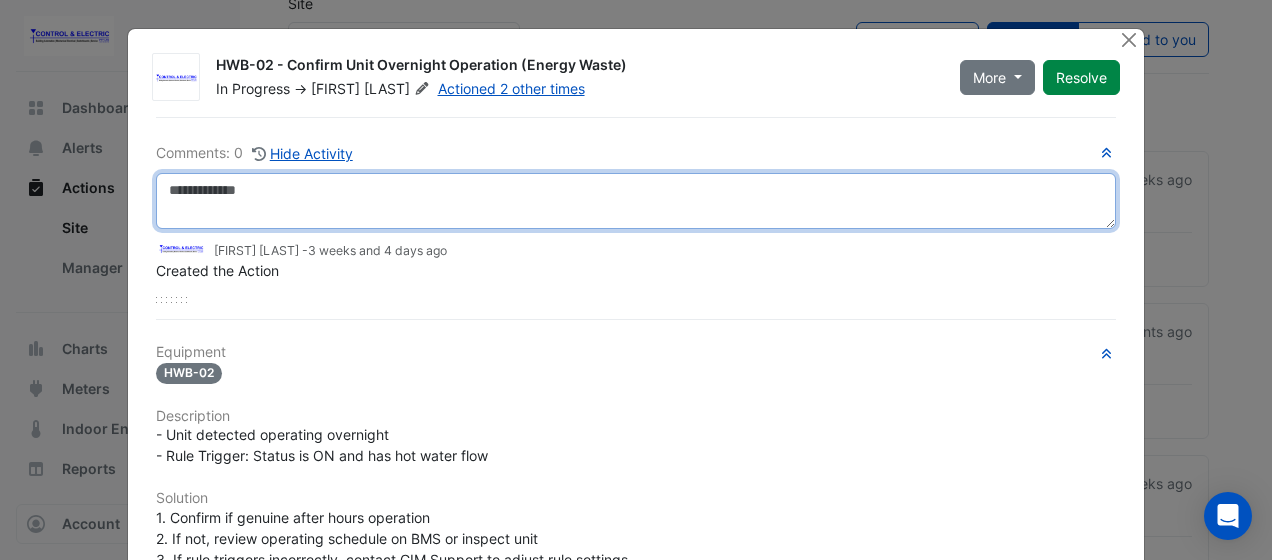 click at bounding box center (636, 201) 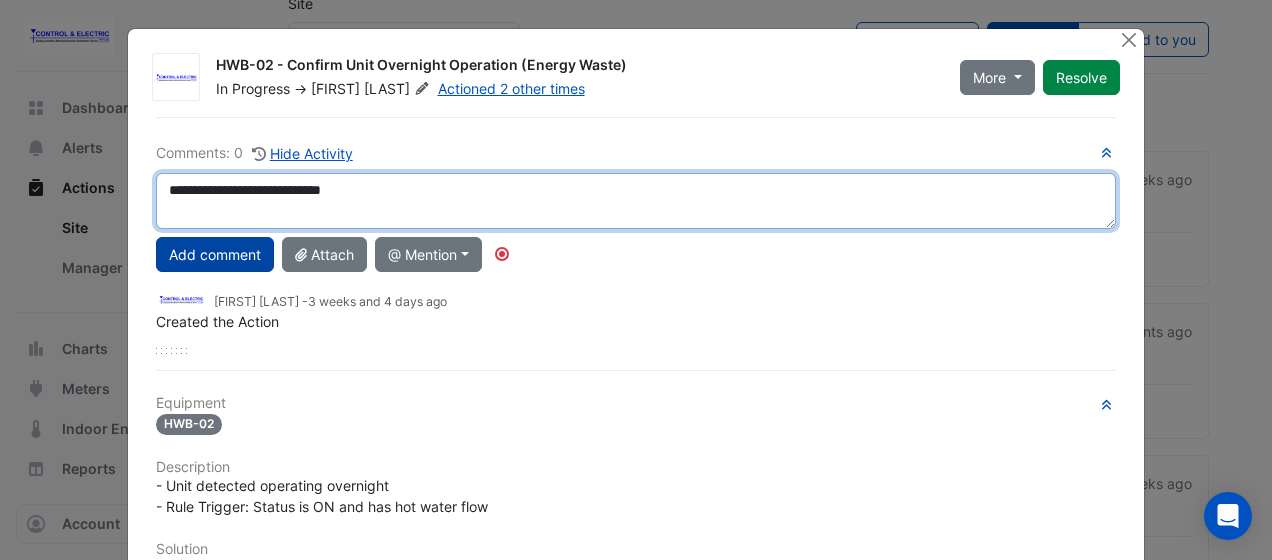 type on "**********" 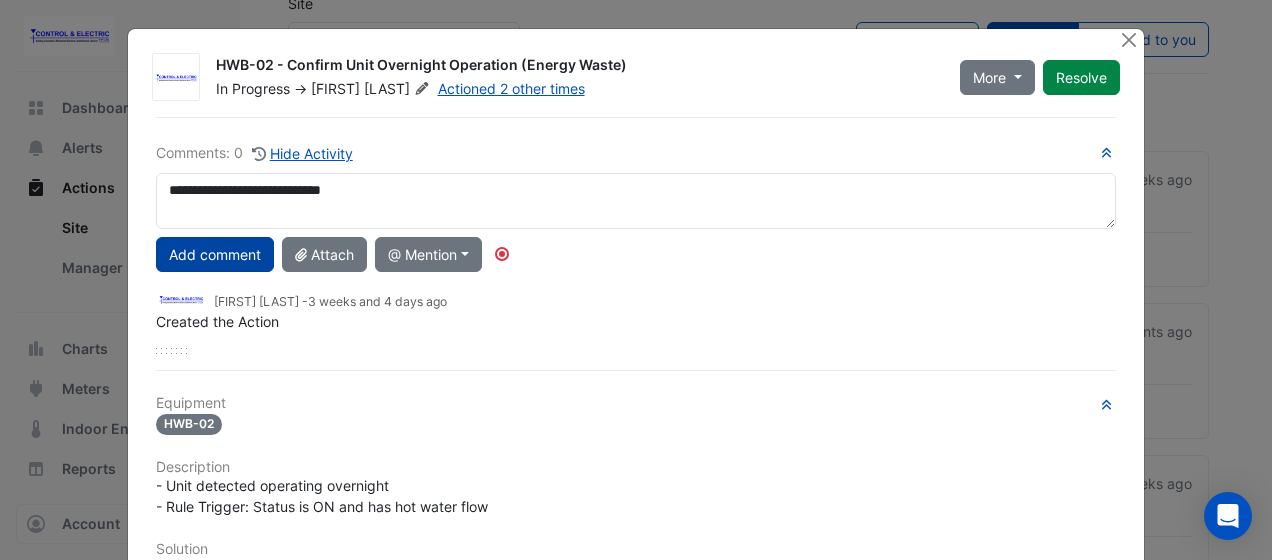 click on "Add comment" 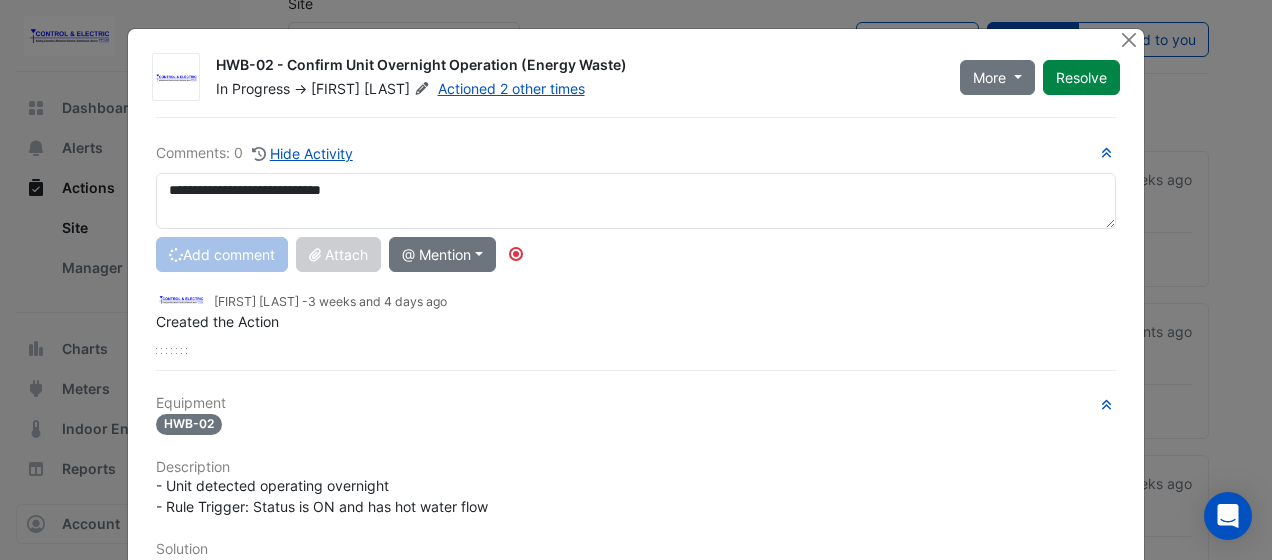 type 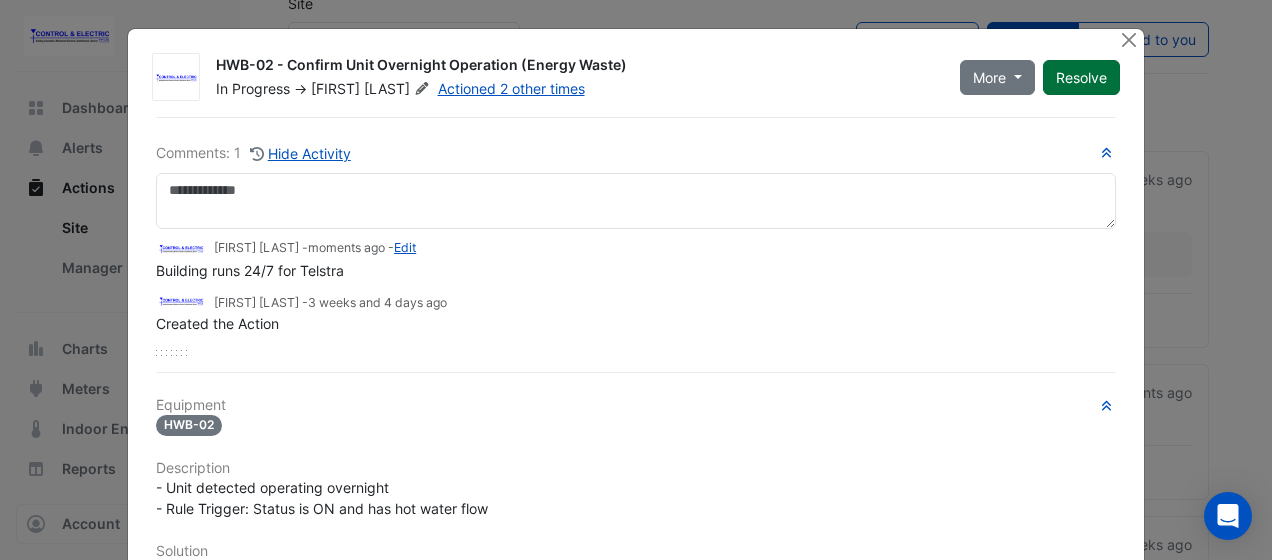 click on "Resolve" 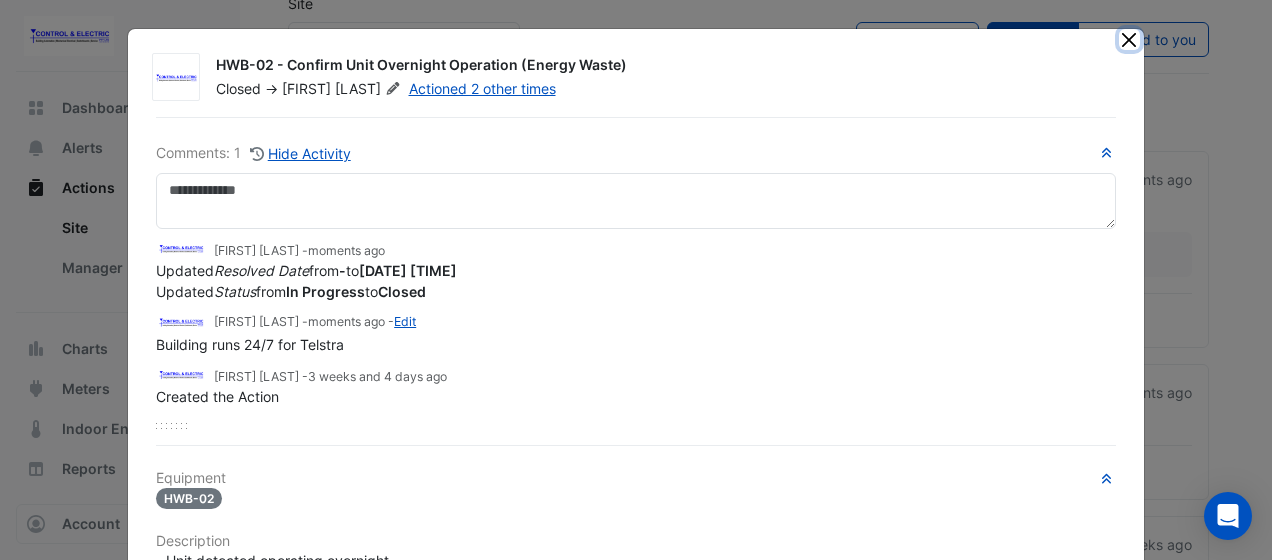 click 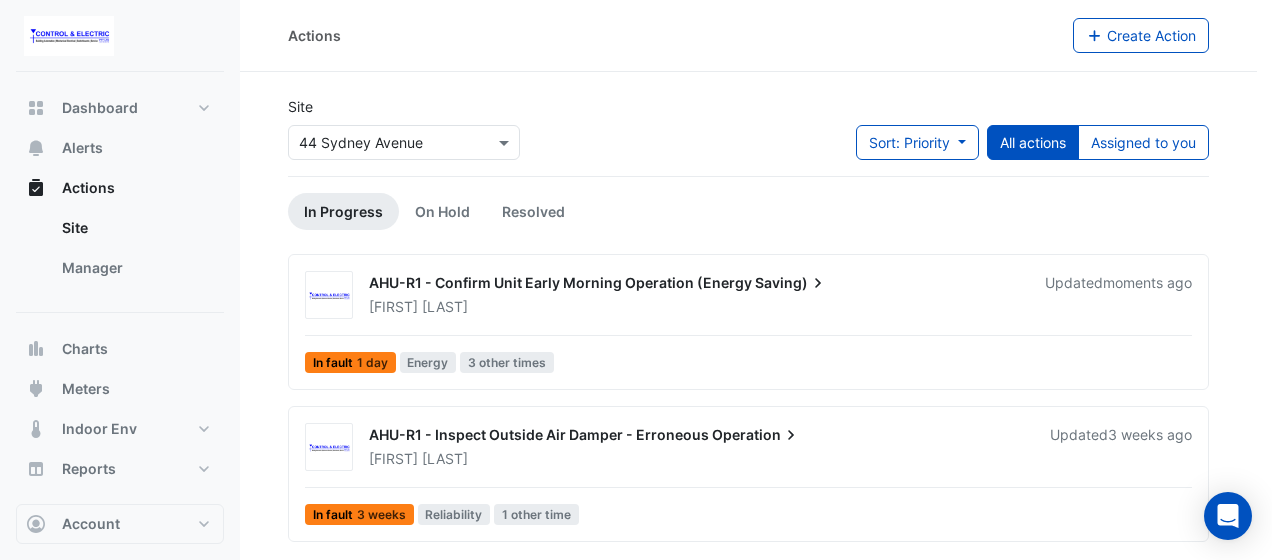 scroll, scrollTop: 0, scrollLeft: 0, axis: both 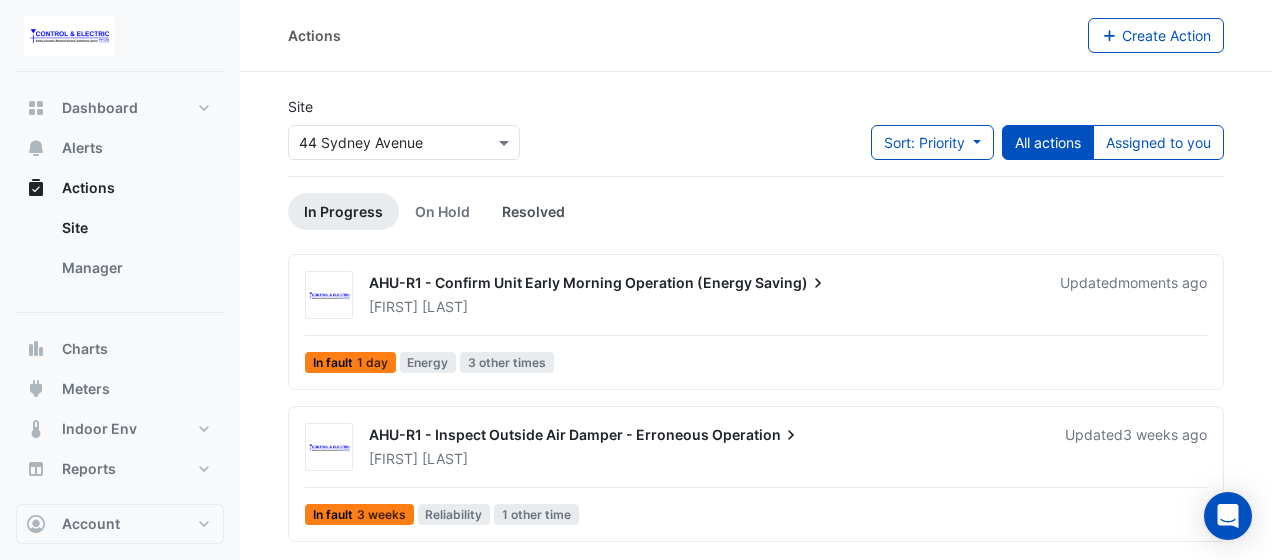 click on "Resolved" at bounding box center (533, 211) 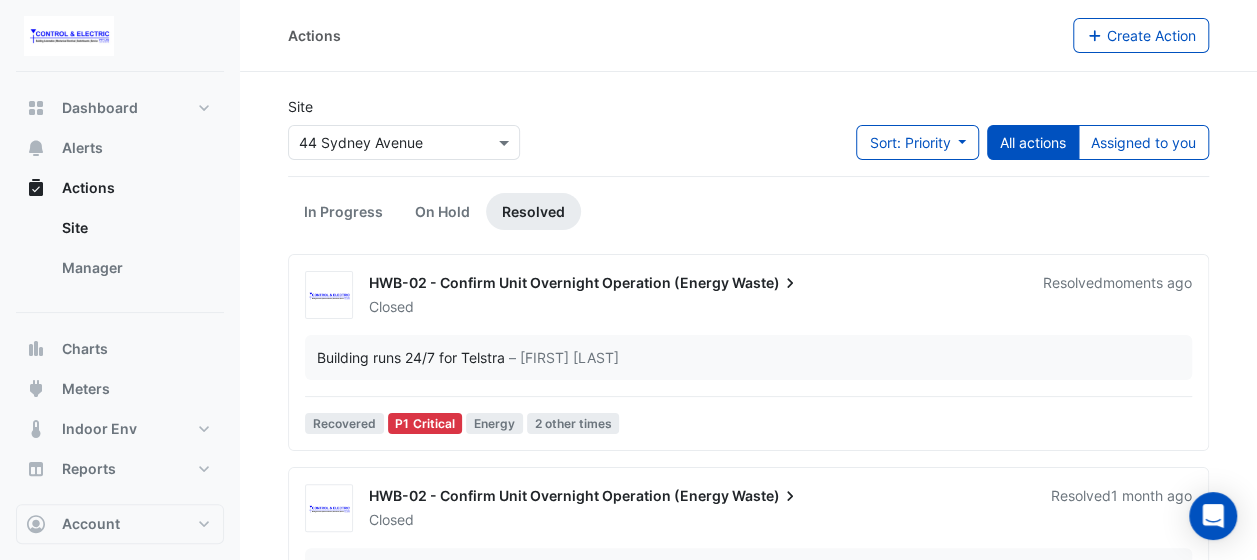 click on "Closed" at bounding box center (694, 307) 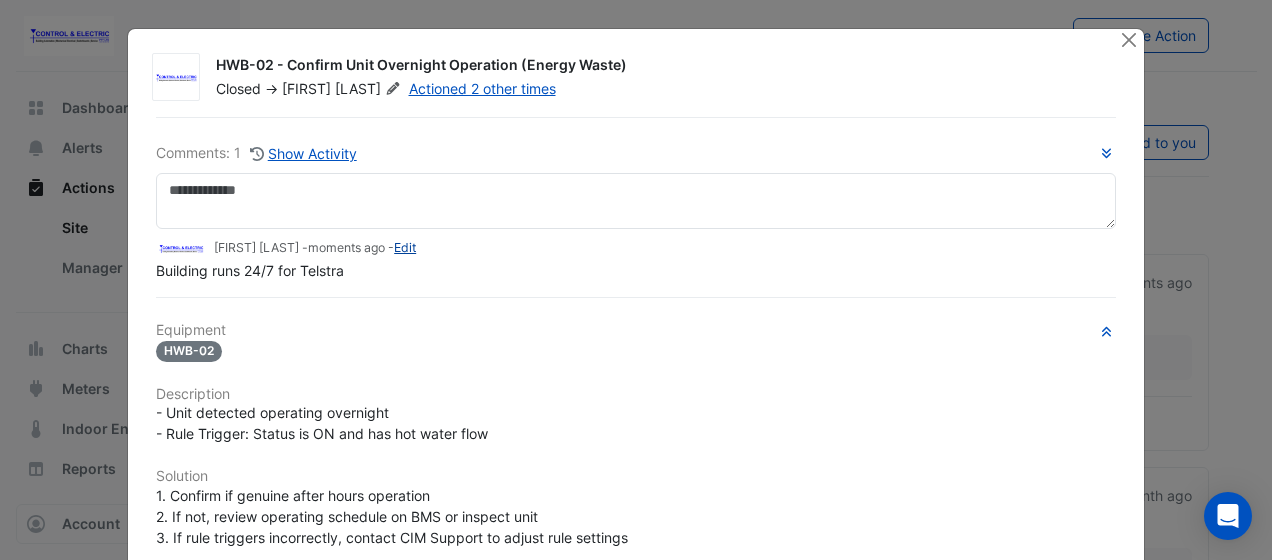 click on "Edit" 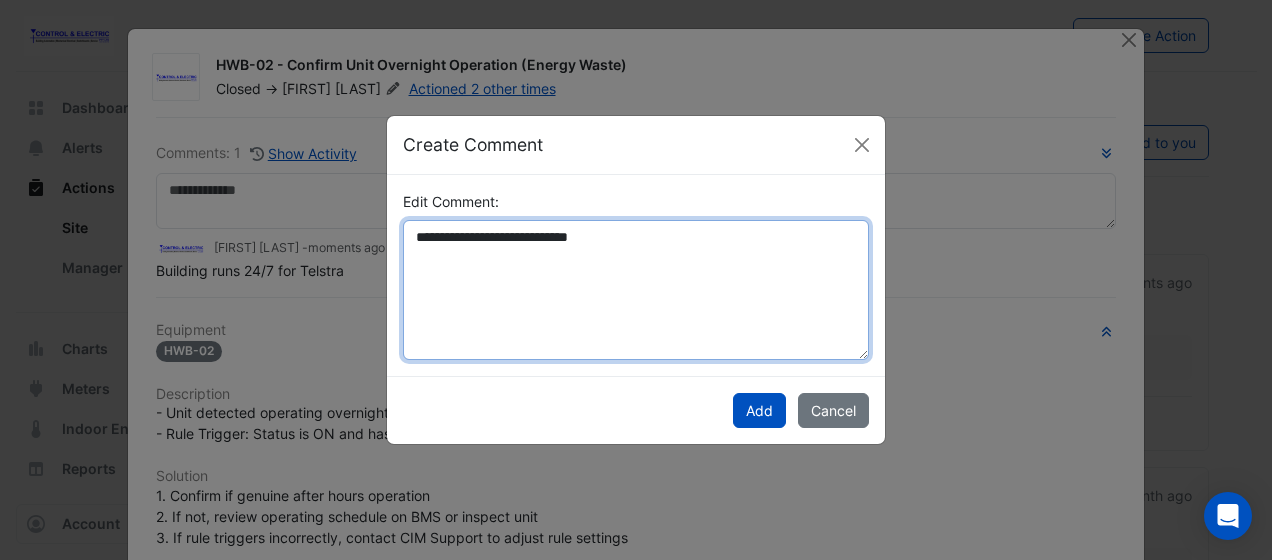 drag, startPoint x: 620, startPoint y: 242, endPoint x: 253, endPoint y: 220, distance: 367.6588 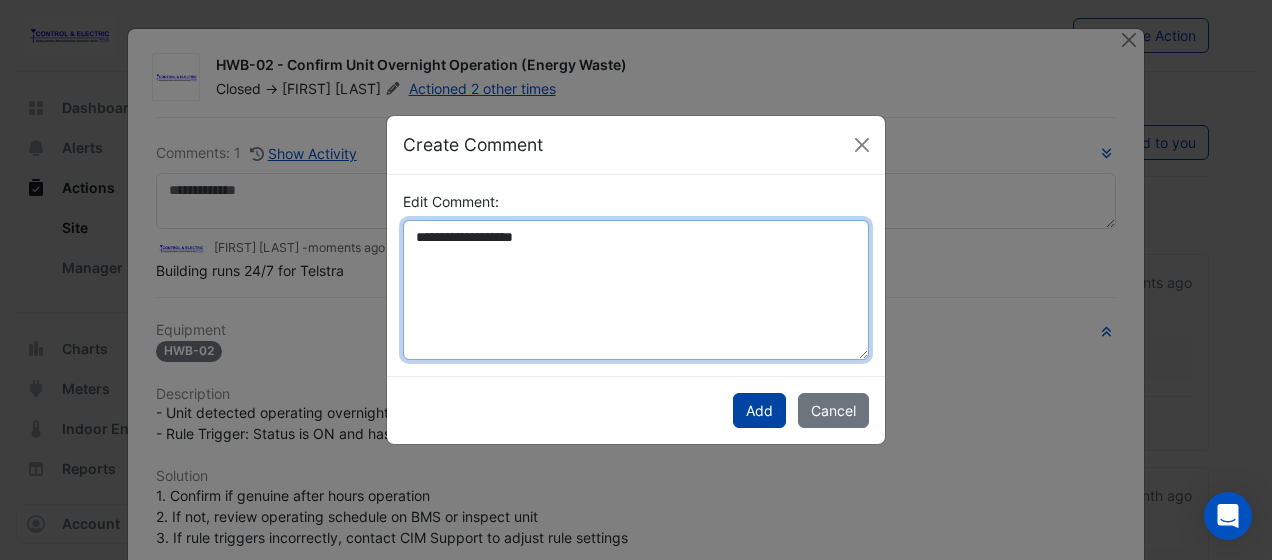 type on "**********" 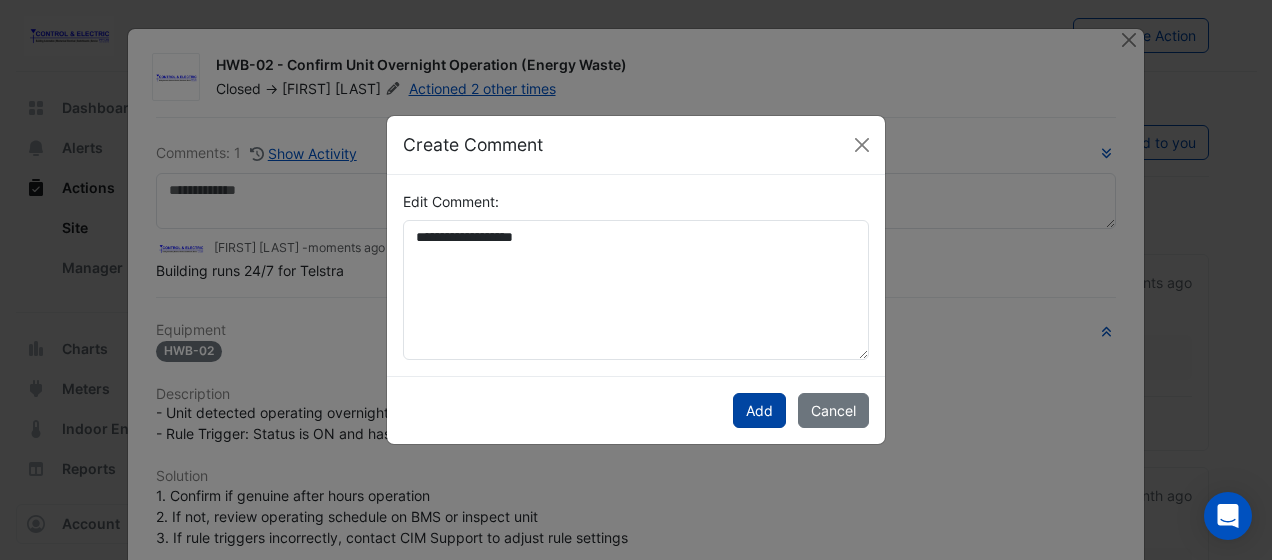 click on "Add" 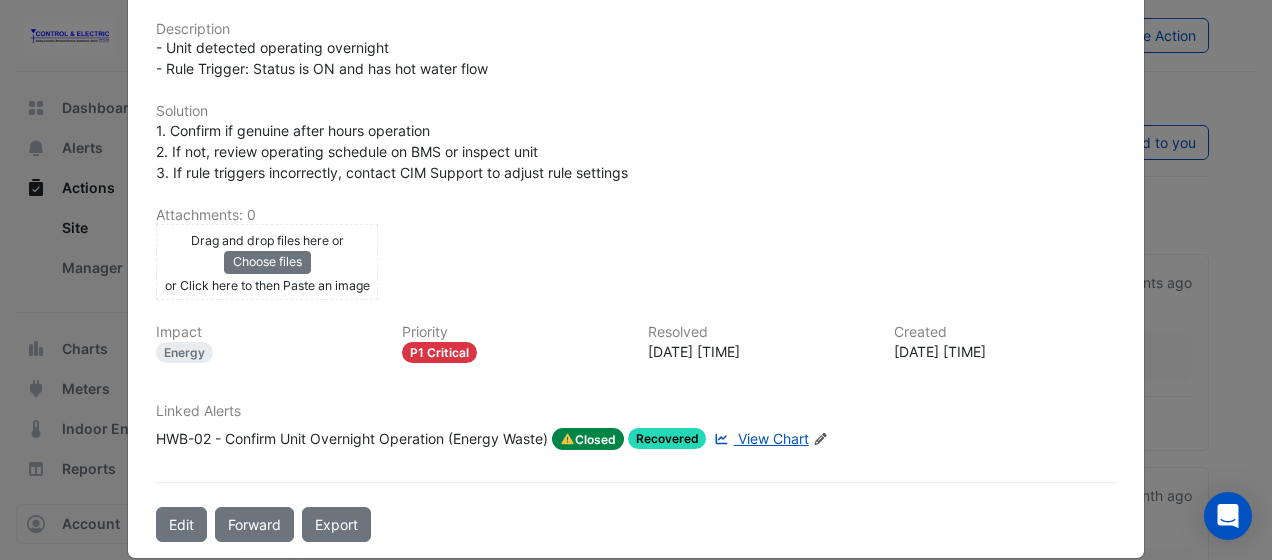 scroll, scrollTop: 366, scrollLeft: 0, axis: vertical 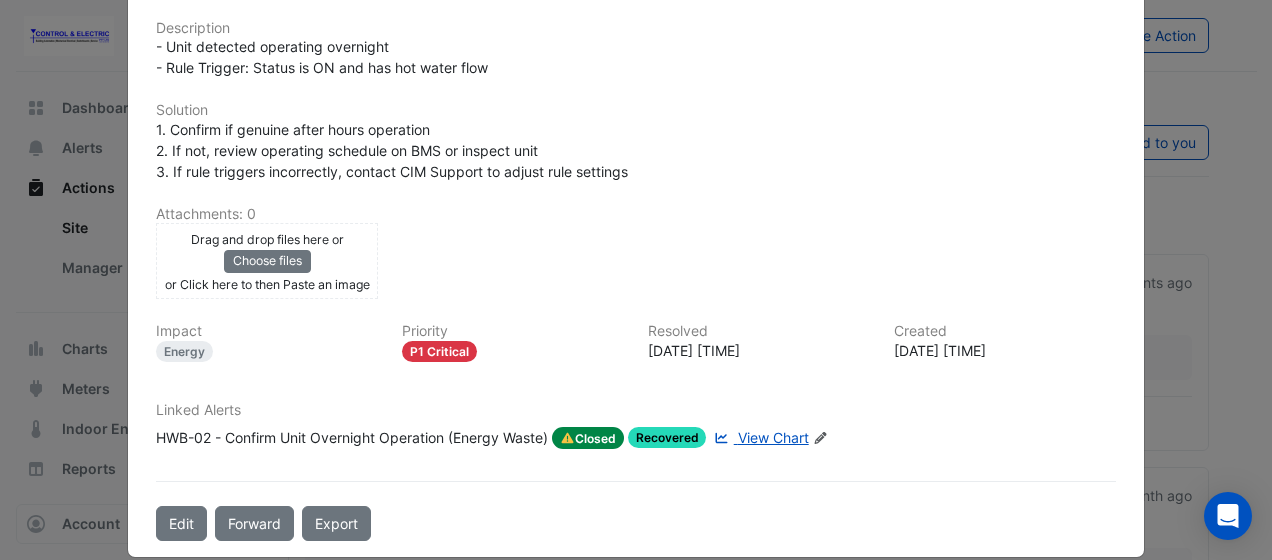 click on "View Chart" 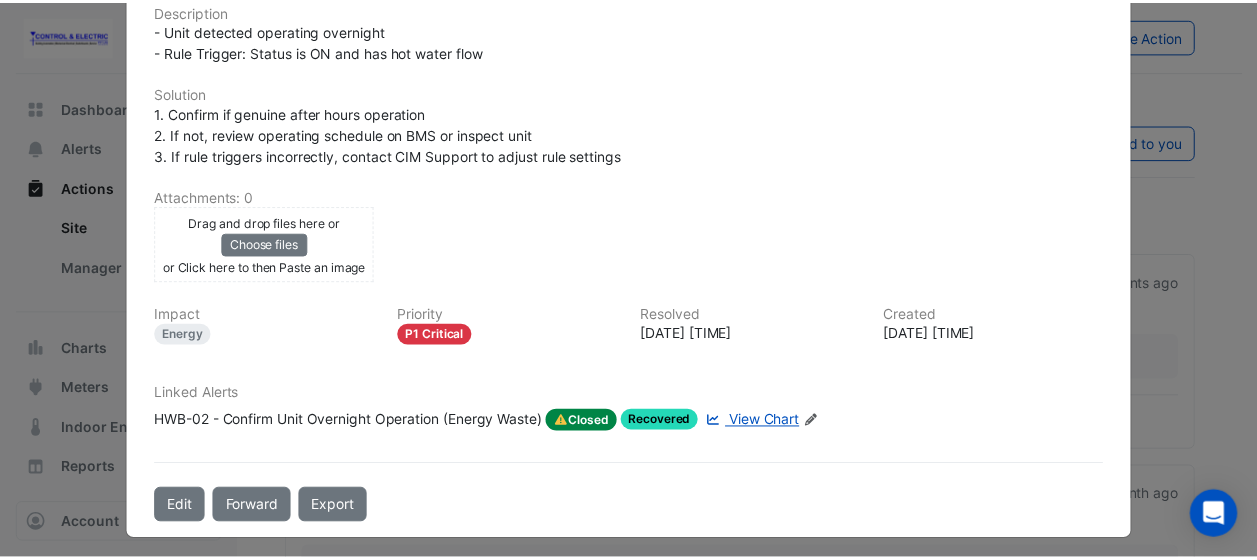 scroll, scrollTop: 0, scrollLeft: 0, axis: both 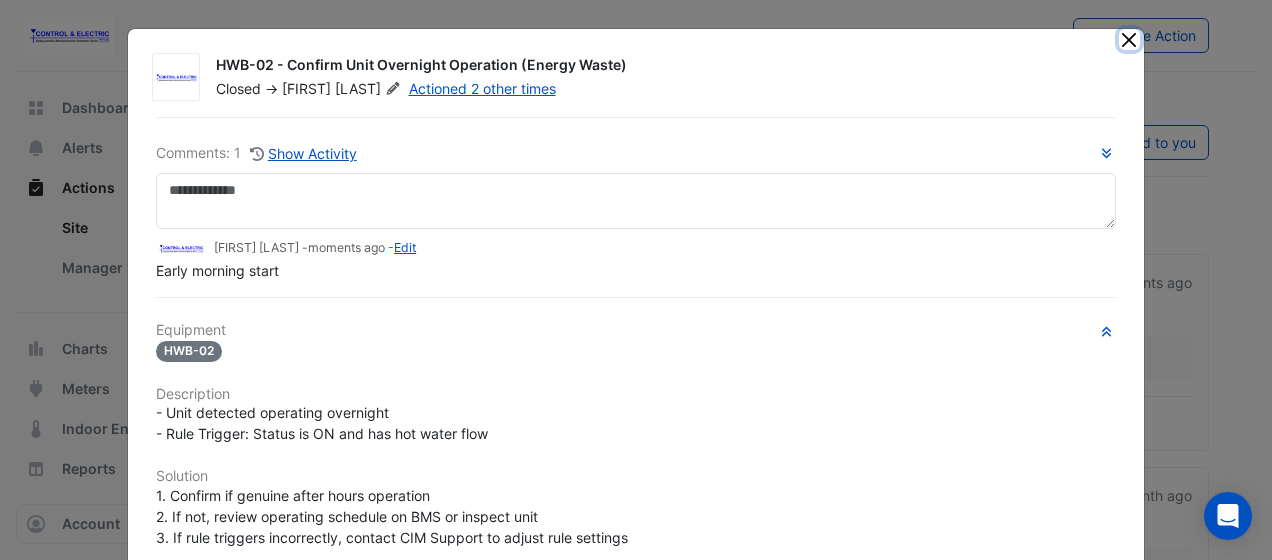 click 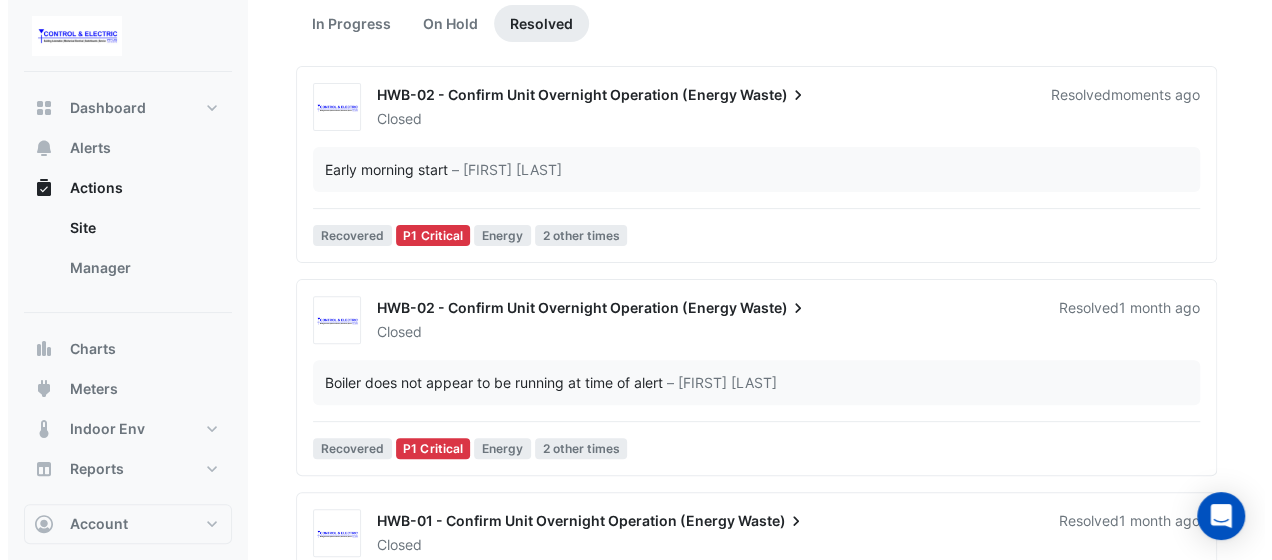 scroll, scrollTop: 0, scrollLeft: 0, axis: both 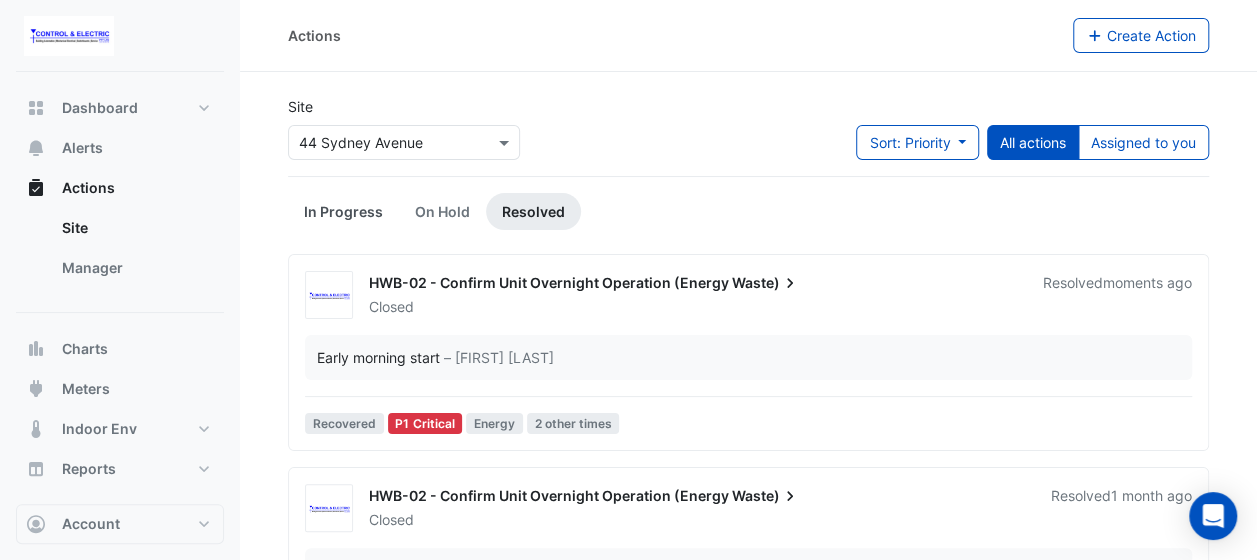 click on "In Progress" at bounding box center (343, 211) 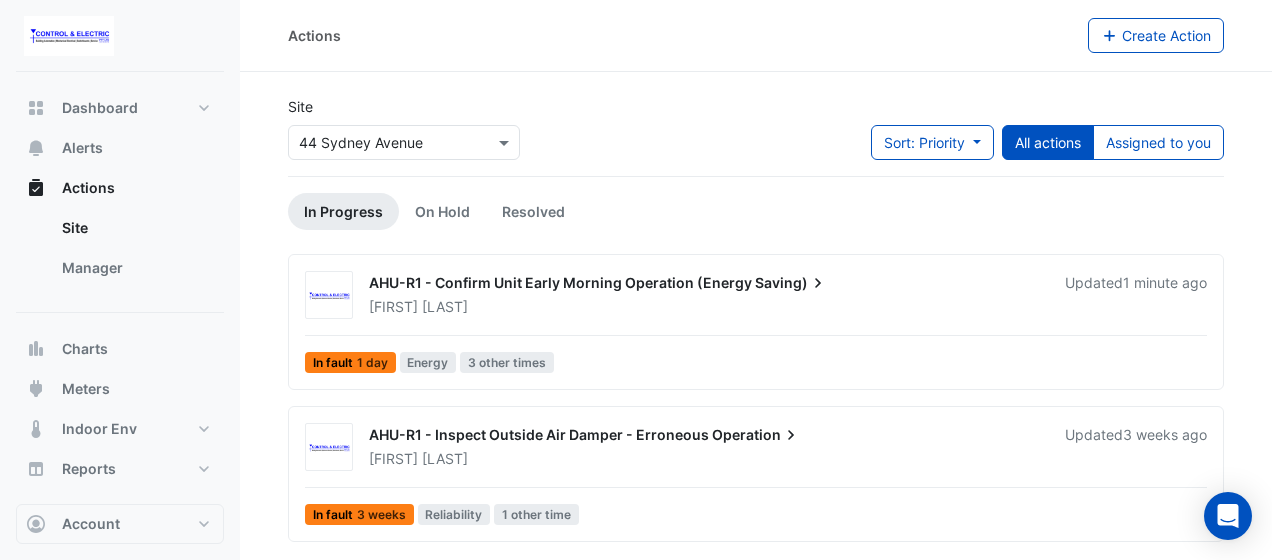click on "Lucas
Baker" at bounding box center [705, 307] 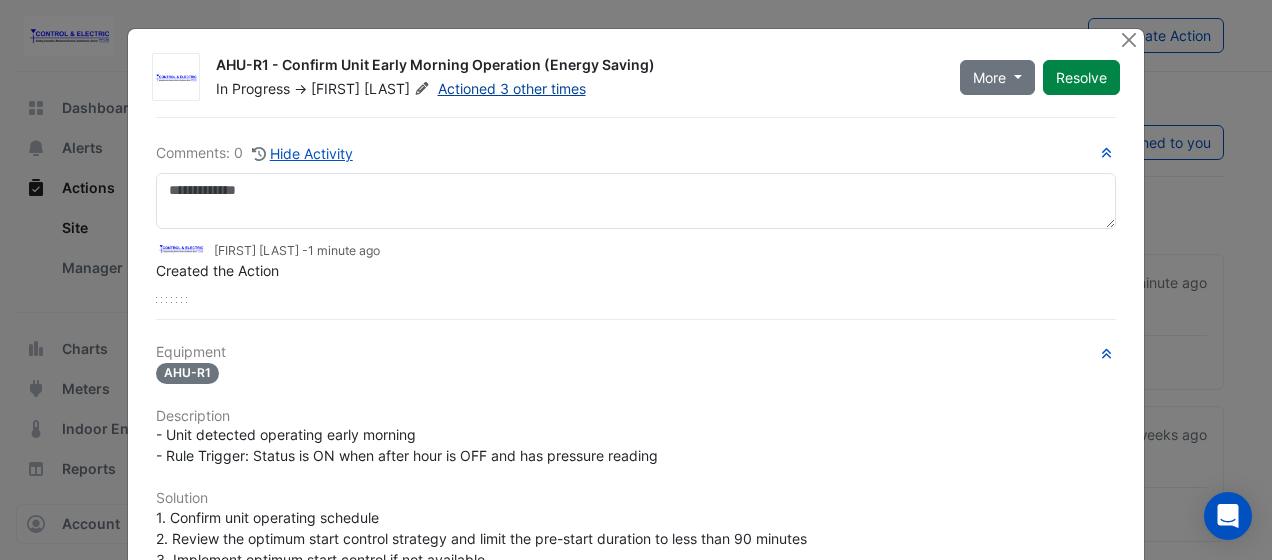 click on "Actioned 3 other times" 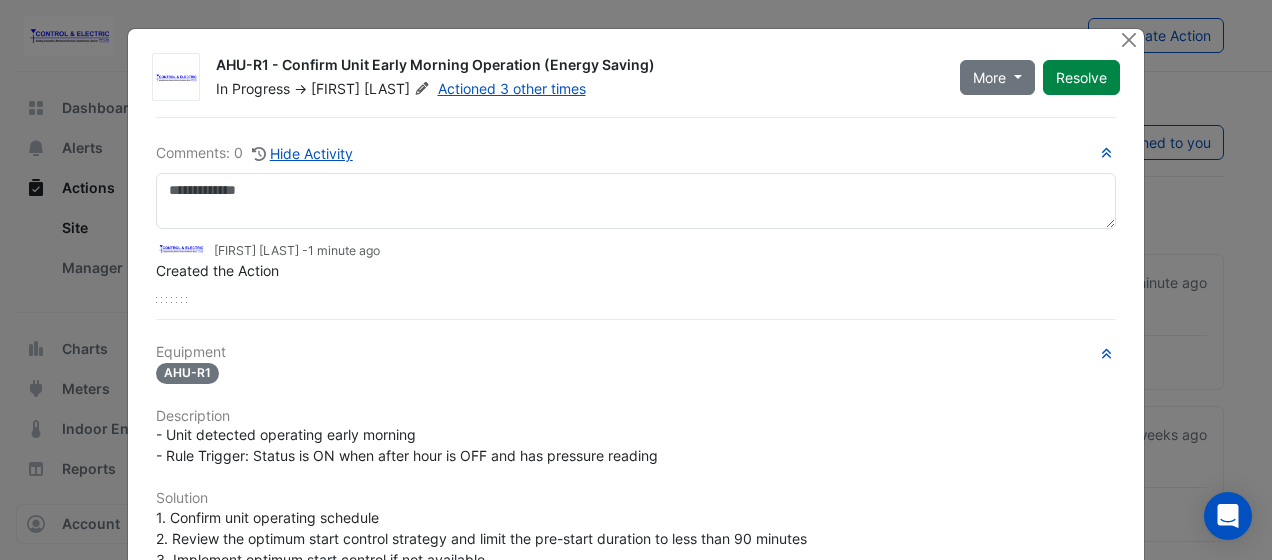 scroll, scrollTop: 426, scrollLeft: 0, axis: vertical 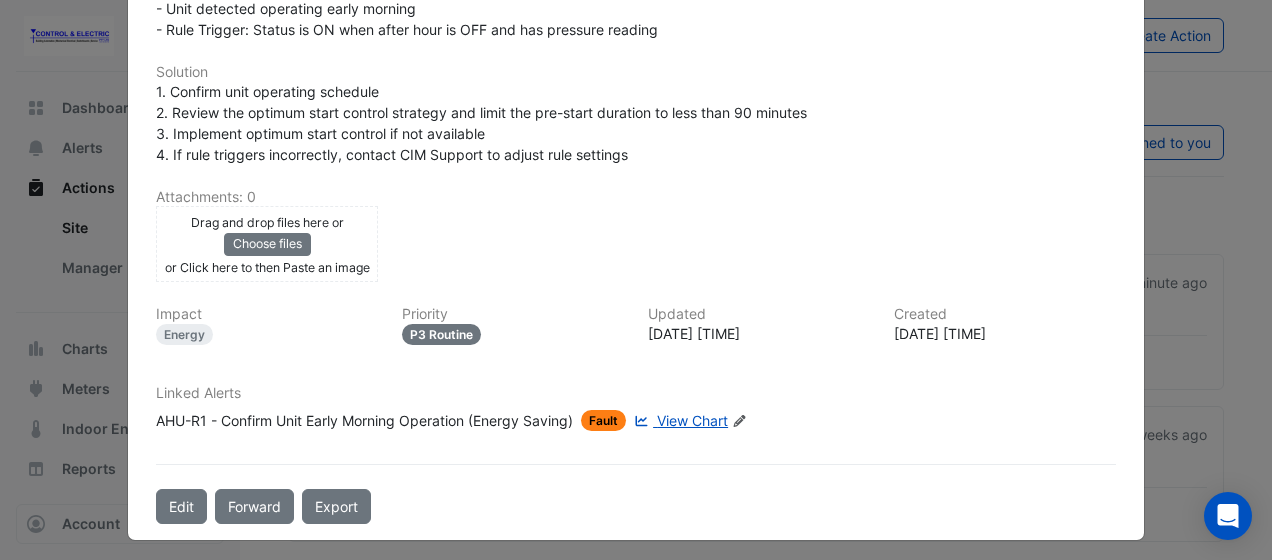 click on "View Chart" 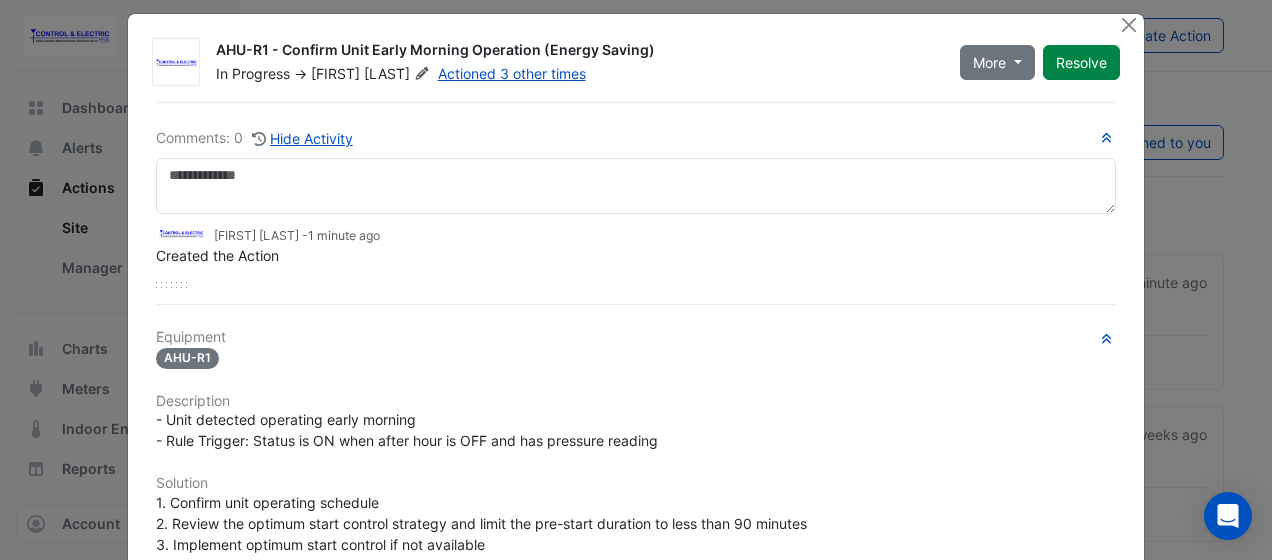 scroll, scrollTop: 0, scrollLeft: 0, axis: both 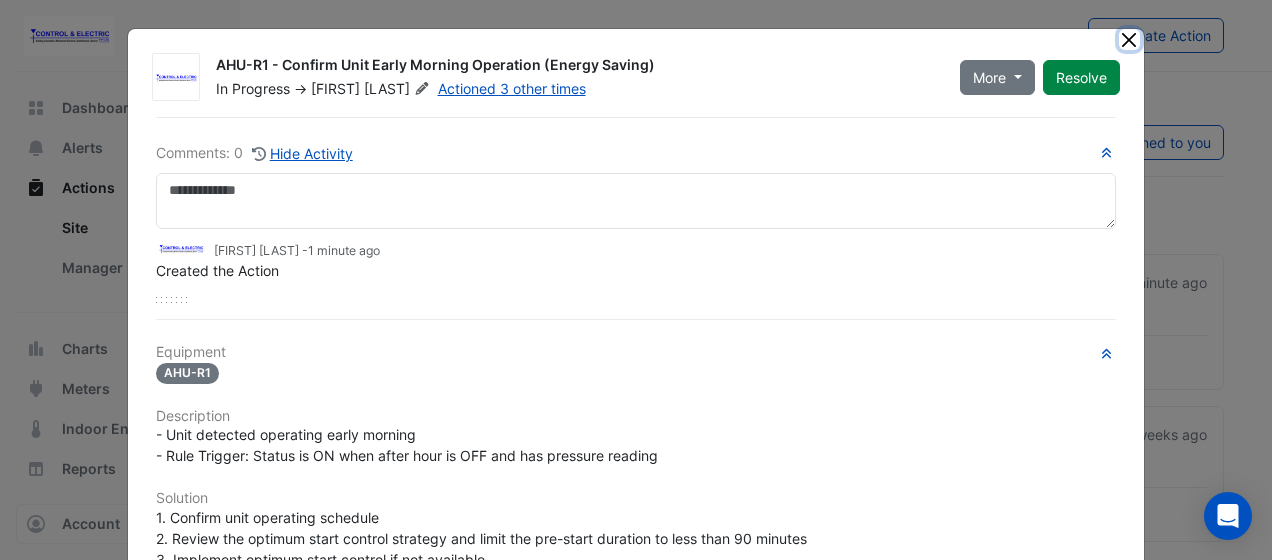 click 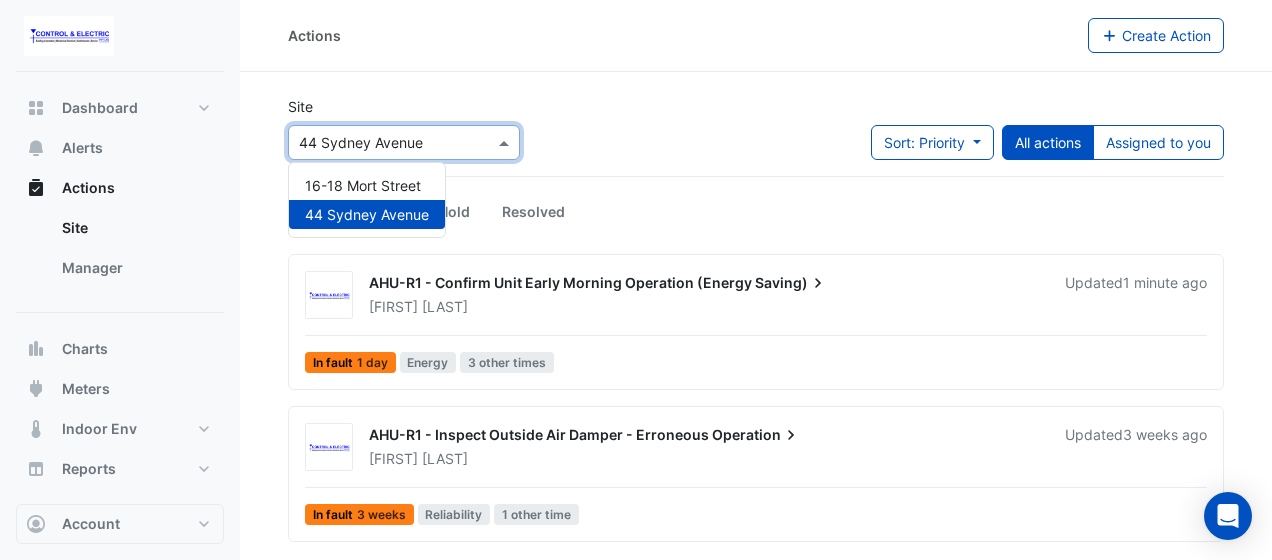 click at bounding box center (384, 143) 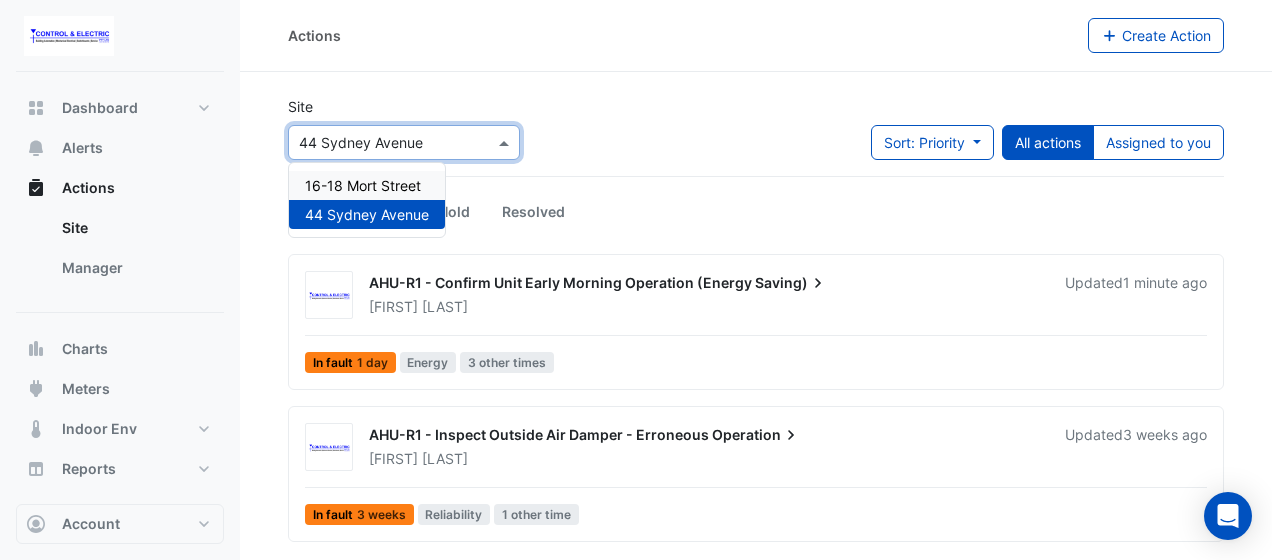 click on "16-18 Mort Street" at bounding box center (363, 185) 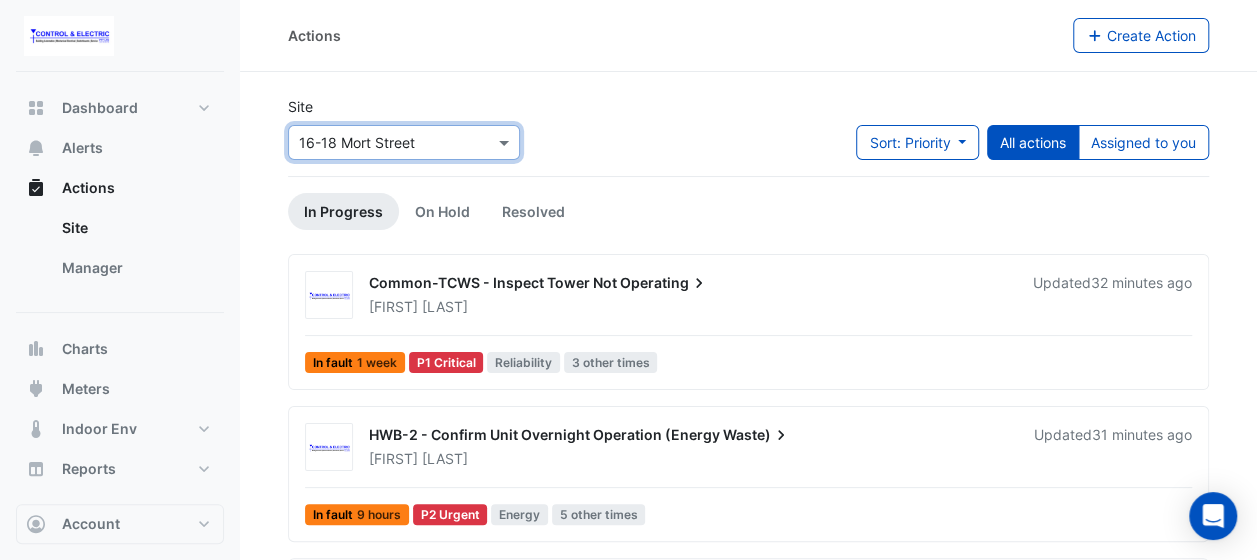 click on "Common-TCWS - Inspect Tower Not" at bounding box center (493, 282) 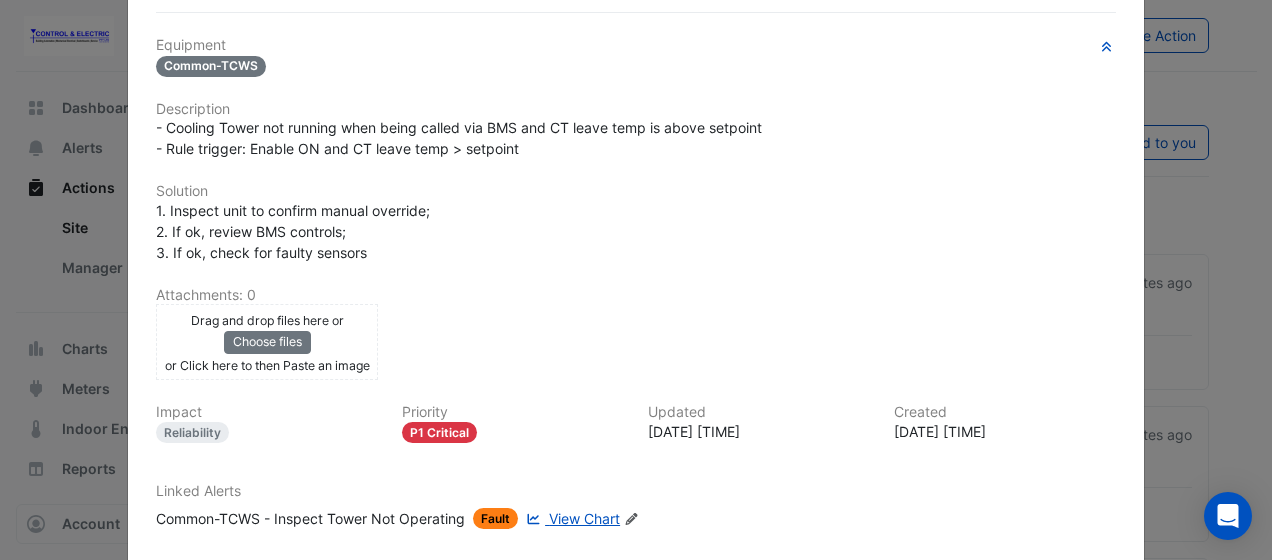 scroll, scrollTop: 405, scrollLeft: 0, axis: vertical 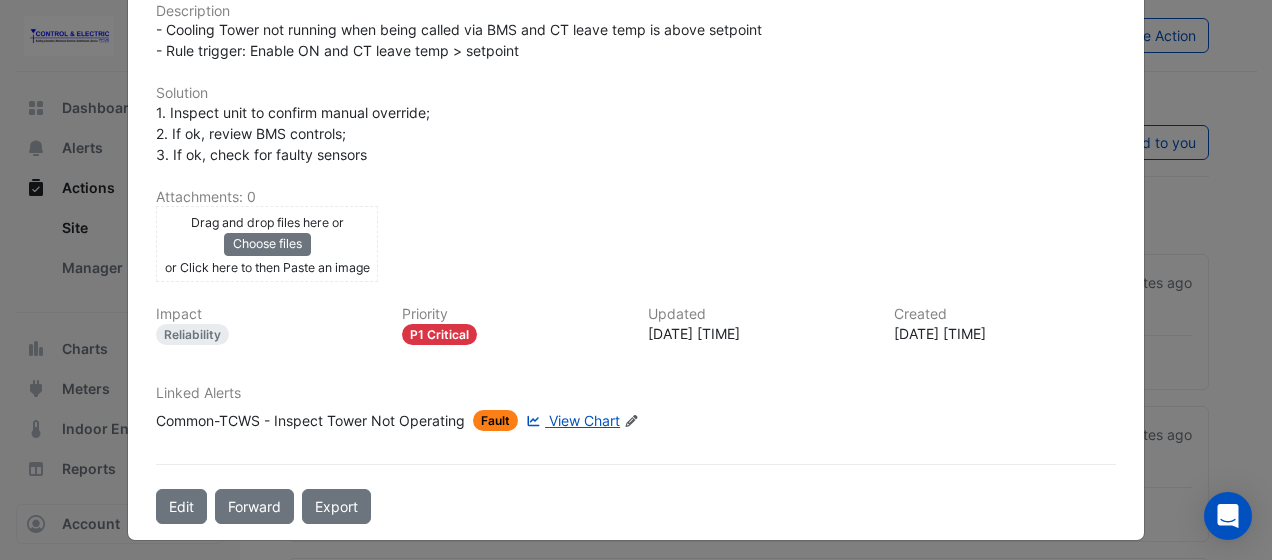 click on "View Chart" 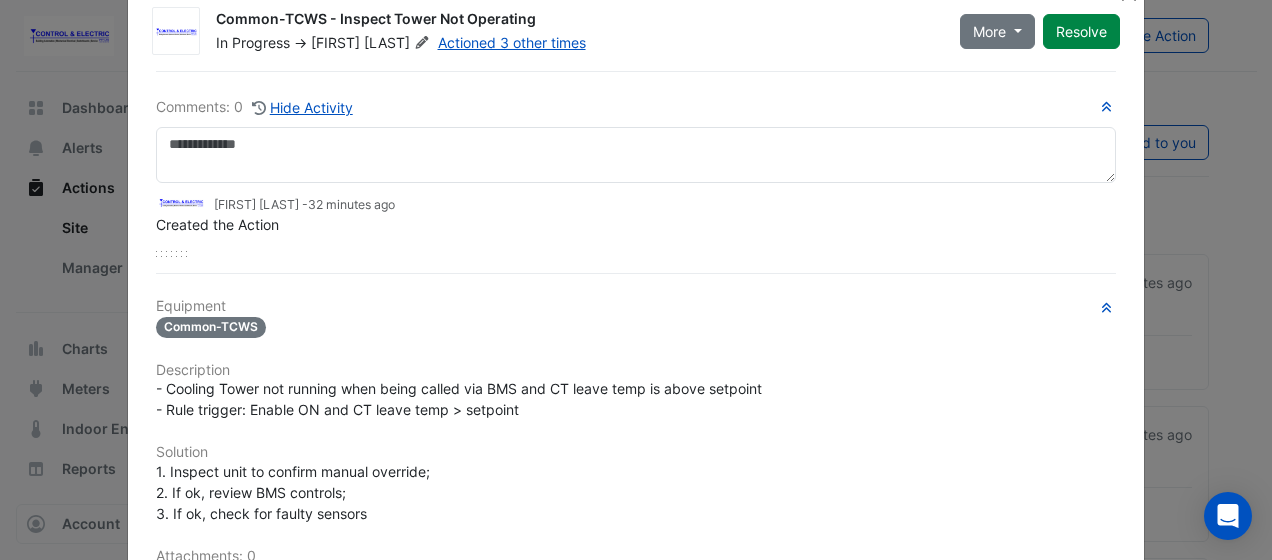 scroll, scrollTop: 44, scrollLeft: 0, axis: vertical 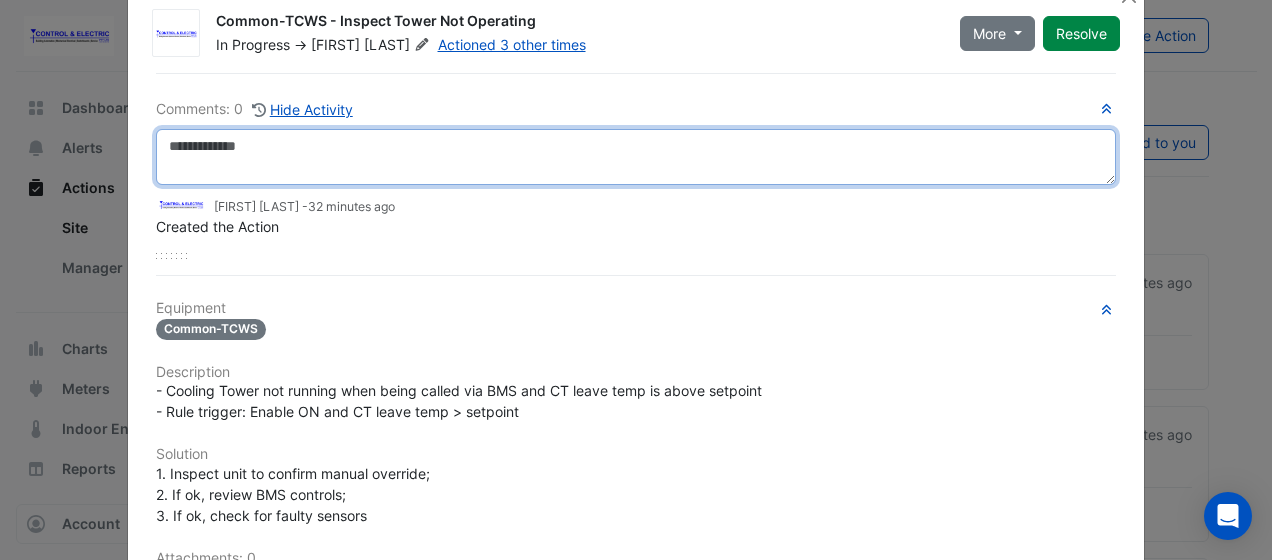 click at bounding box center [636, 157] 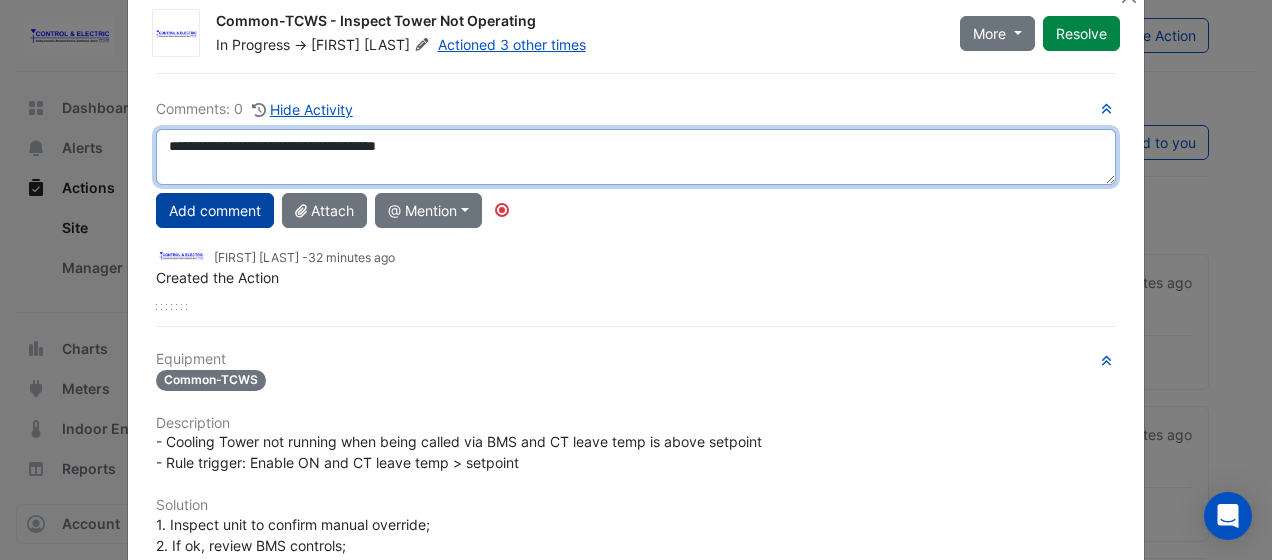 type on "**********" 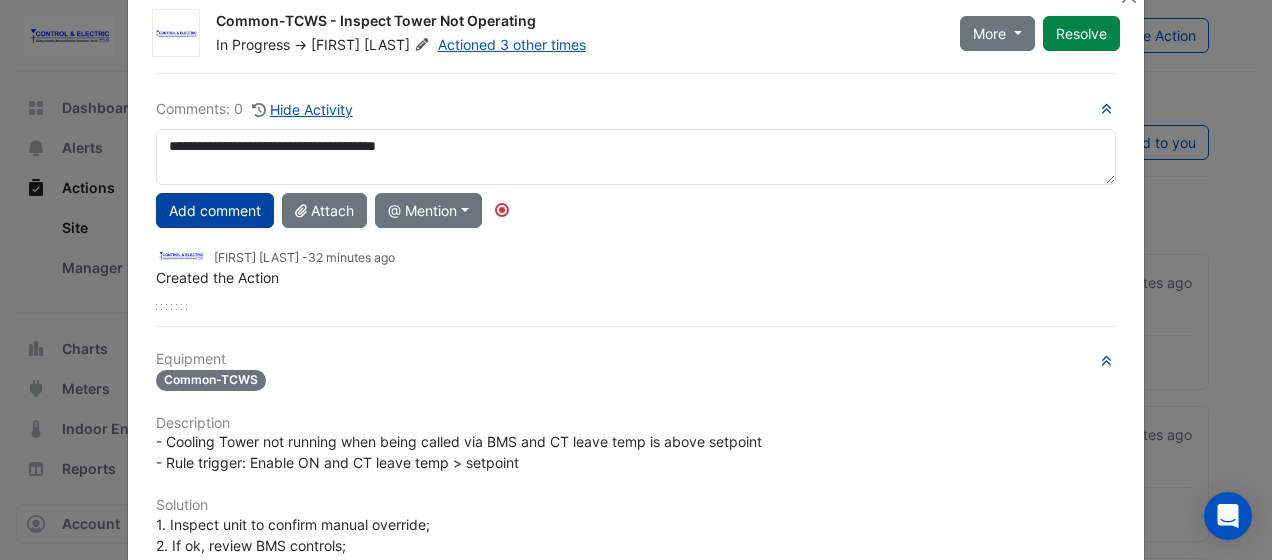click on "Add comment" 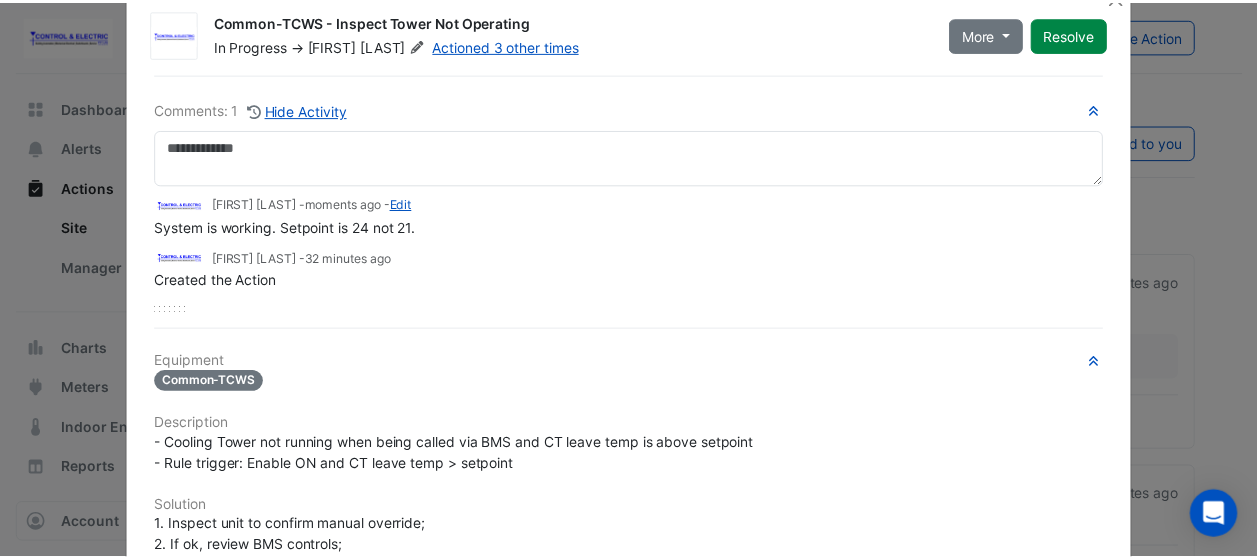 scroll, scrollTop: 0, scrollLeft: 0, axis: both 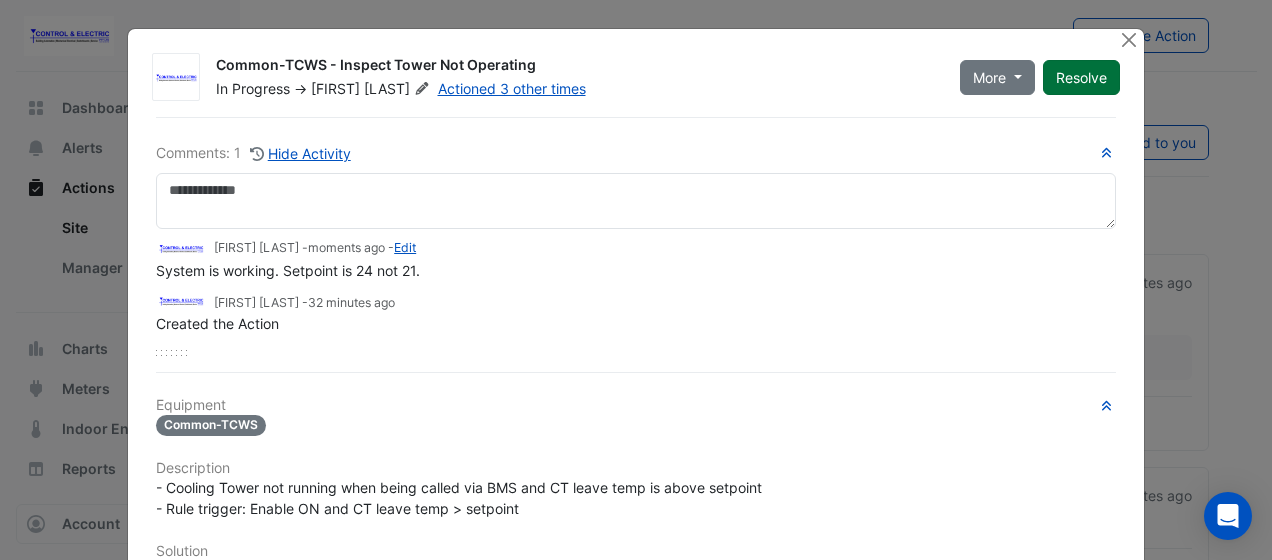 click on "Resolve" 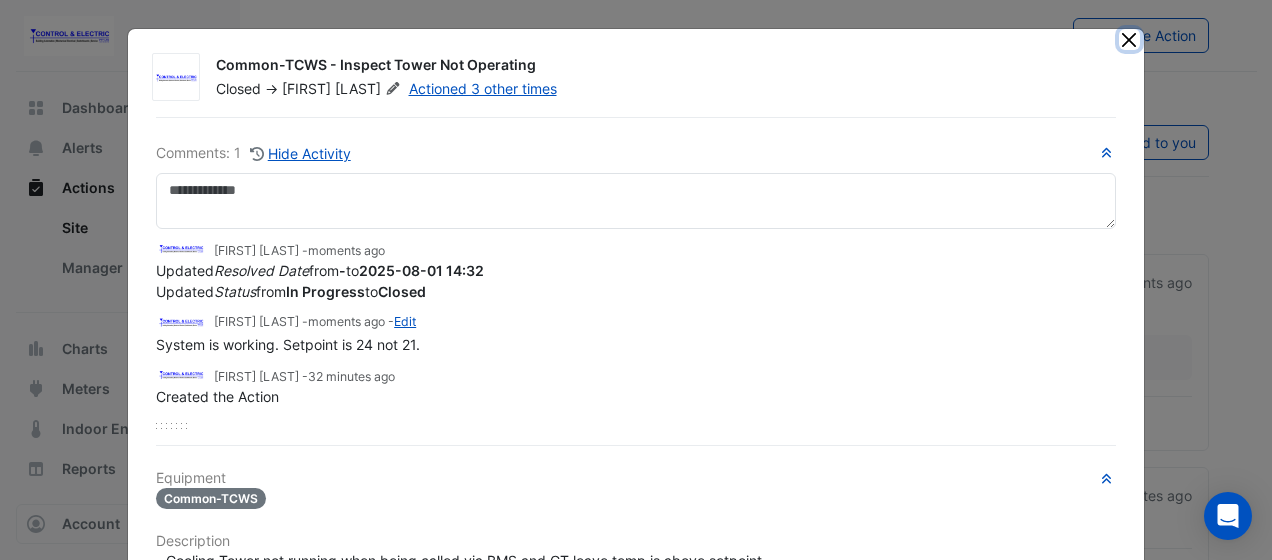 click 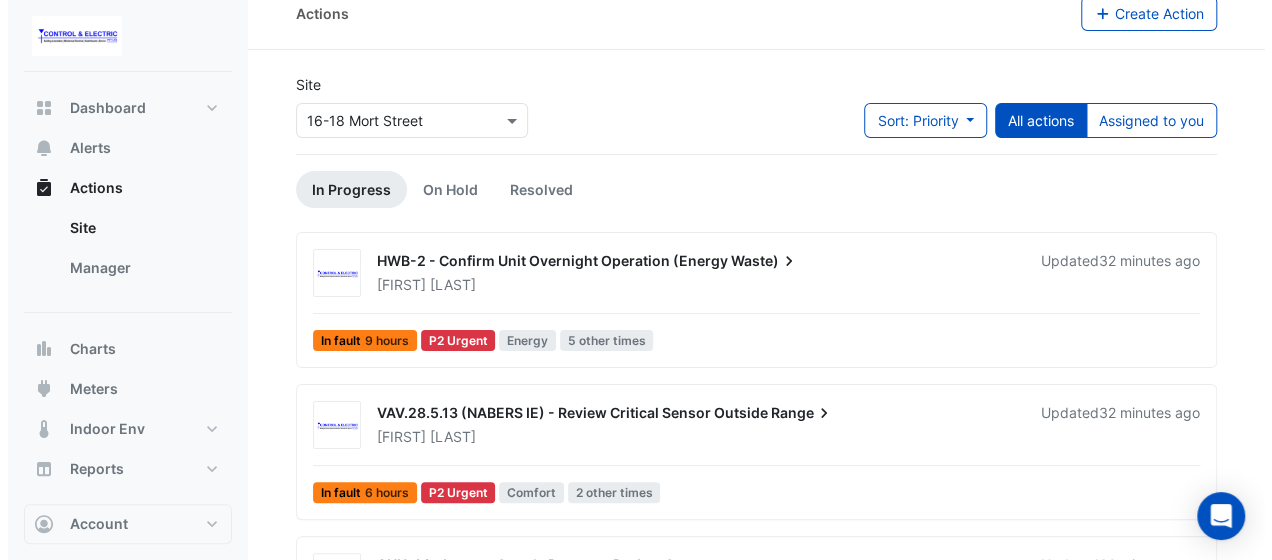 scroll, scrollTop: 20, scrollLeft: 0, axis: vertical 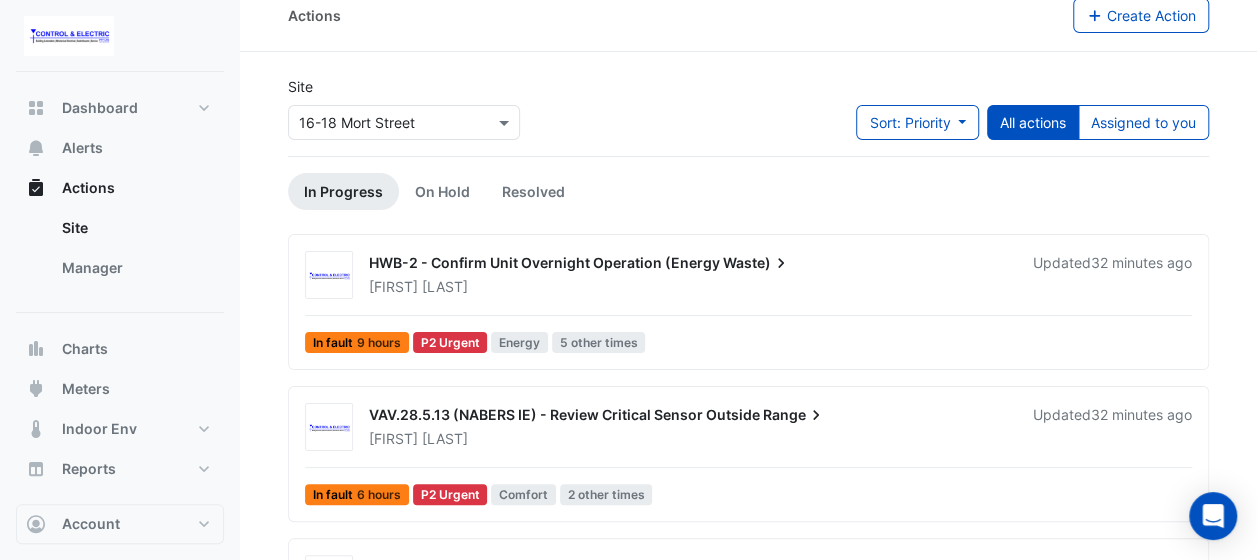 click on "HWB-2 - Confirm Unit Overnight Operation (Energy
Waste)" at bounding box center [689, 265] 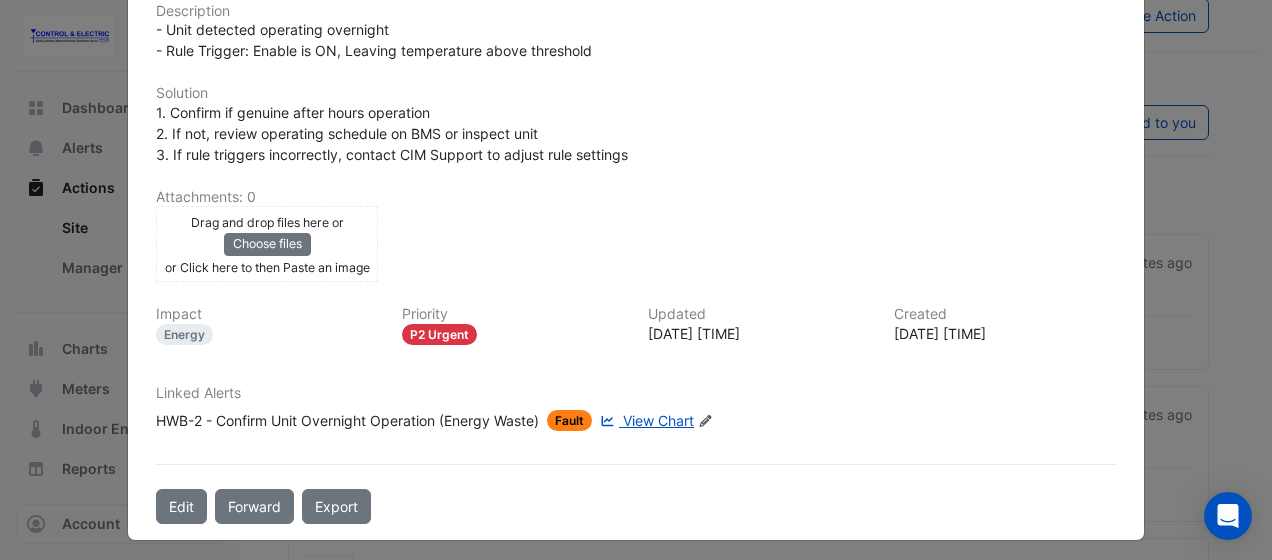 scroll, scrollTop: 0, scrollLeft: 0, axis: both 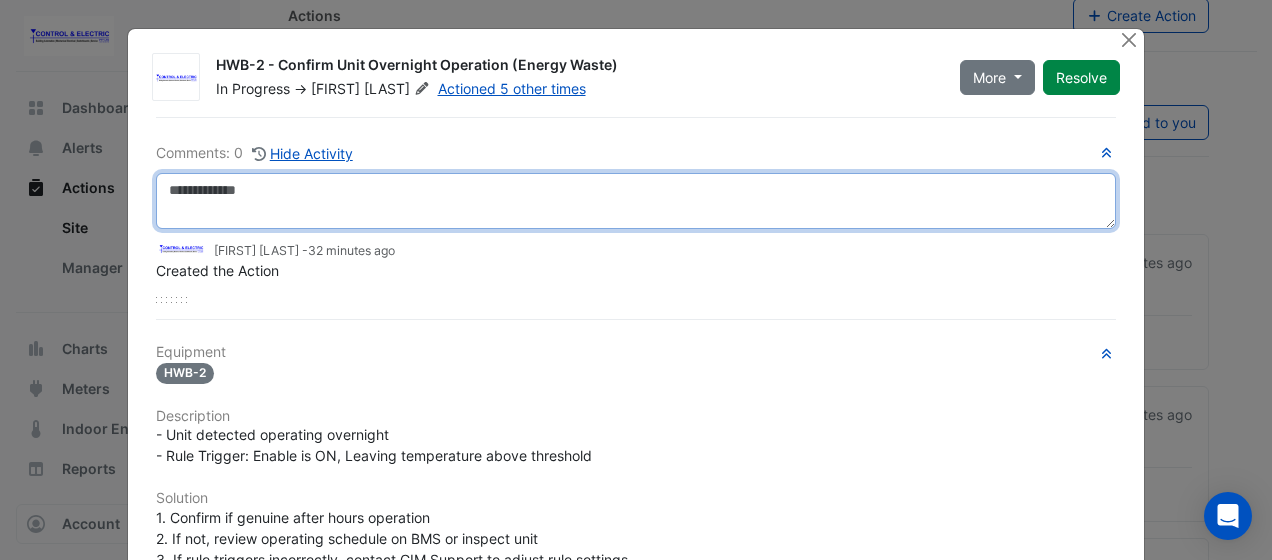 click at bounding box center (636, 201) 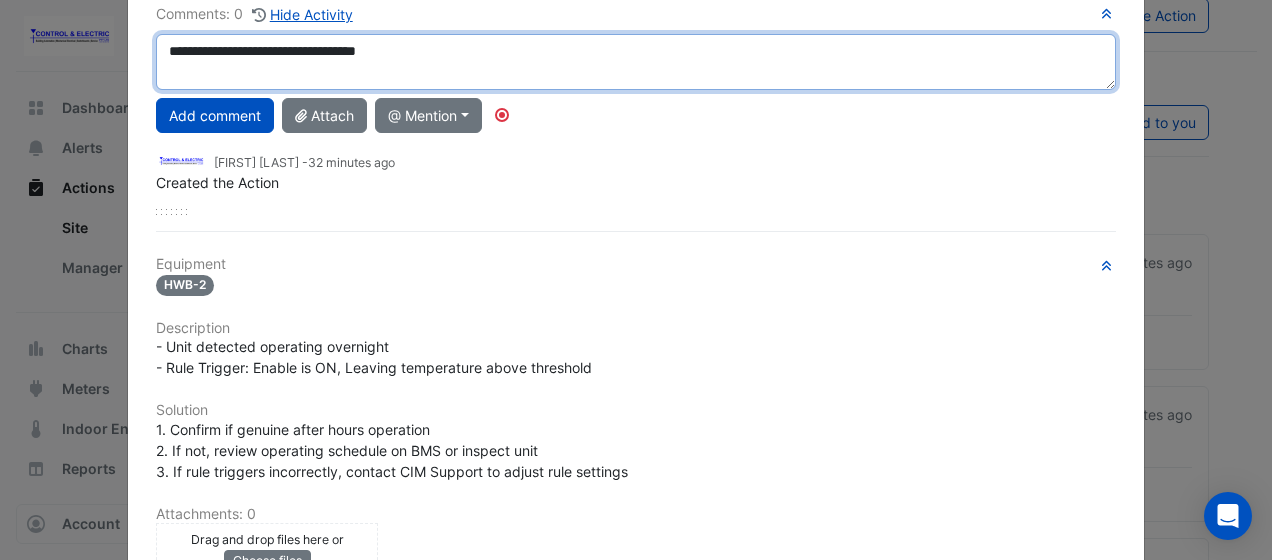 scroll, scrollTop: 117, scrollLeft: 0, axis: vertical 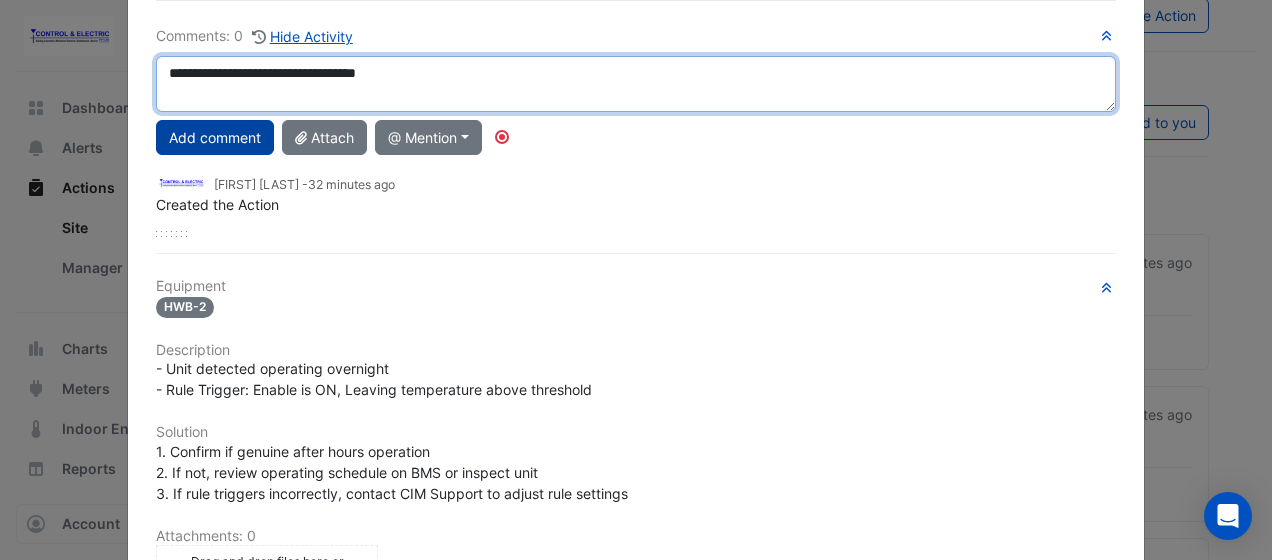 type on "**********" 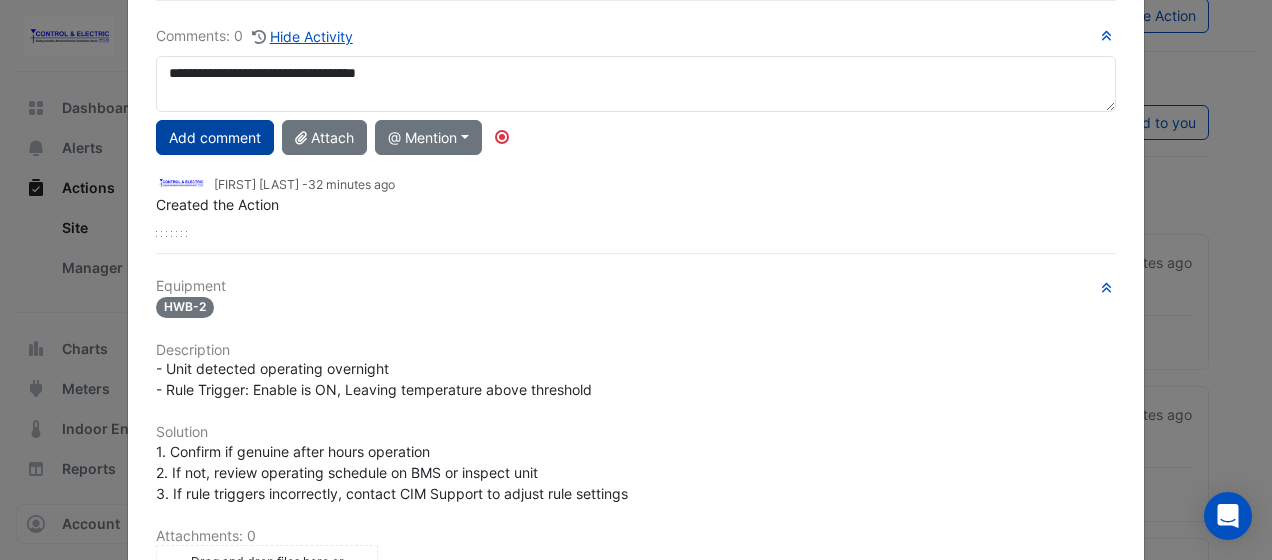 click on "Add comment" 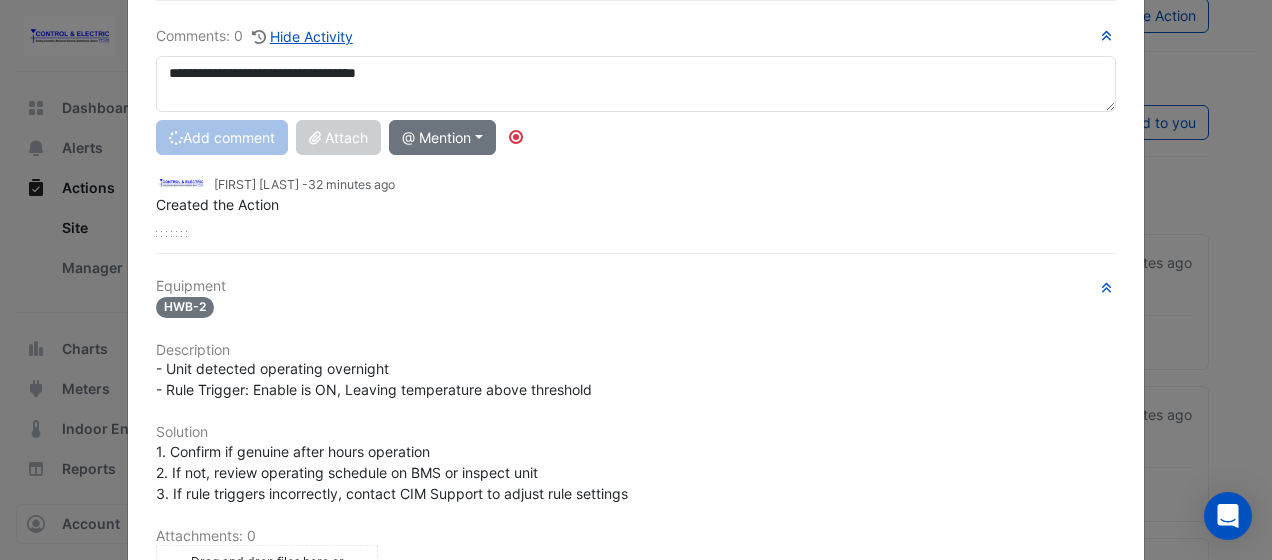 type 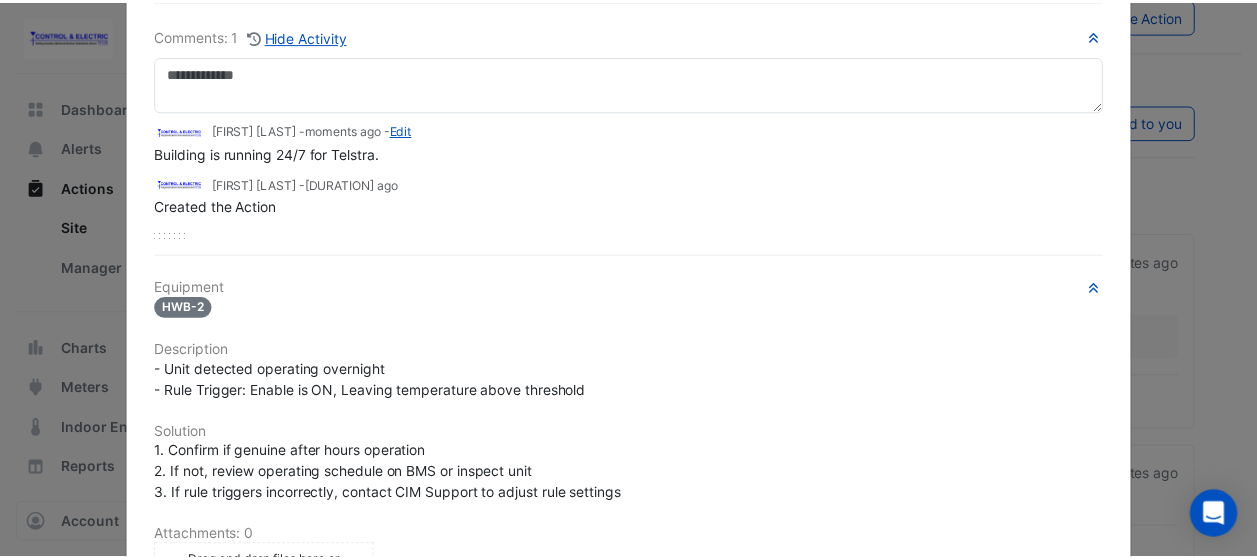 scroll, scrollTop: 0, scrollLeft: 0, axis: both 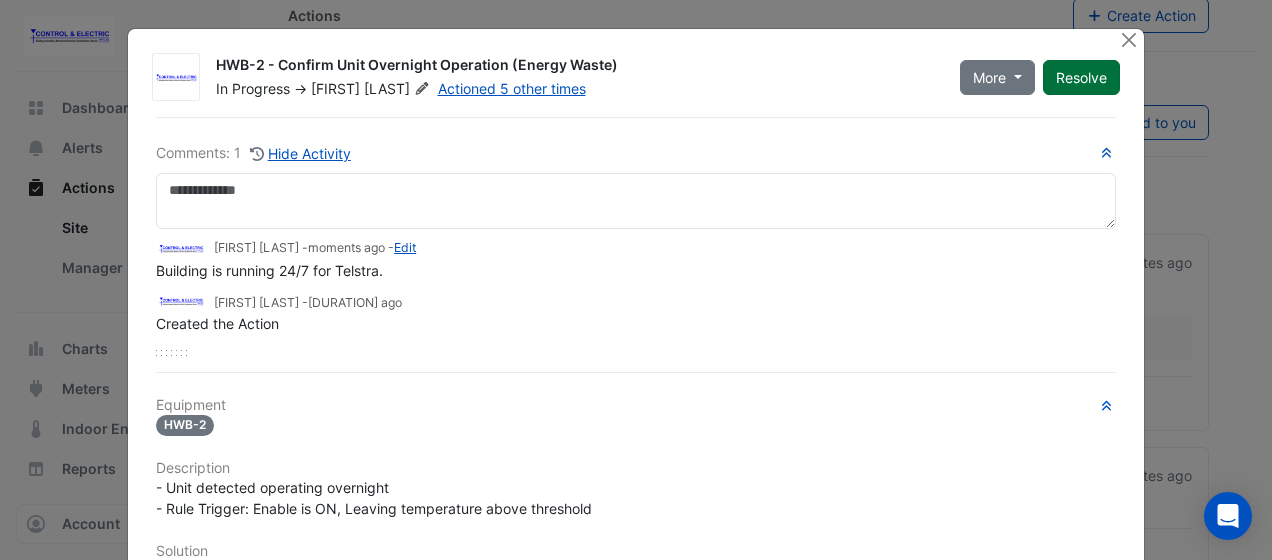 click on "Resolve" 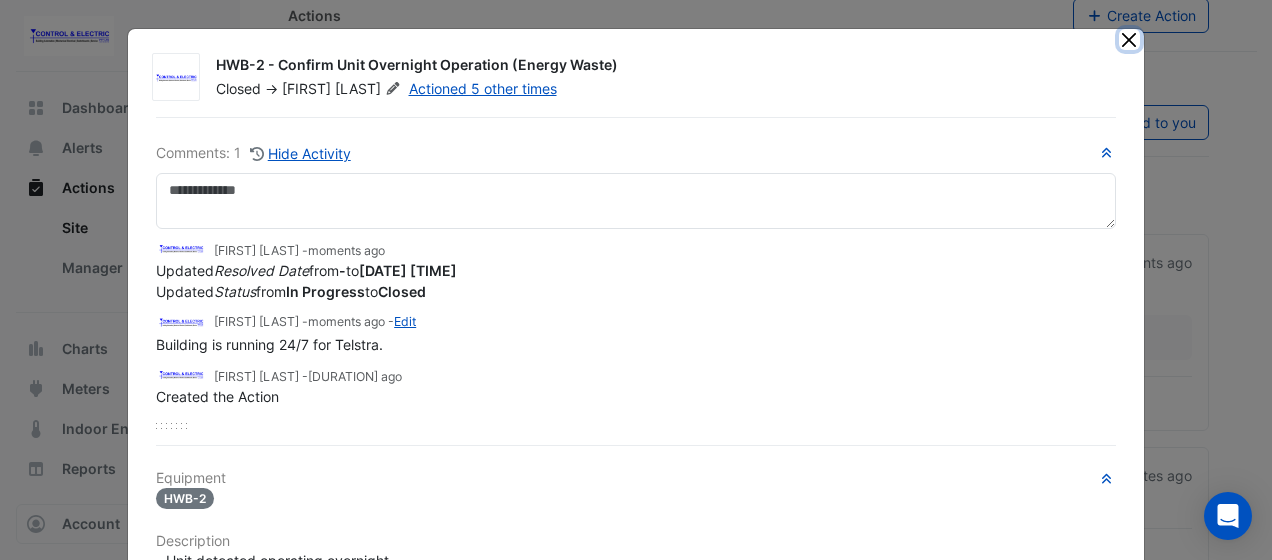 click 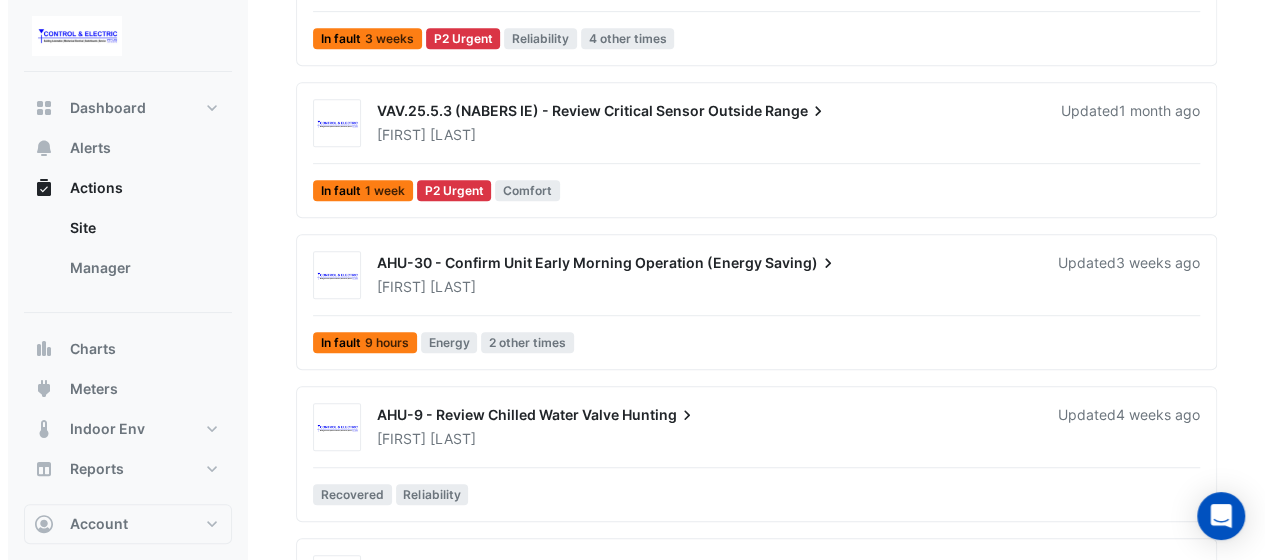 scroll, scrollTop: 475, scrollLeft: 0, axis: vertical 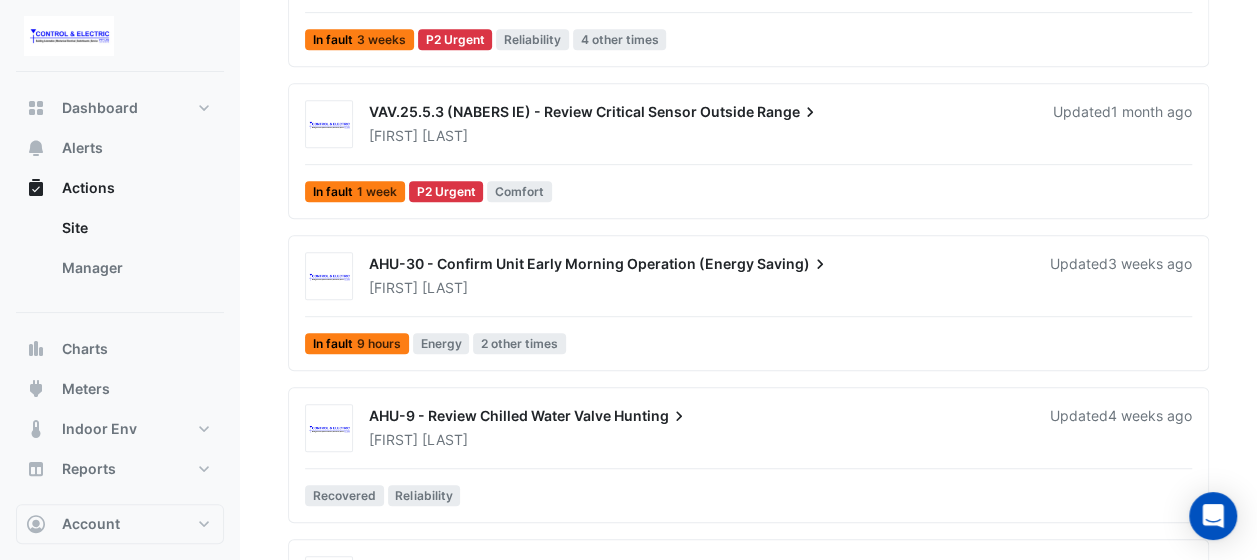 click on "Lucas
Baker" at bounding box center [697, 288] 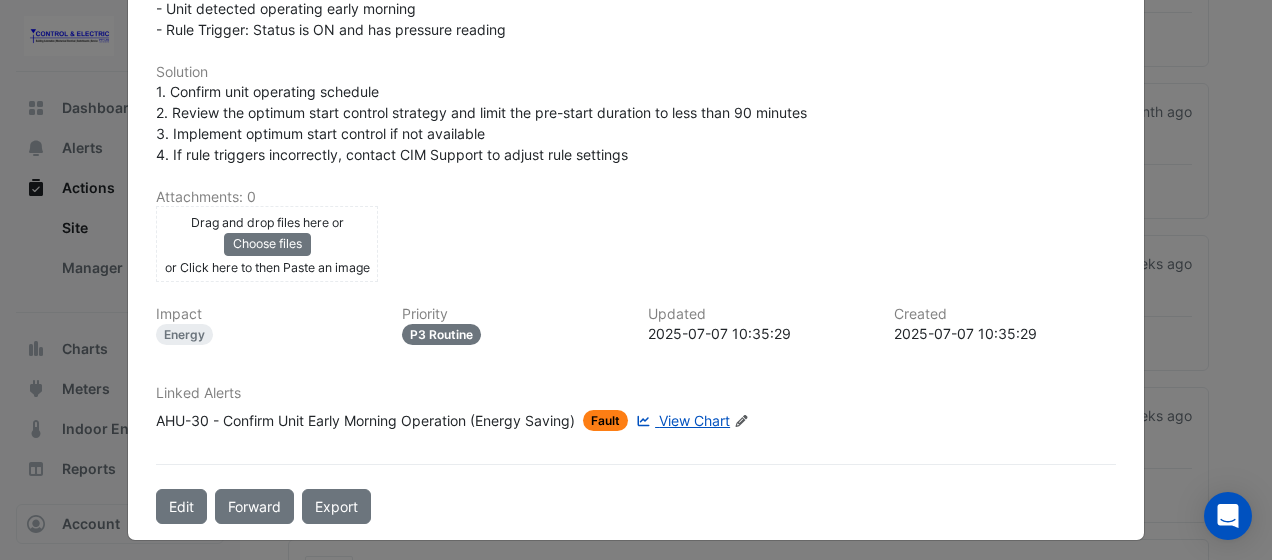 scroll, scrollTop: 425, scrollLeft: 0, axis: vertical 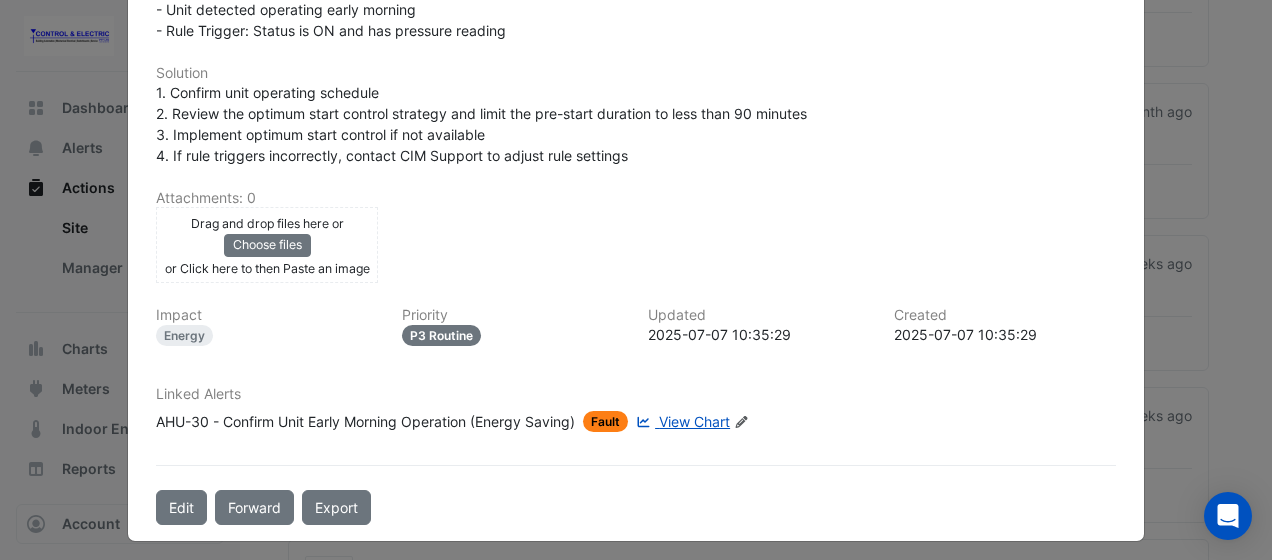 click on "View Chart" 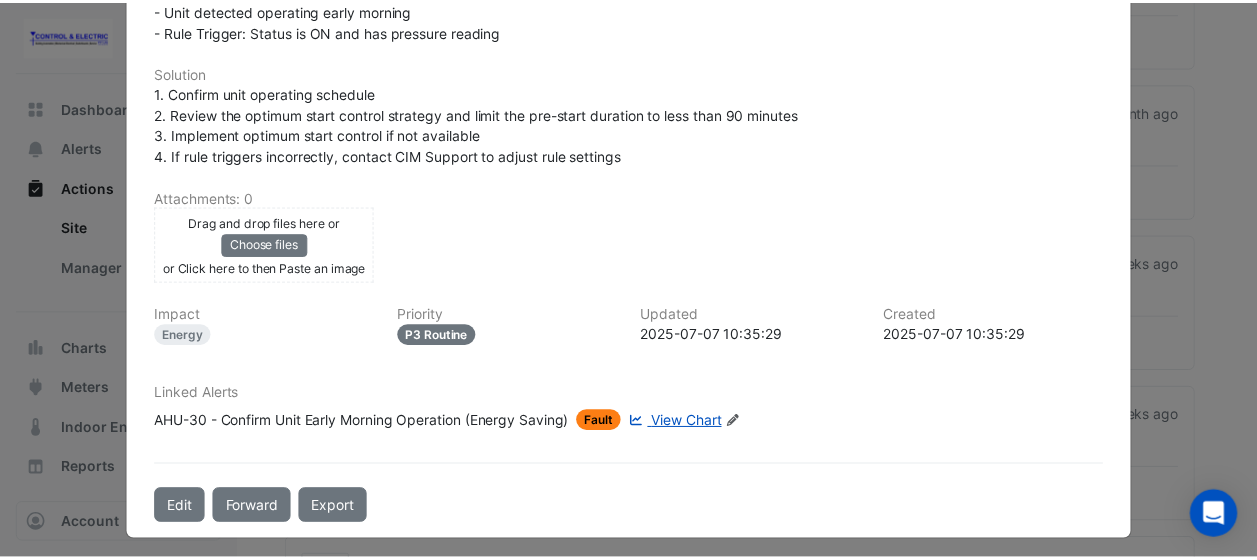 scroll, scrollTop: 0, scrollLeft: 0, axis: both 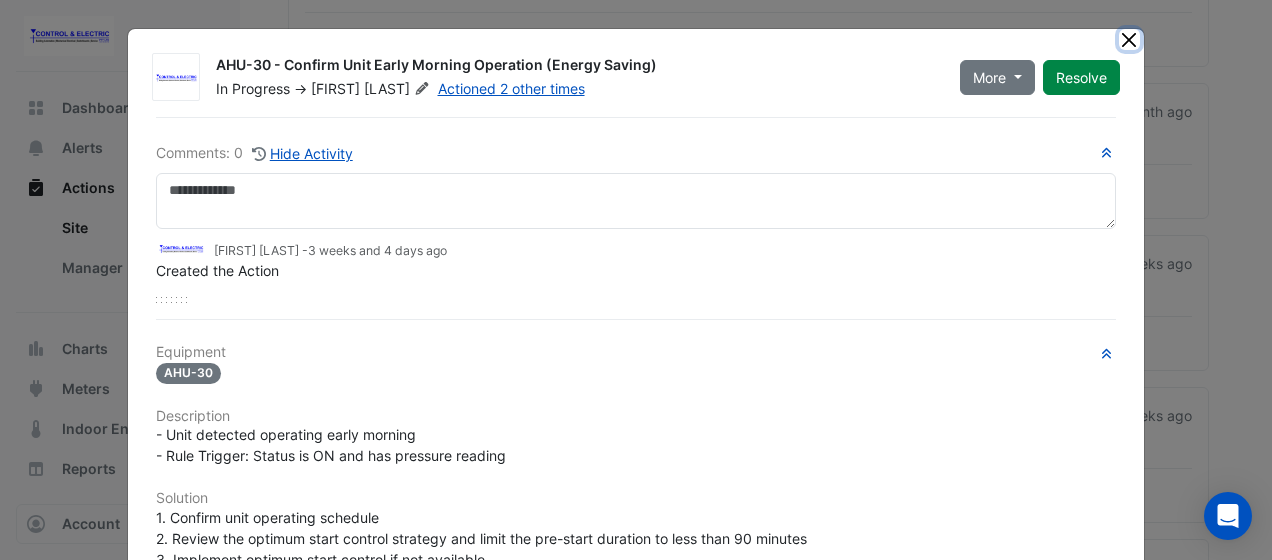 click 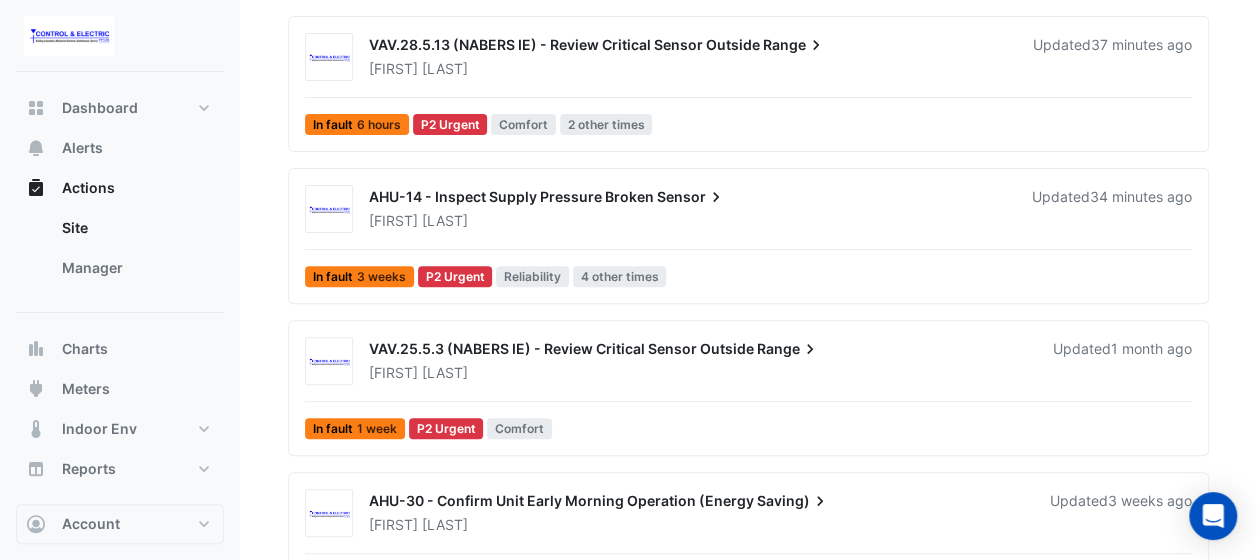 scroll, scrollTop: 191, scrollLeft: 0, axis: vertical 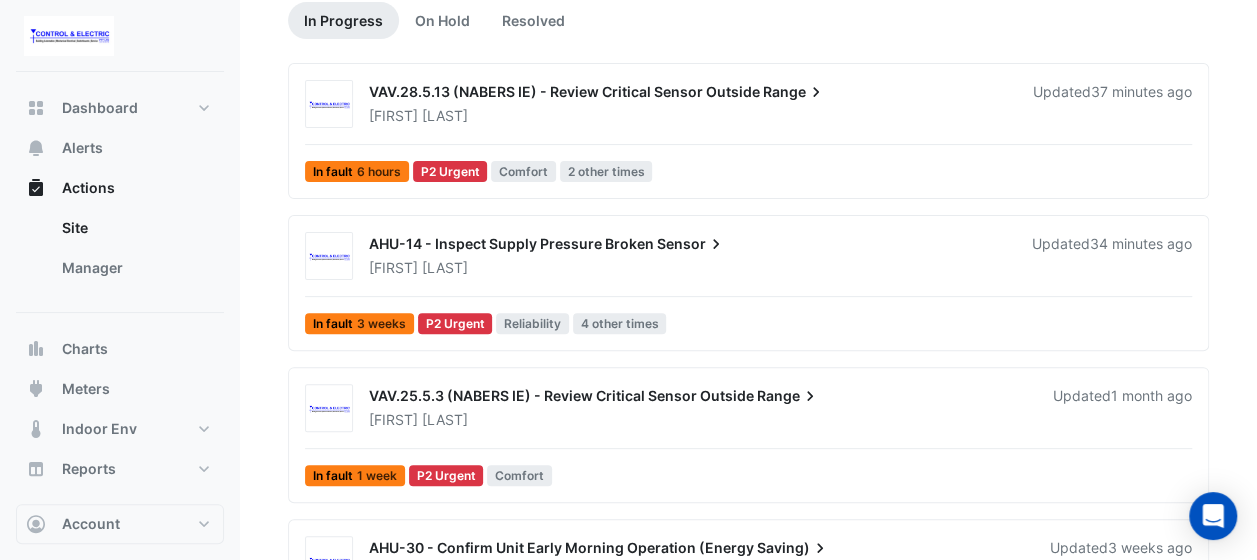 click on "AHU-14 - Inspect Supply Pressure Broken
Sensor
Lucas
Baker
Updated
34 minutes ago" at bounding box center [748, 256] 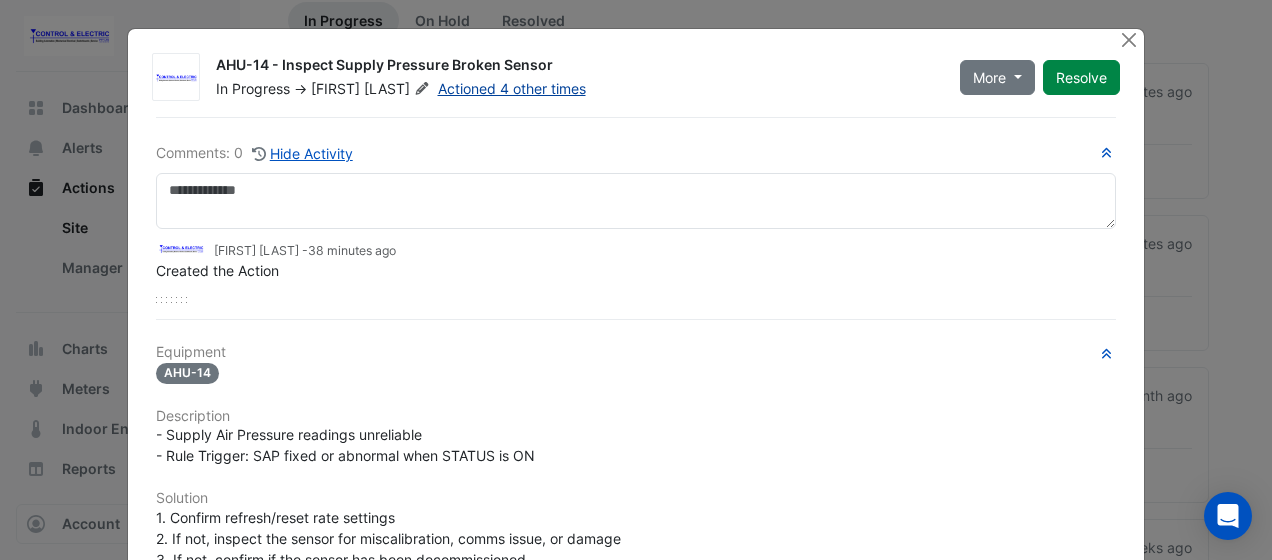 click on "Actioned 4 other times" 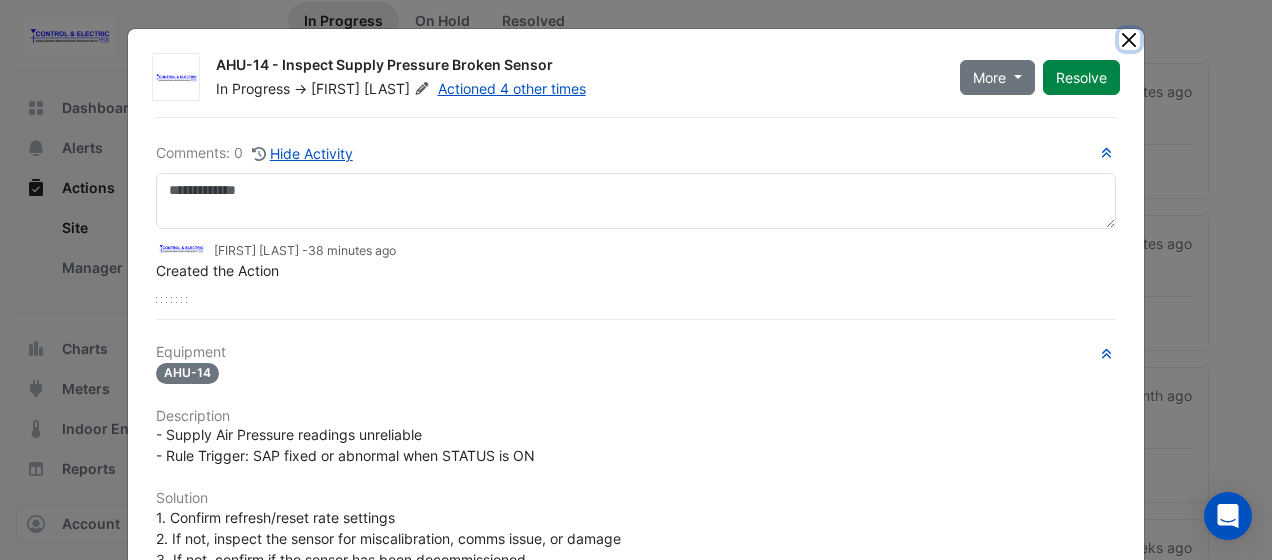 click 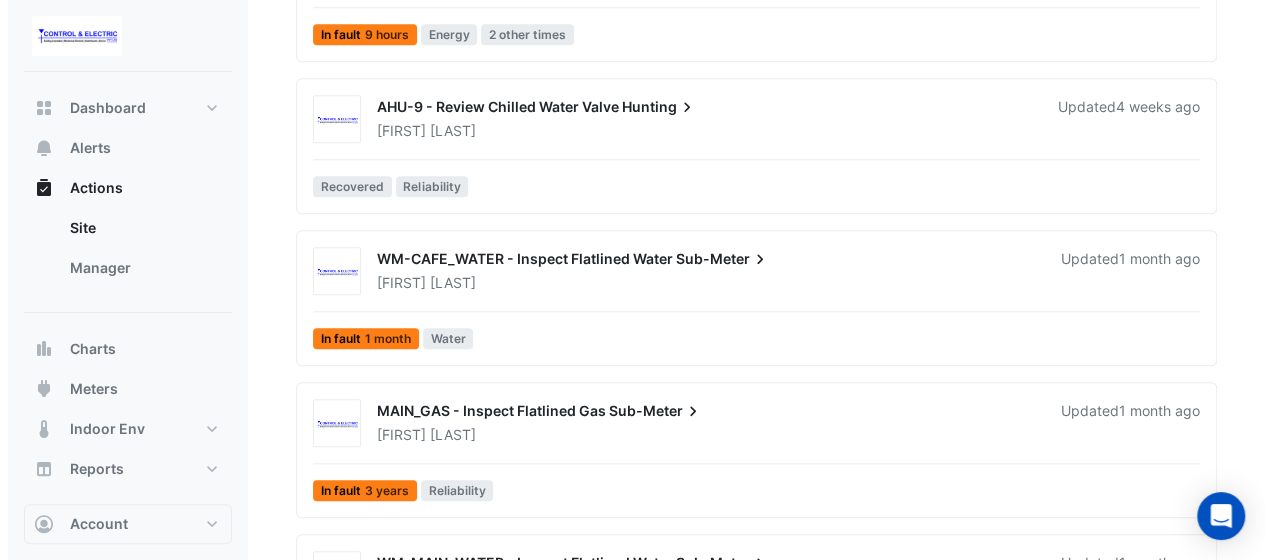scroll, scrollTop: 782, scrollLeft: 0, axis: vertical 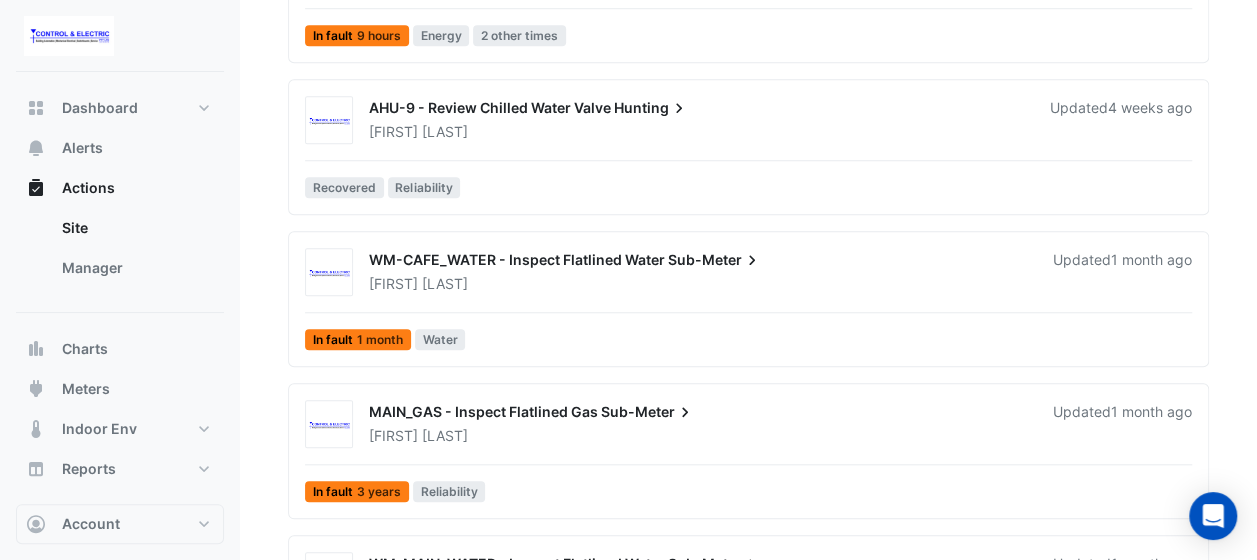 click 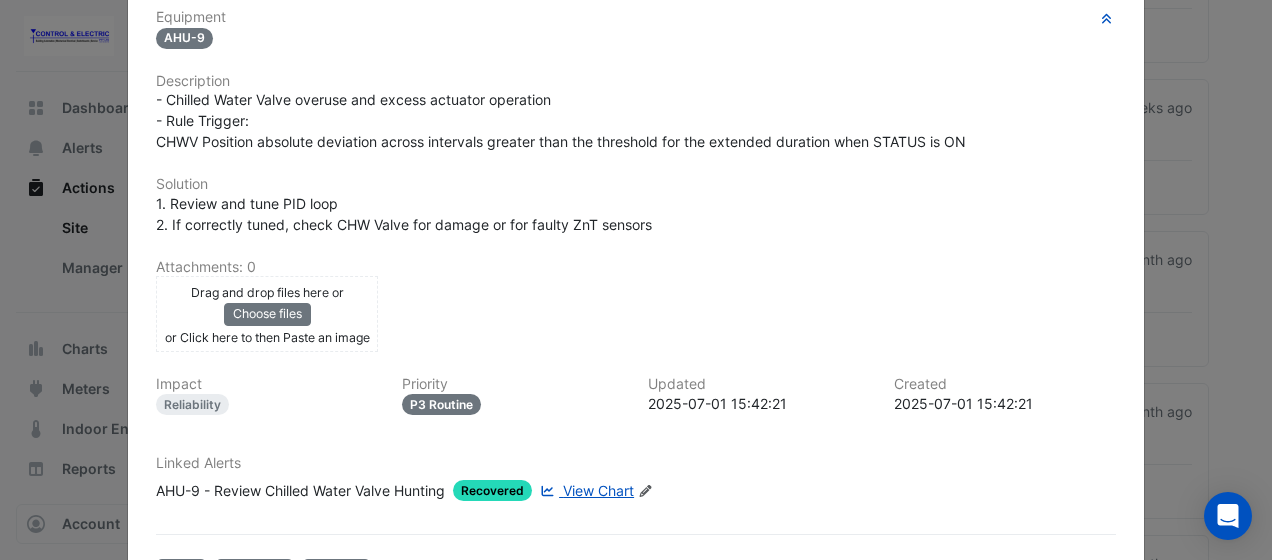 scroll, scrollTop: 405, scrollLeft: 0, axis: vertical 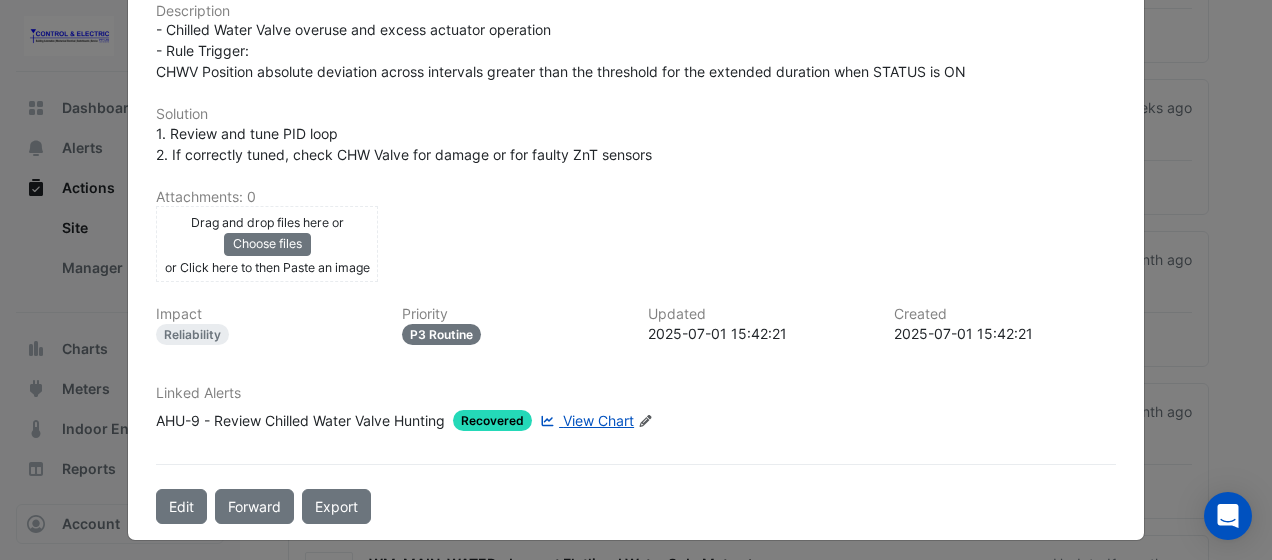 click on "View Chart" 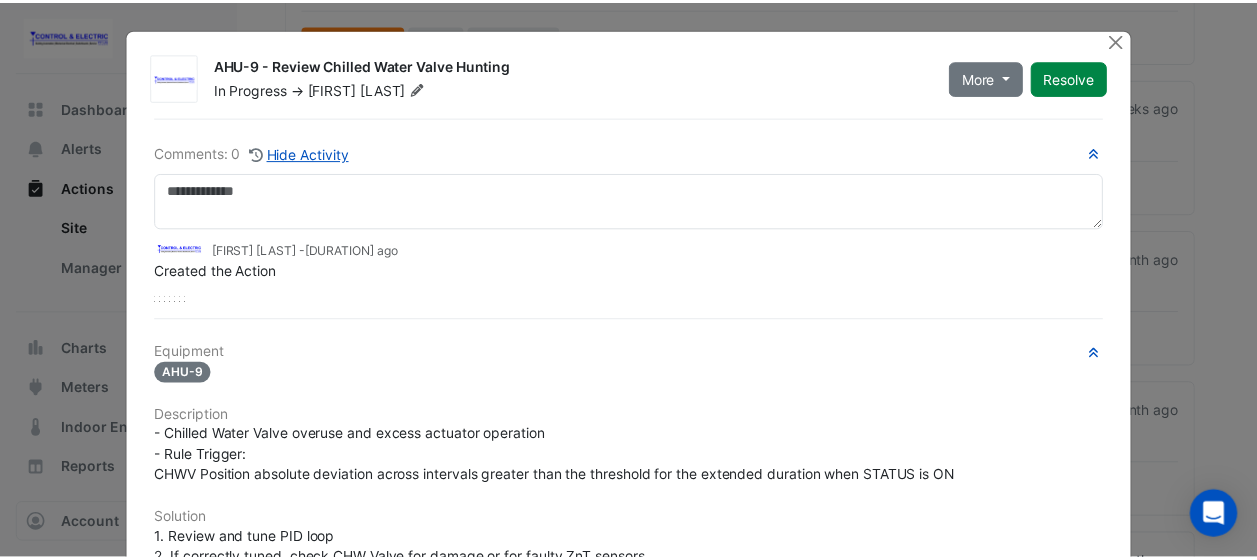 scroll, scrollTop: 1, scrollLeft: 0, axis: vertical 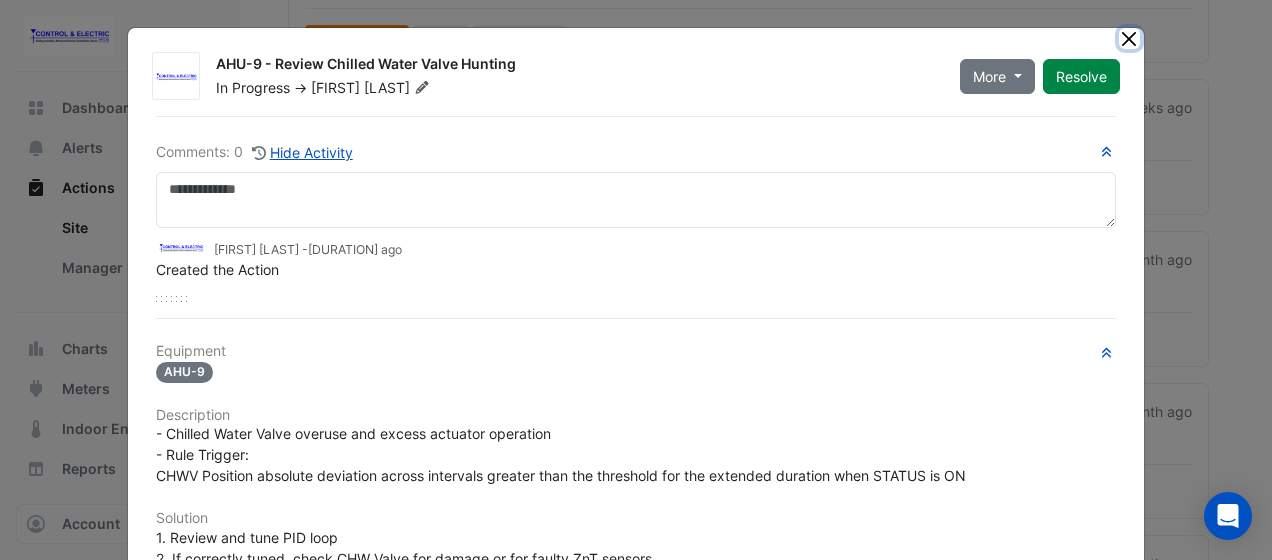 click 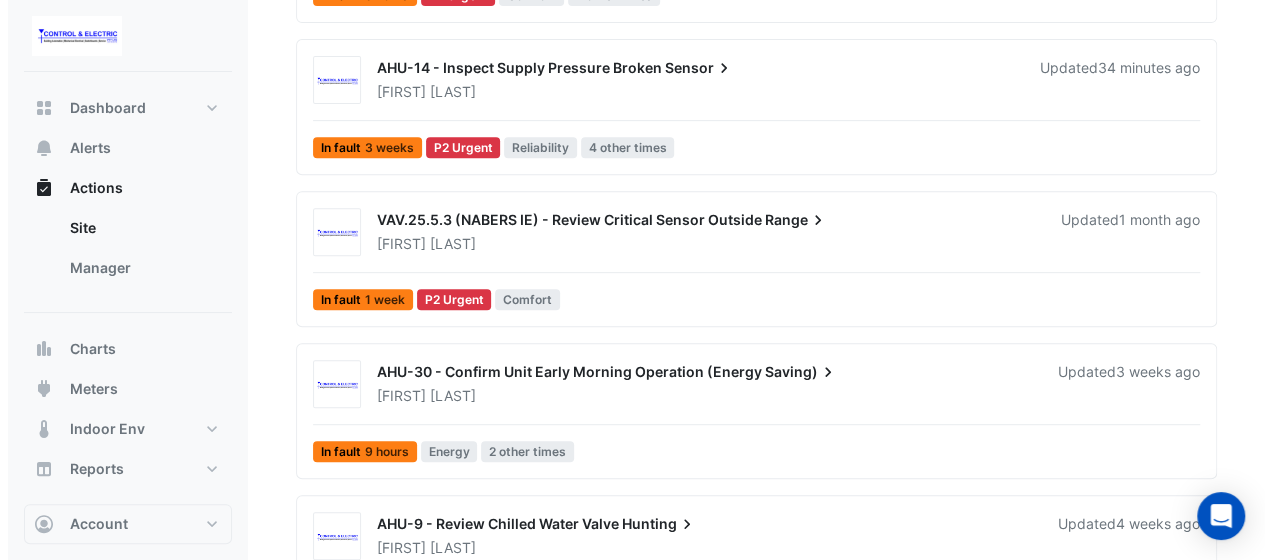 scroll, scrollTop: 368, scrollLeft: 0, axis: vertical 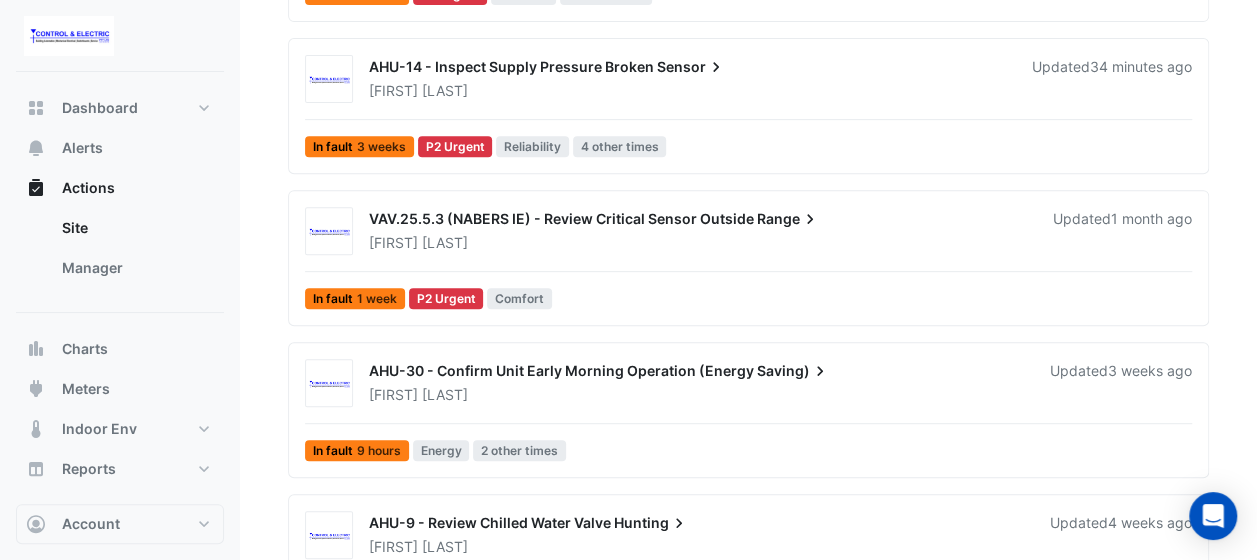 click on "AHU-30 - Confirm Unit Early Morning Operation (Energy
Saving)" at bounding box center (697, 373) 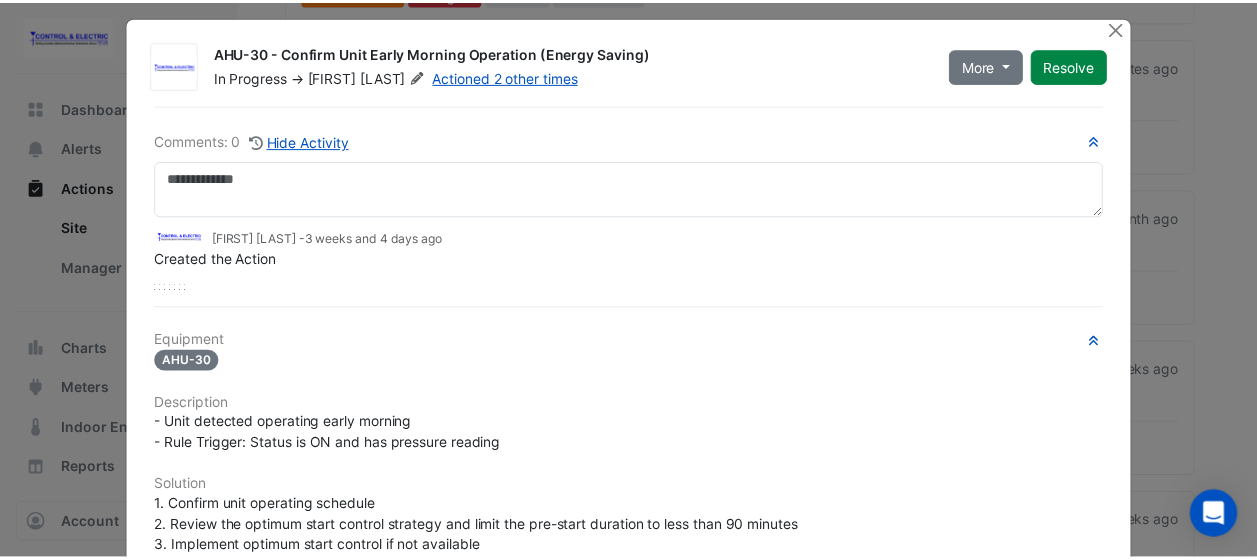 scroll, scrollTop: 13, scrollLeft: 0, axis: vertical 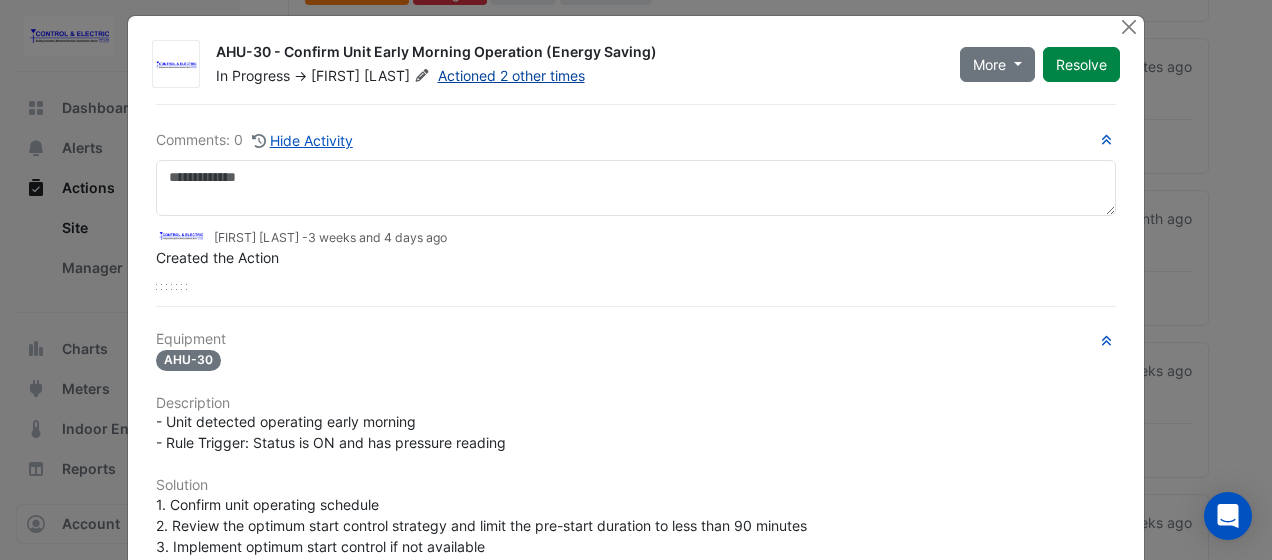 click on "Actioned 2 other times" 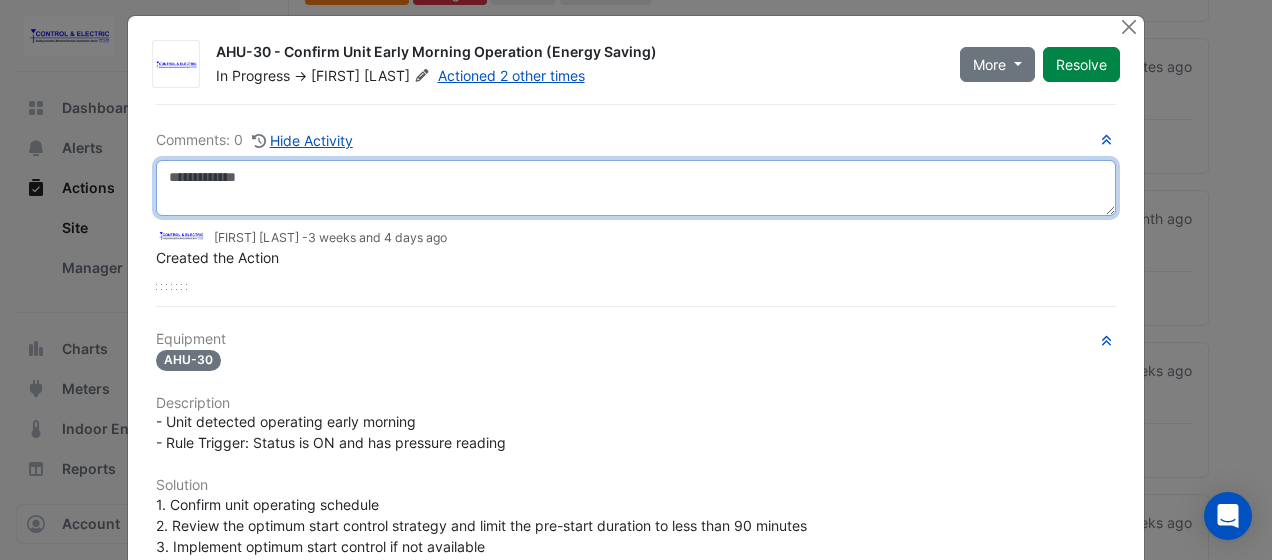 click at bounding box center [636, 188] 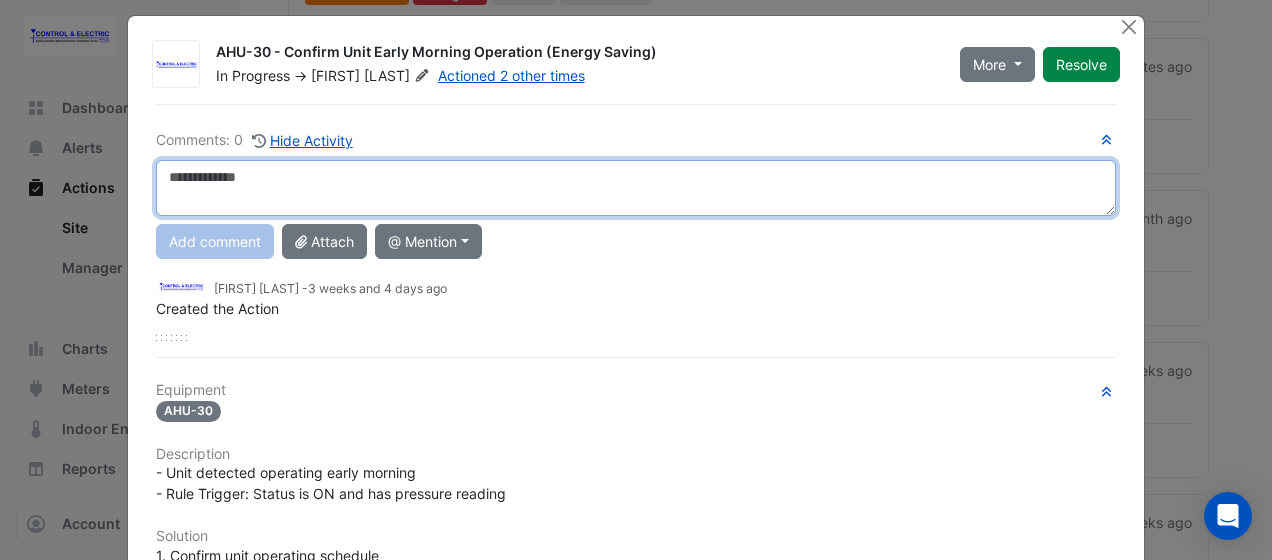 paste on "**********" 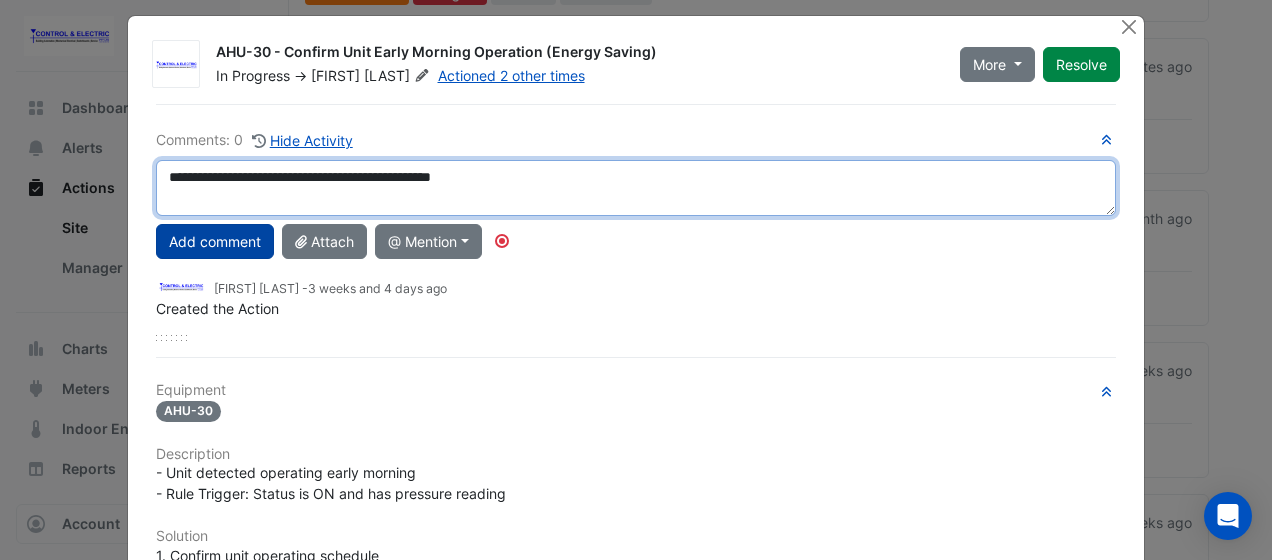 type on "**********" 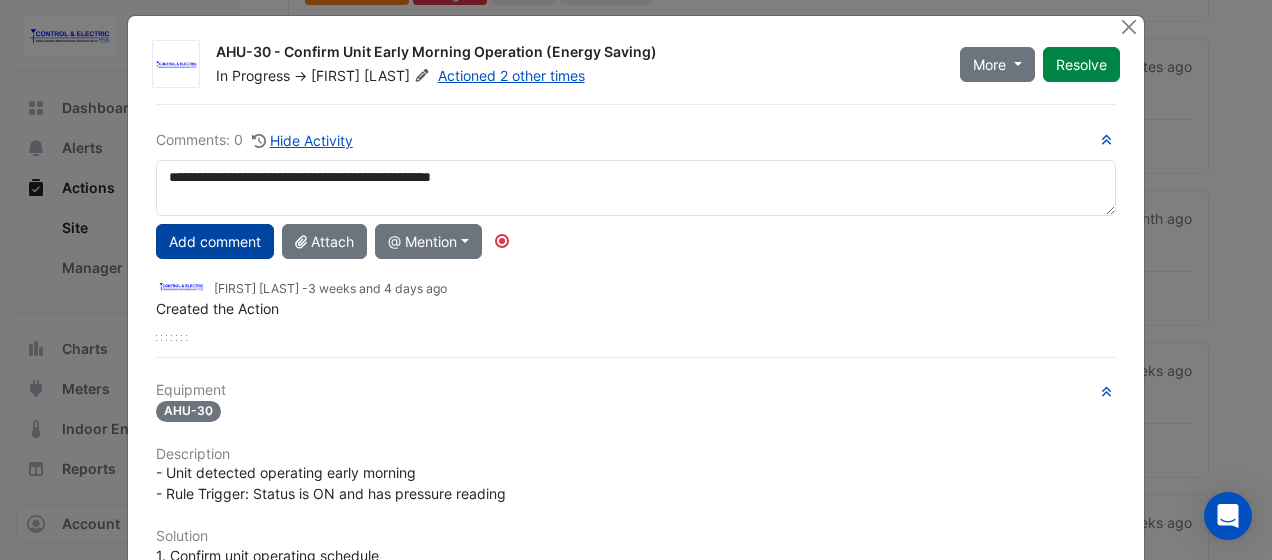 click on "Add comment" 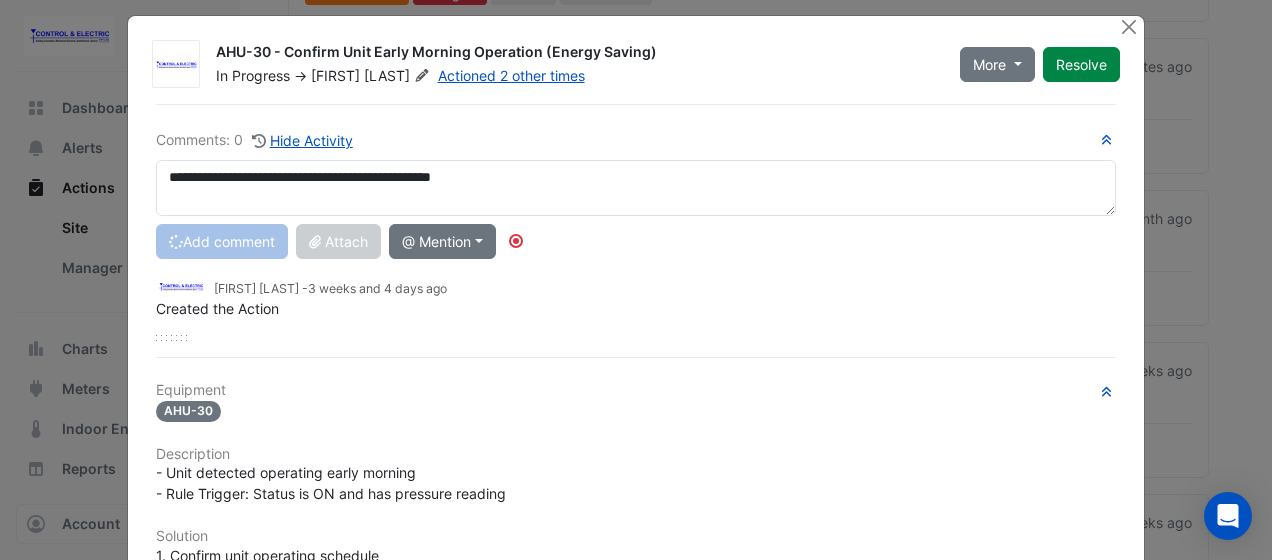 type 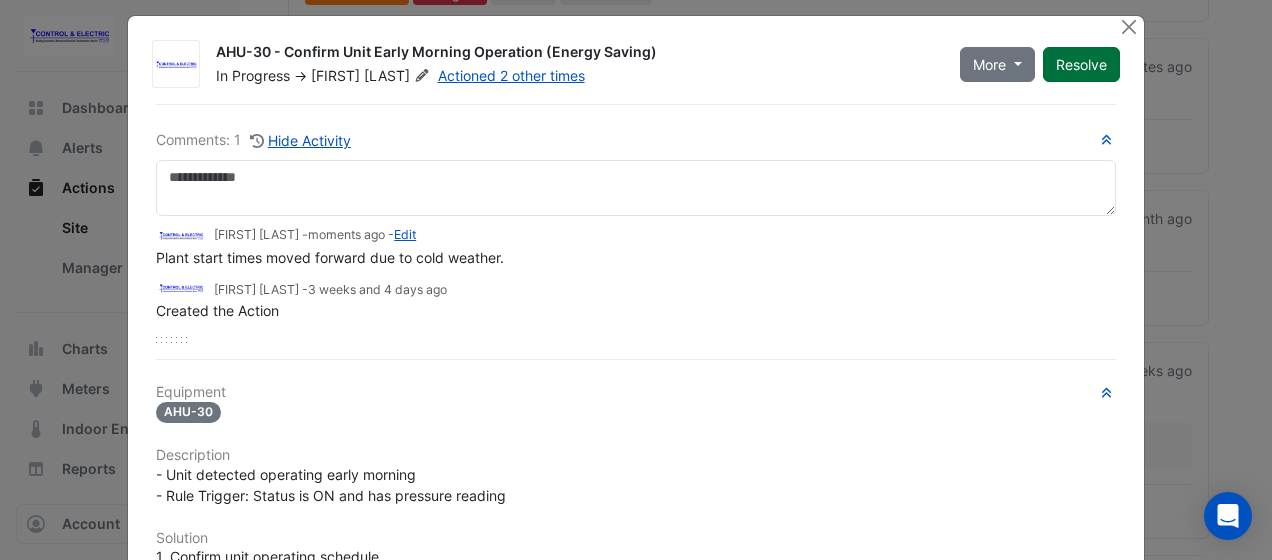 click on "Resolve" 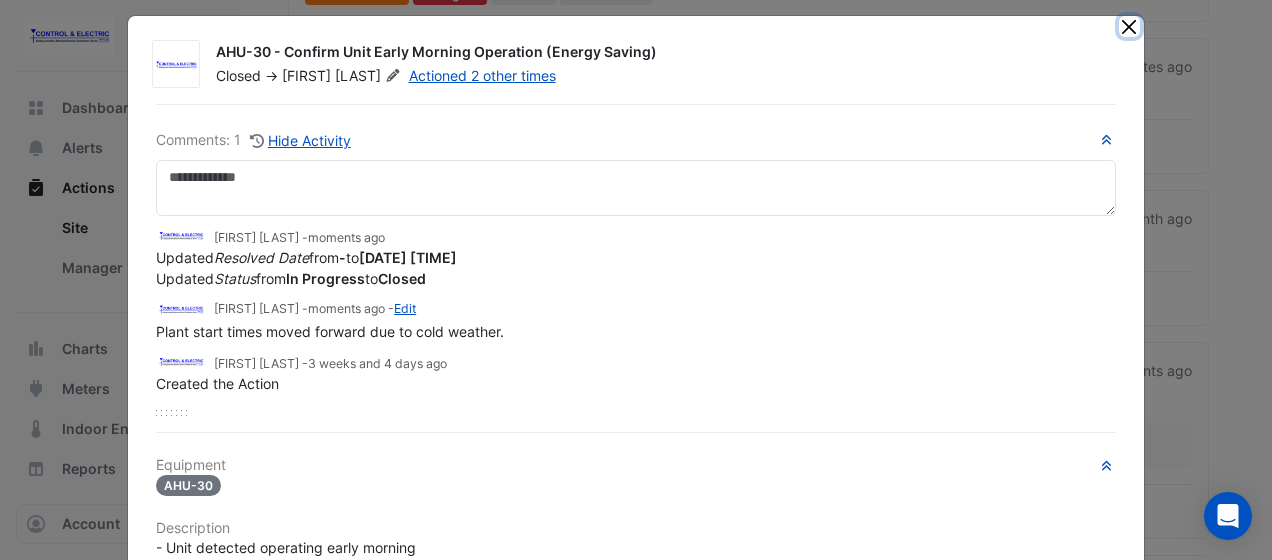 click 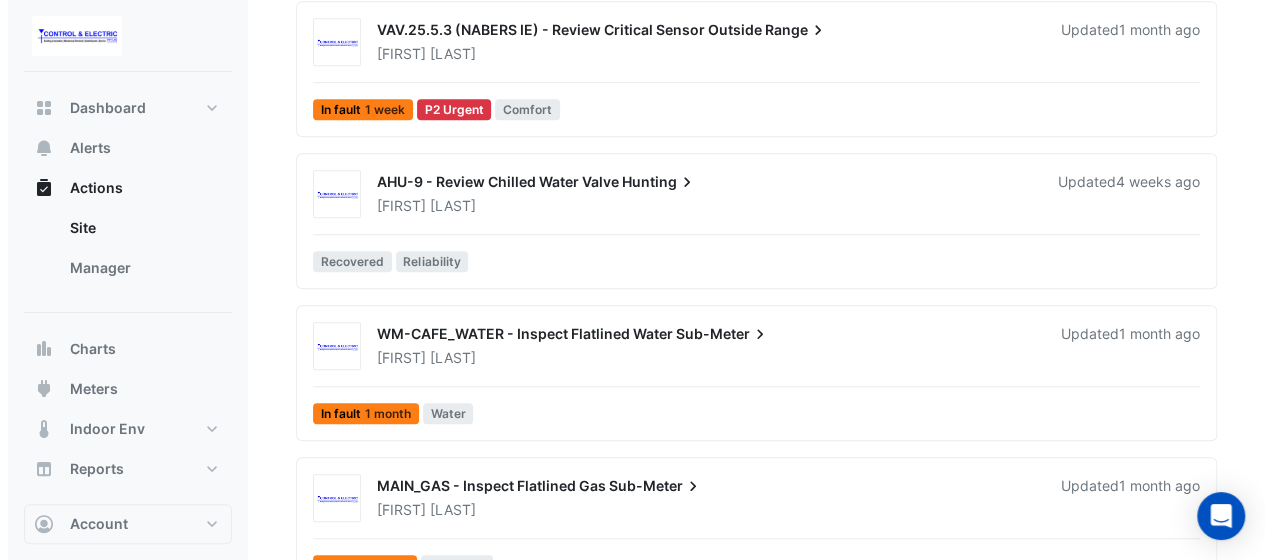scroll, scrollTop: 606, scrollLeft: 0, axis: vertical 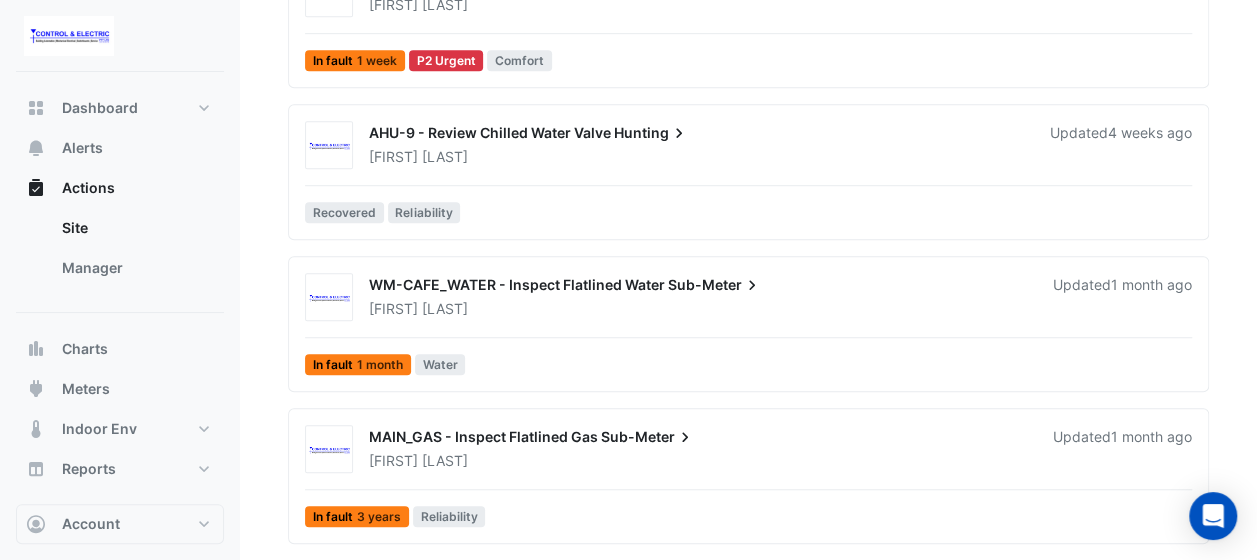 click on "Lucas
Baker" at bounding box center [697, 157] 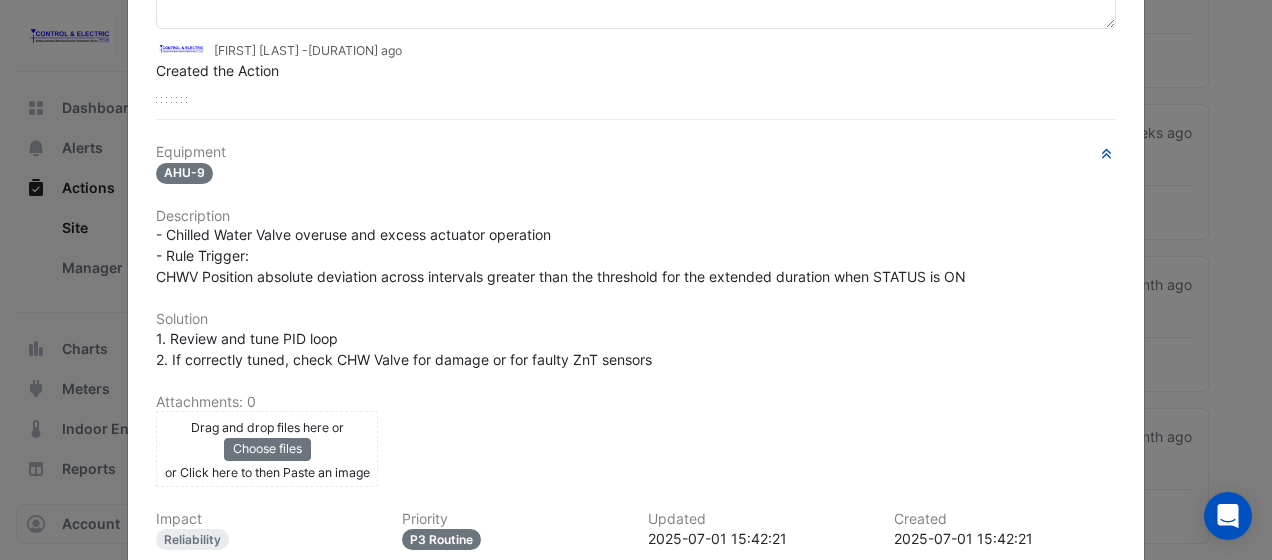 scroll, scrollTop: 0, scrollLeft: 0, axis: both 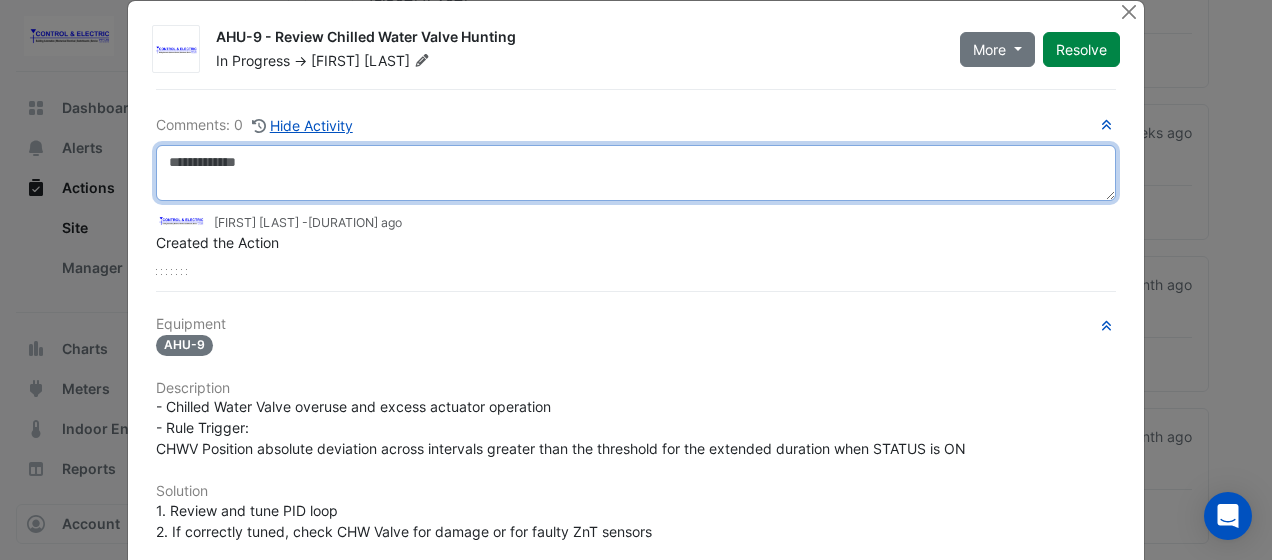 click at bounding box center (636, 173) 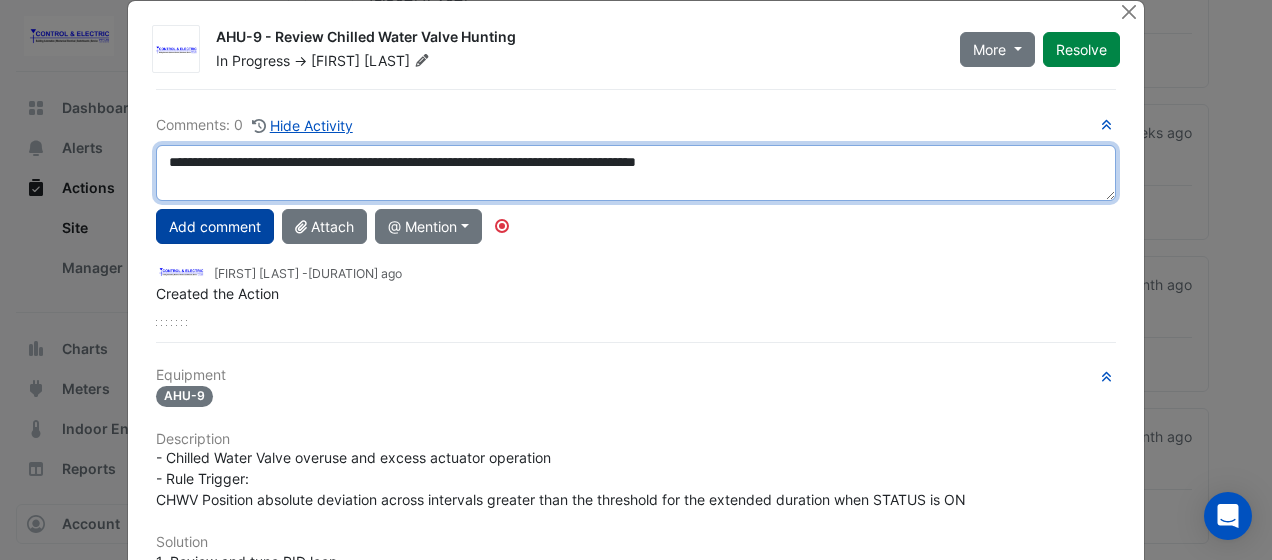 type on "**********" 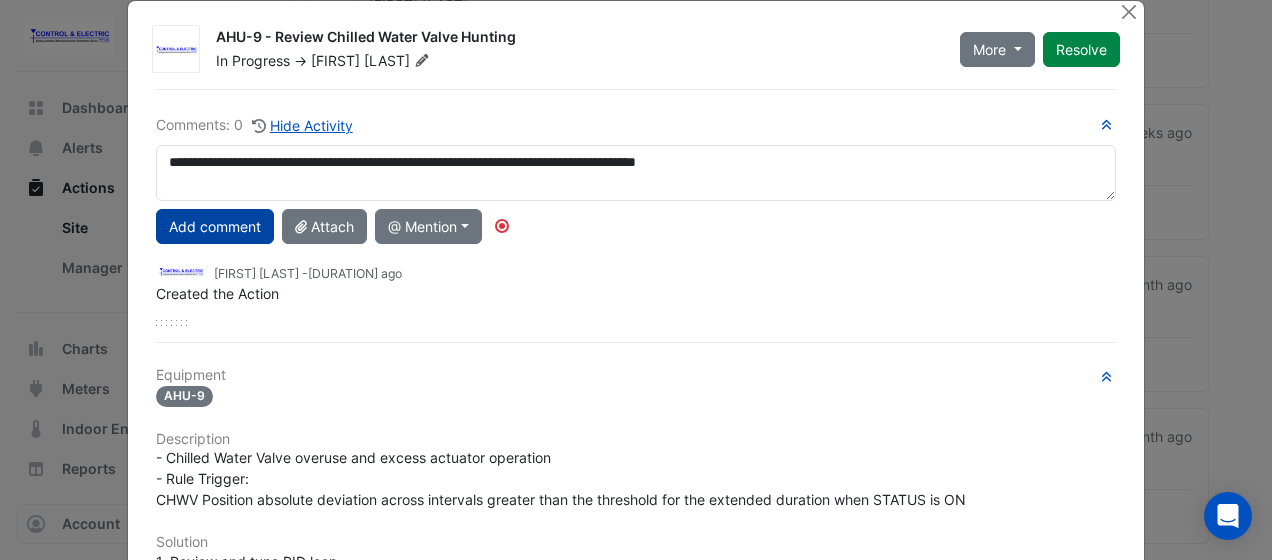 click on "Add comment" 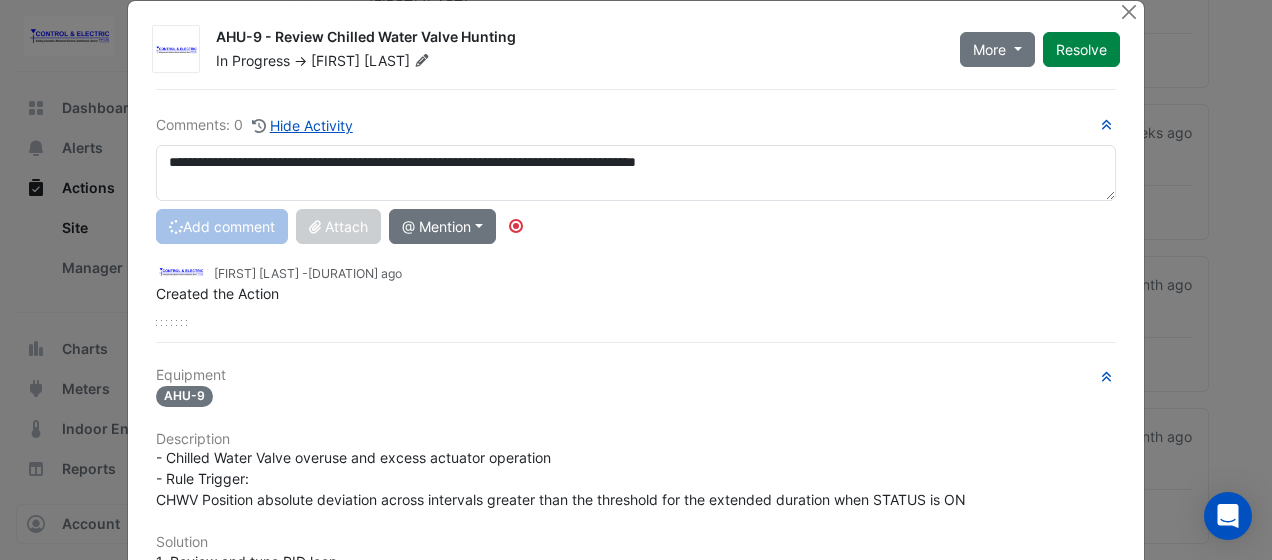 type 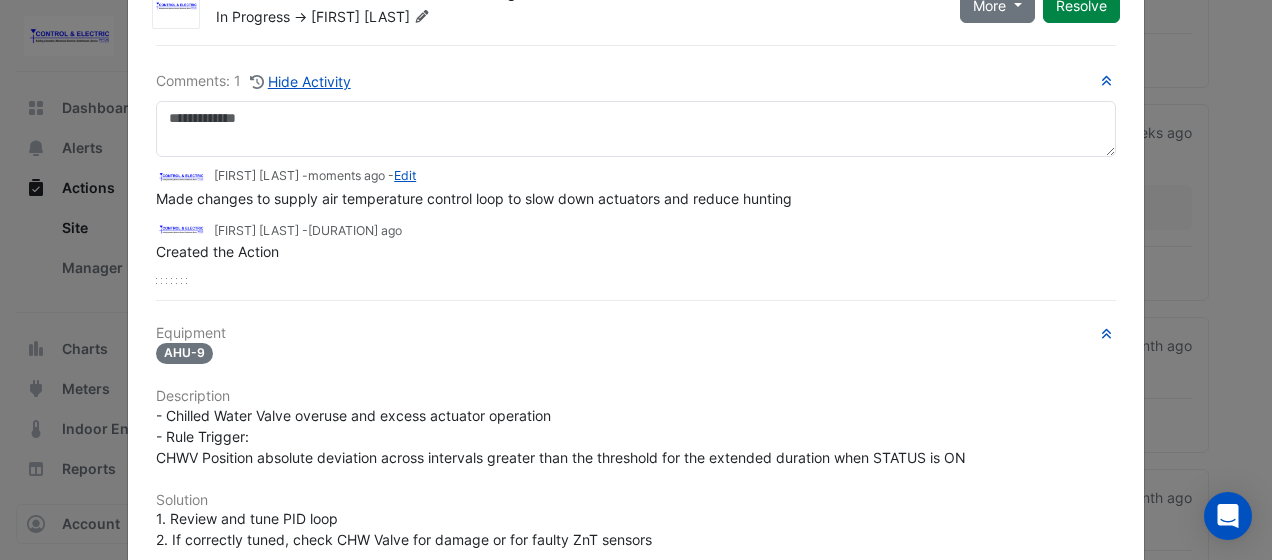 scroll, scrollTop: 0, scrollLeft: 0, axis: both 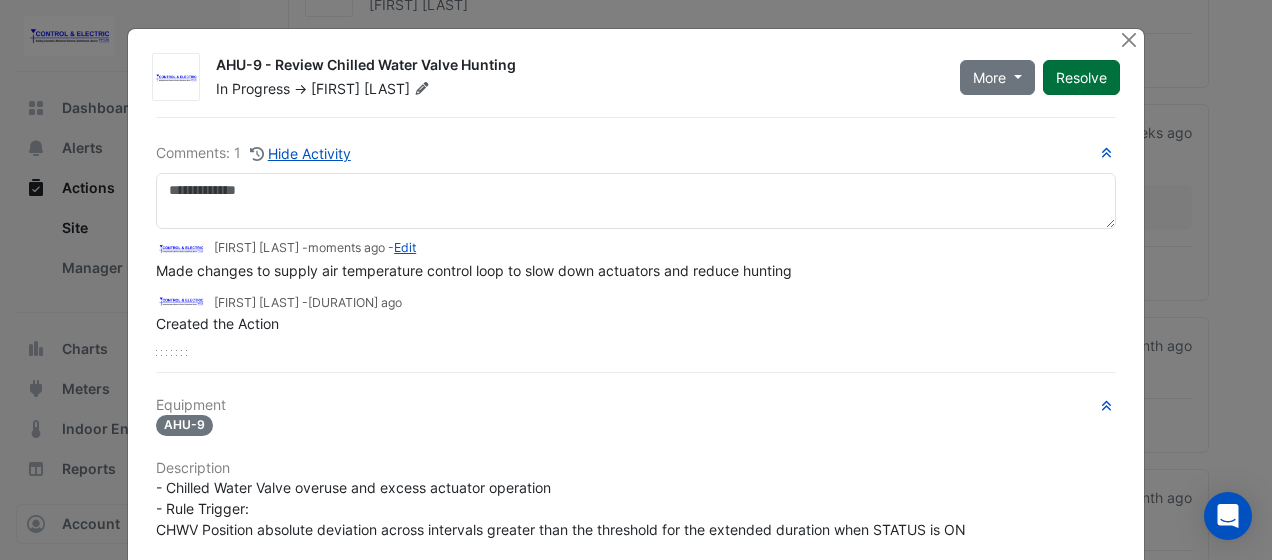 click on "Resolve" 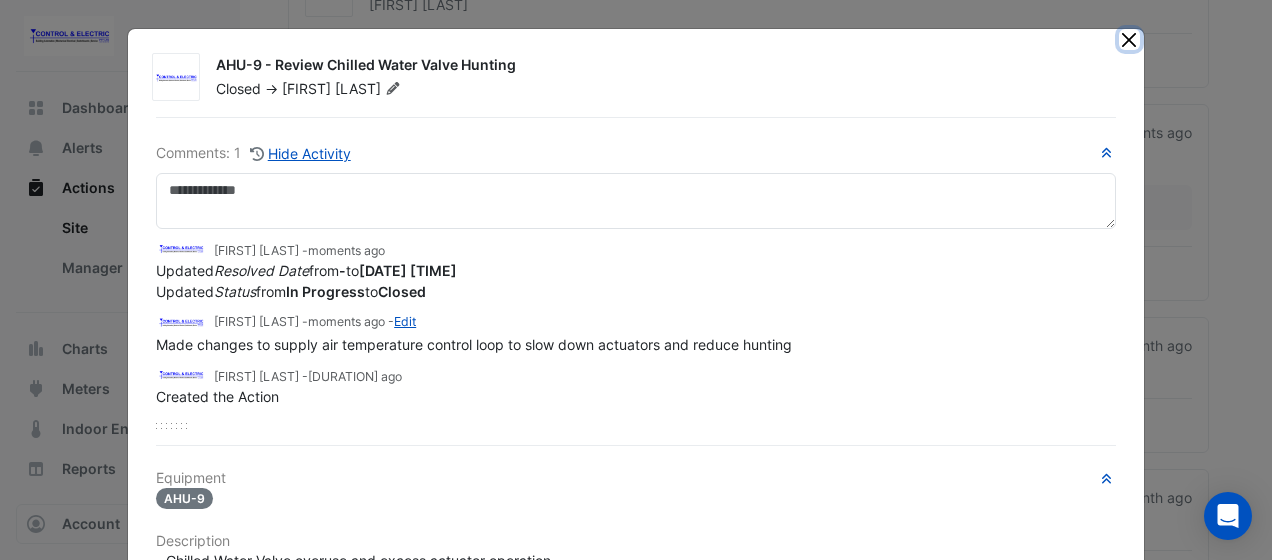 click 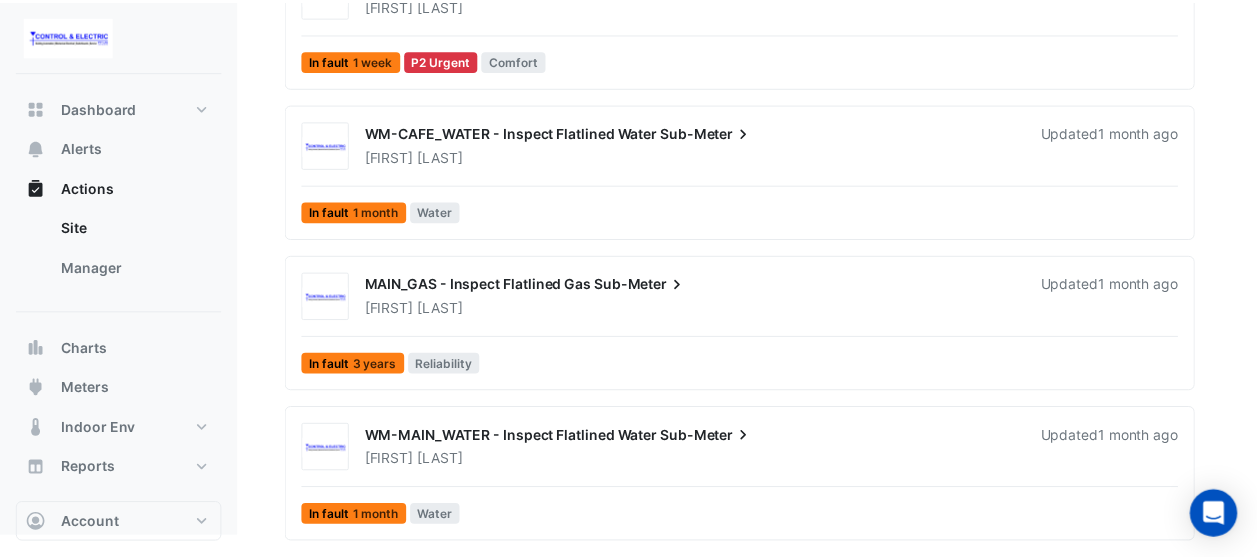 scroll, scrollTop: 600, scrollLeft: 0, axis: vertical 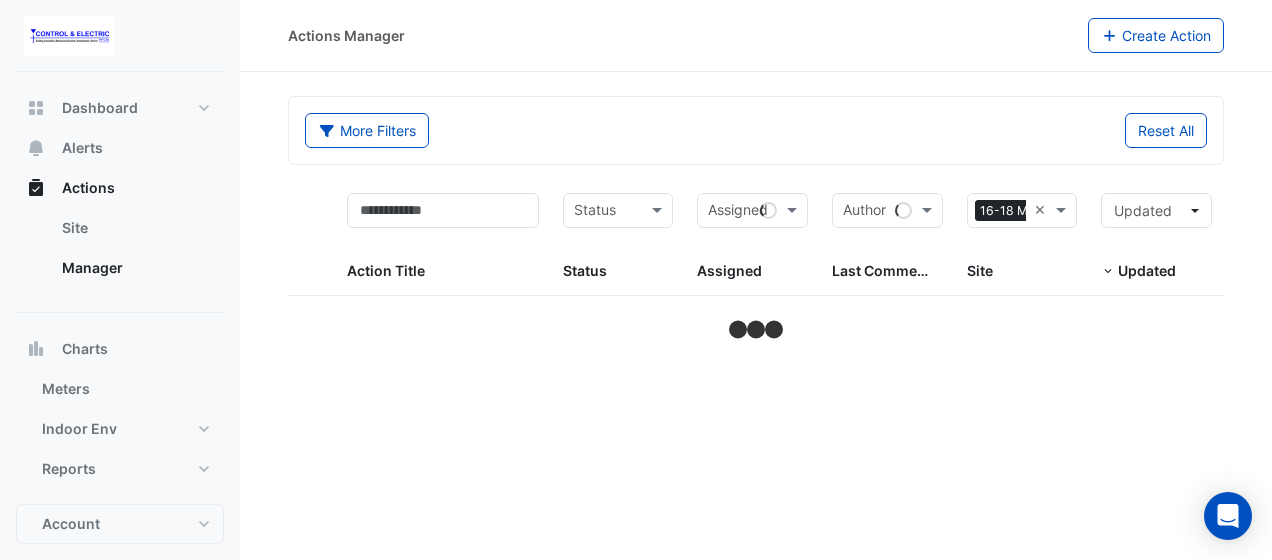 select on "**" 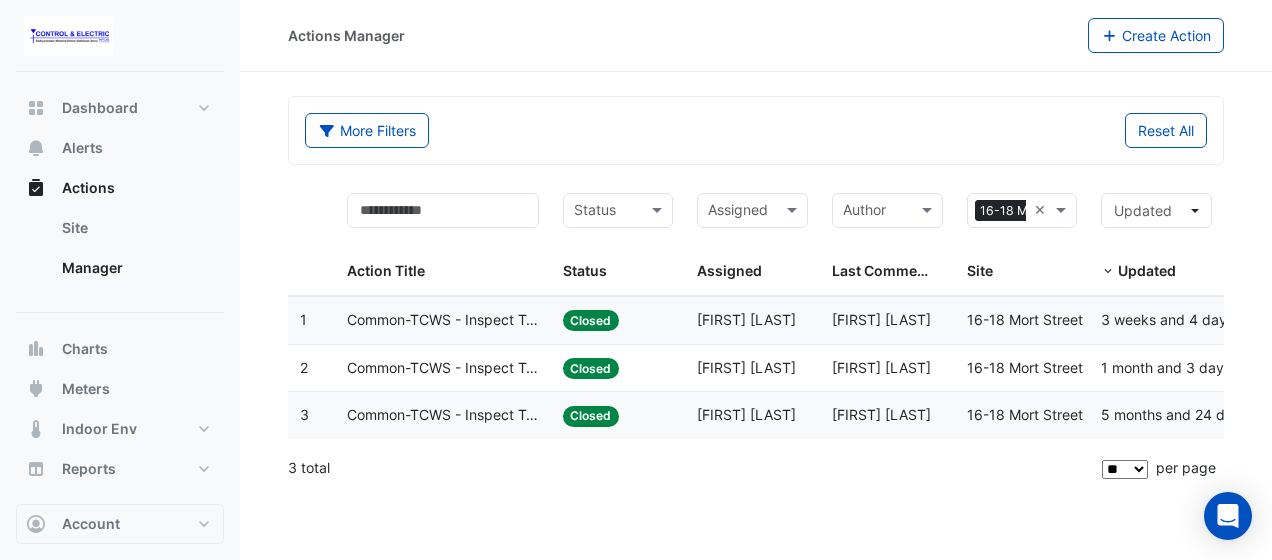 click on "Common-TCWS - Inspect Tower Not Operating" 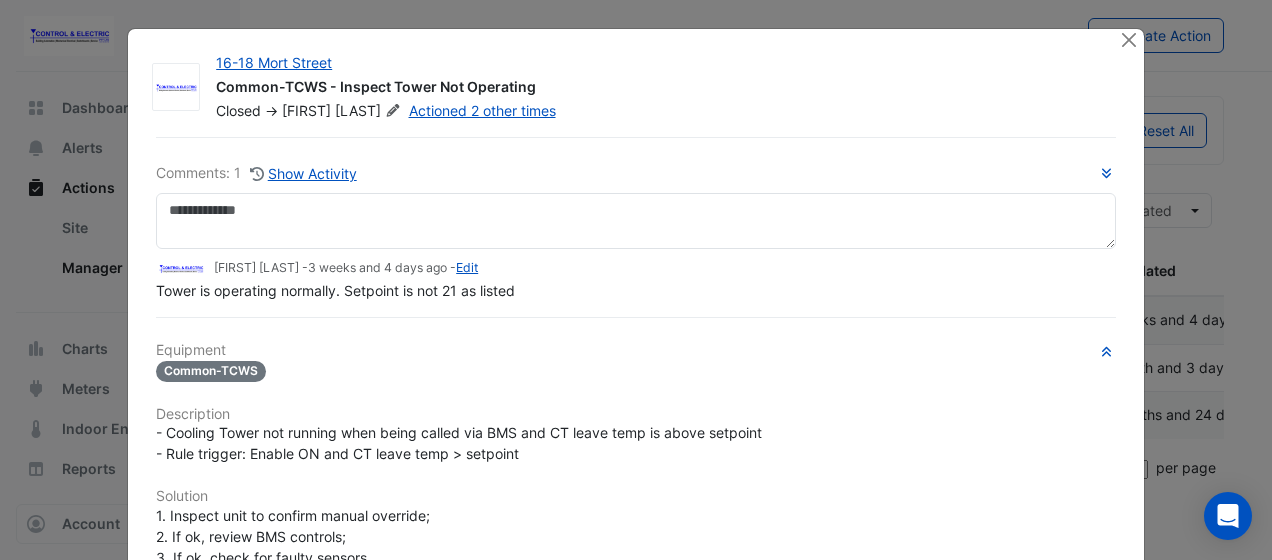 drag, startPoint x: 510, startPoint y: 332, endPoint x: 374, endPoint y: 339, distance: 136.18002 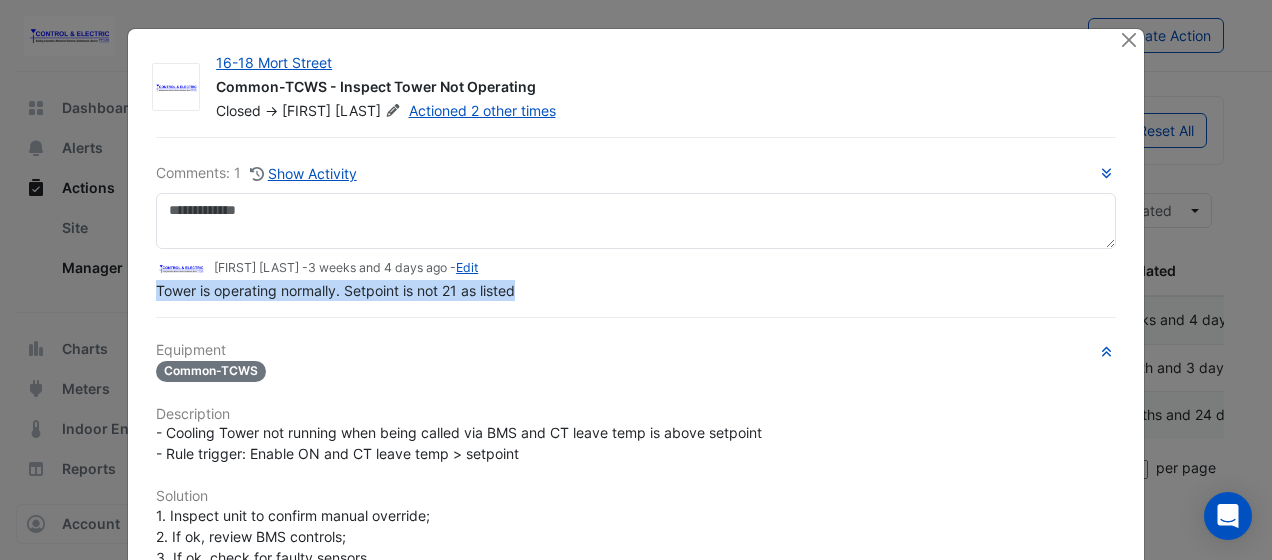 drag, startPoint x: 507, startPoint y: 290, endPoint x: 144, endPoint y: 288, distance: 363.00552 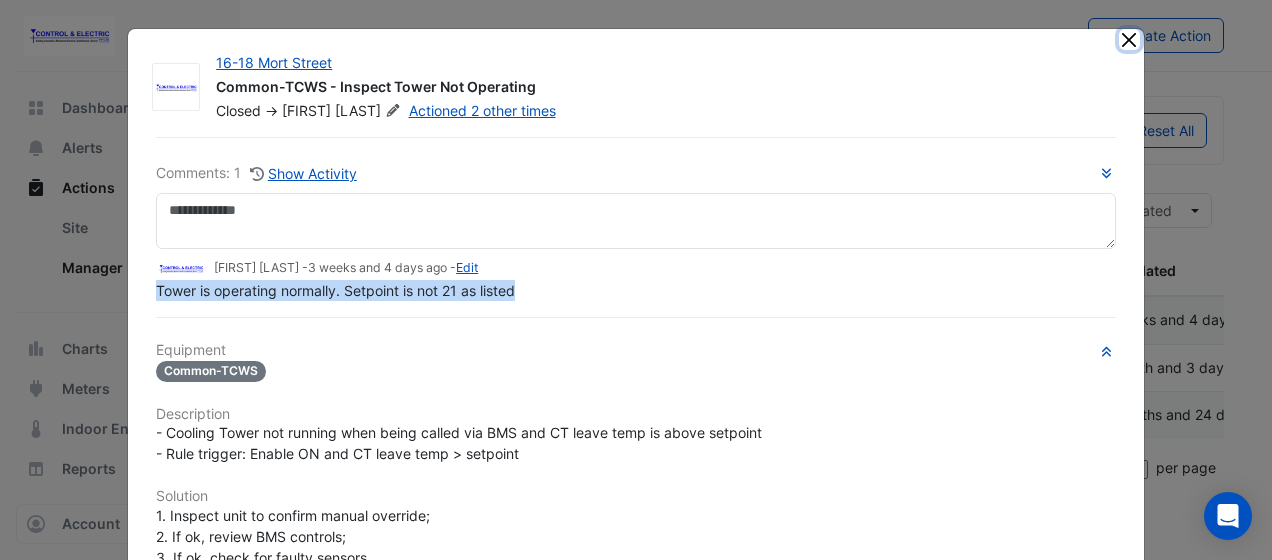 click 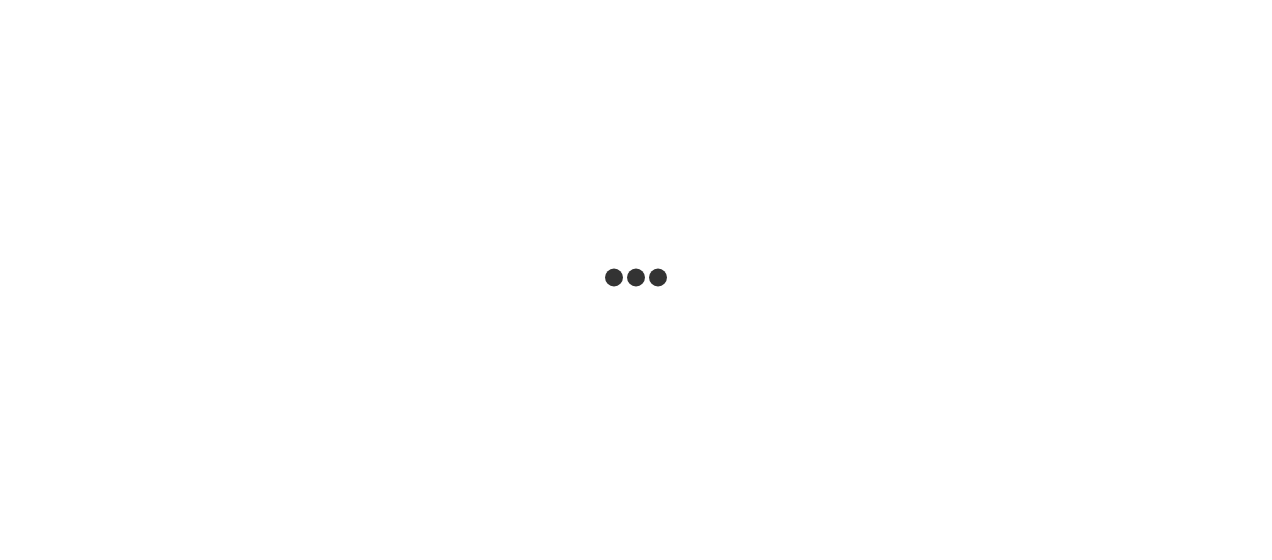 scroll, scrollTop: 0, scrollLeft: 0, axis: both 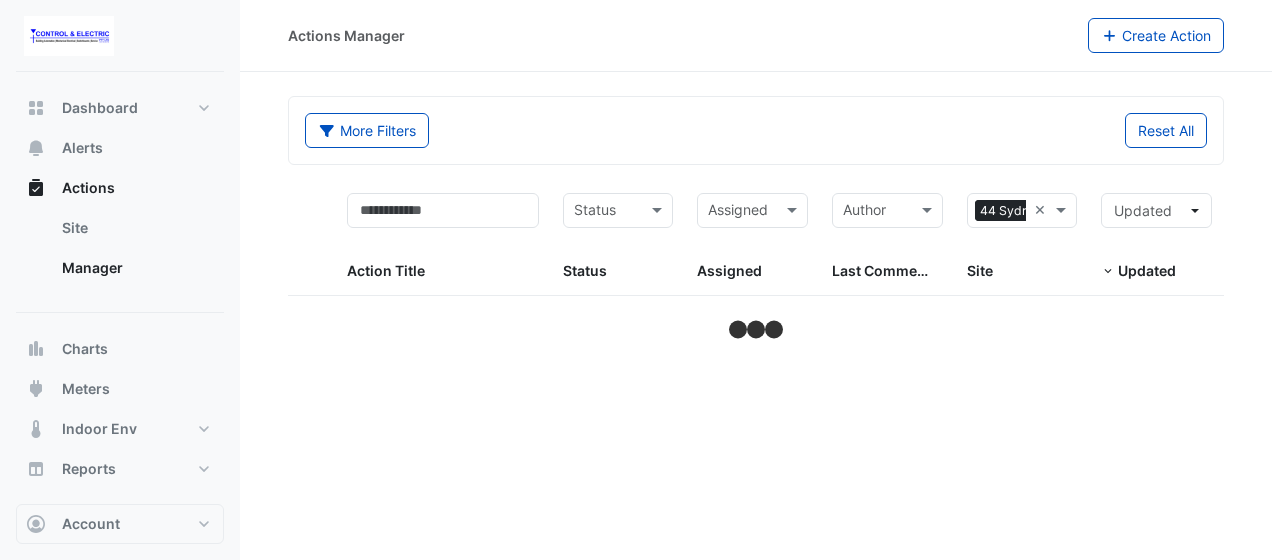 select on "**" 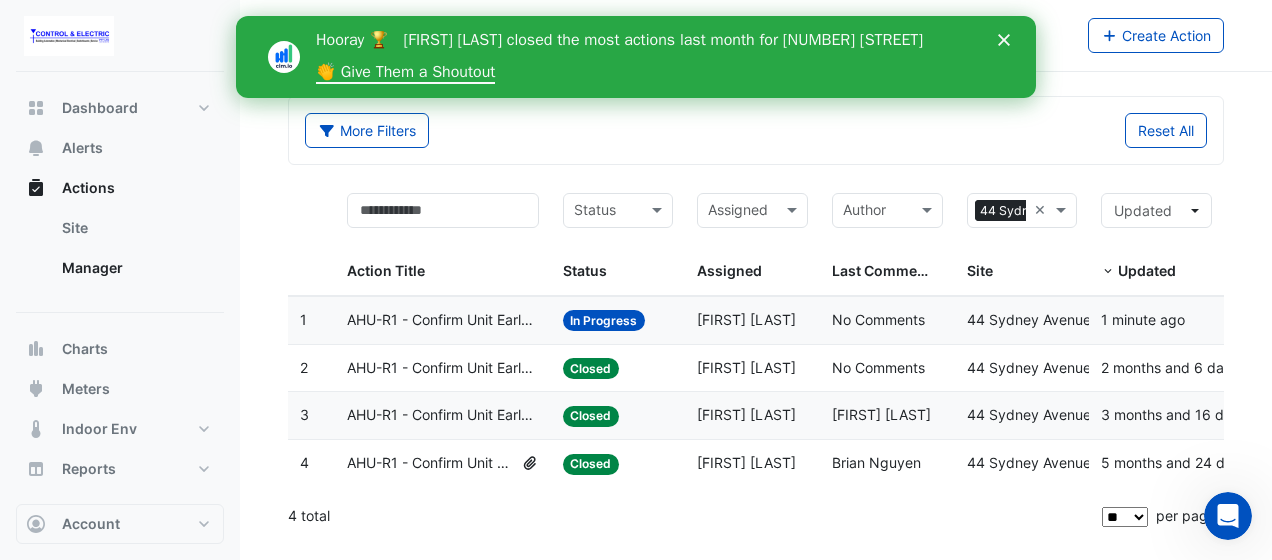 scroll, scrollTop: 0, scrollLeft: 0, axis: both 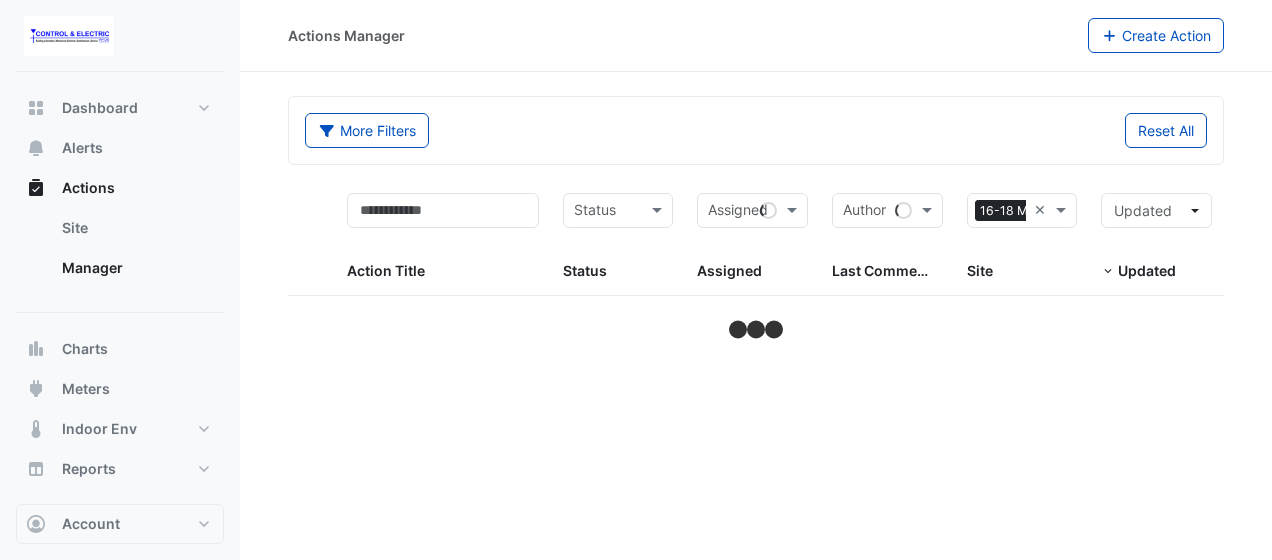 select on "**" 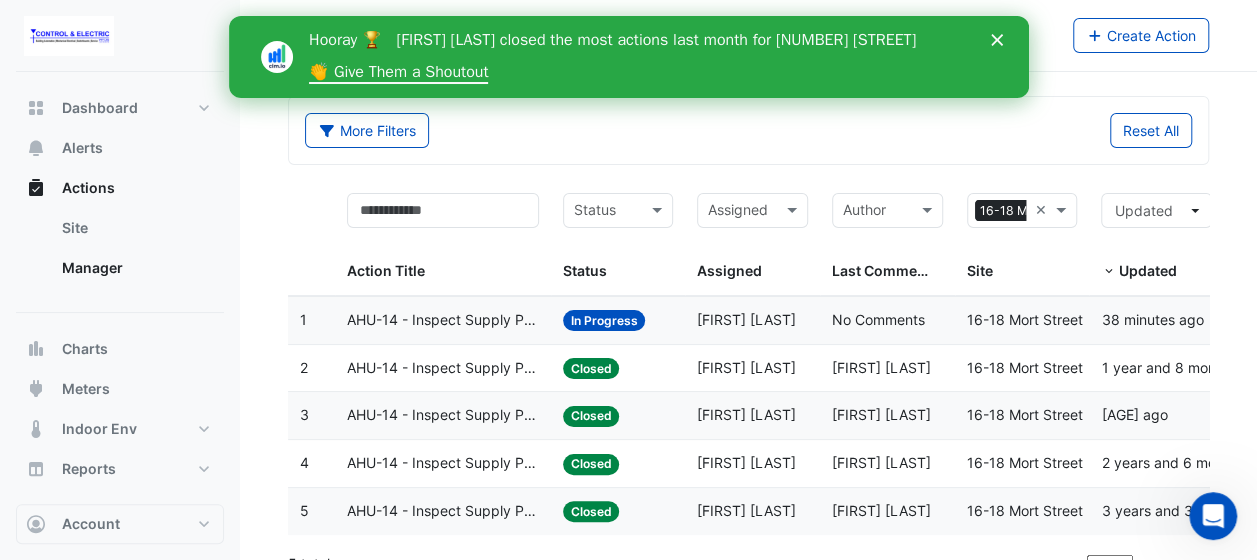 scroll, scrollTop: 0, scrollLeft: 0, axis: both 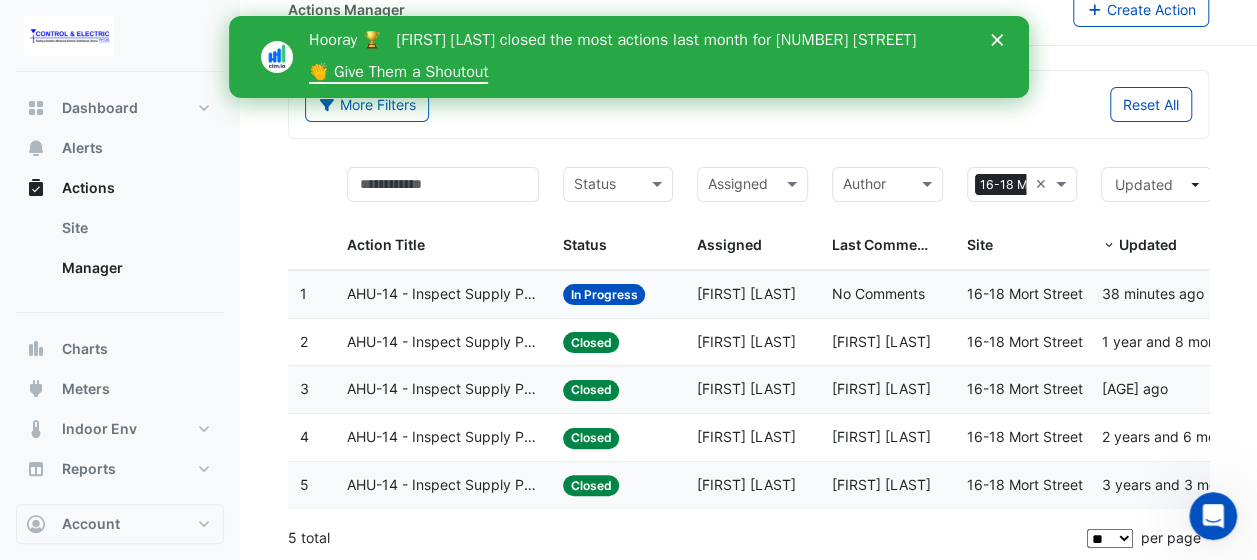click on "[FIRST] [LAST]" 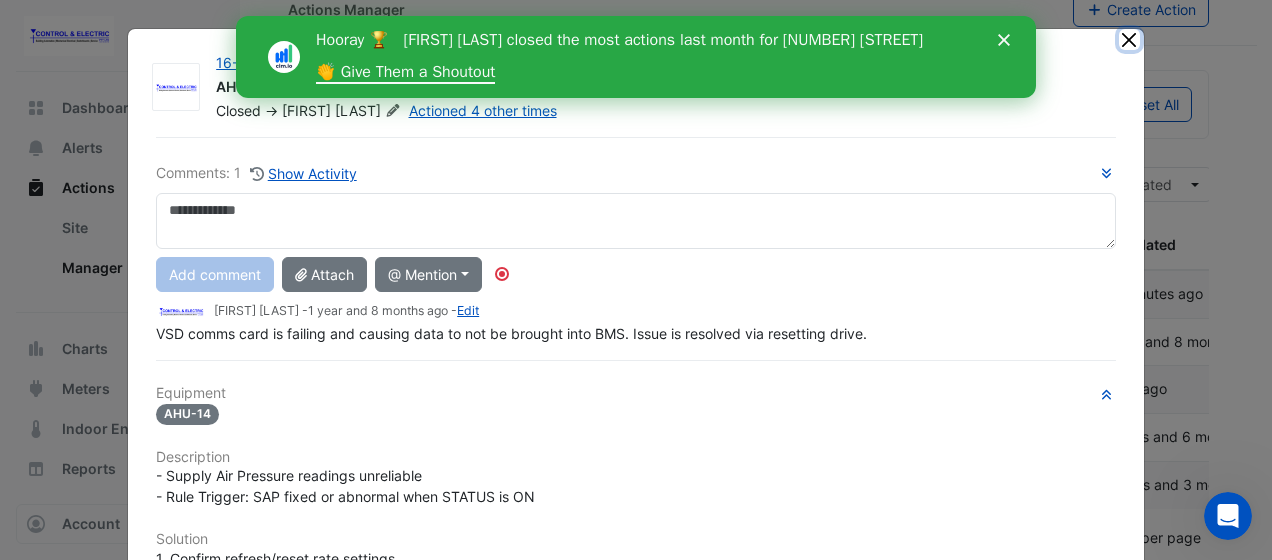 click 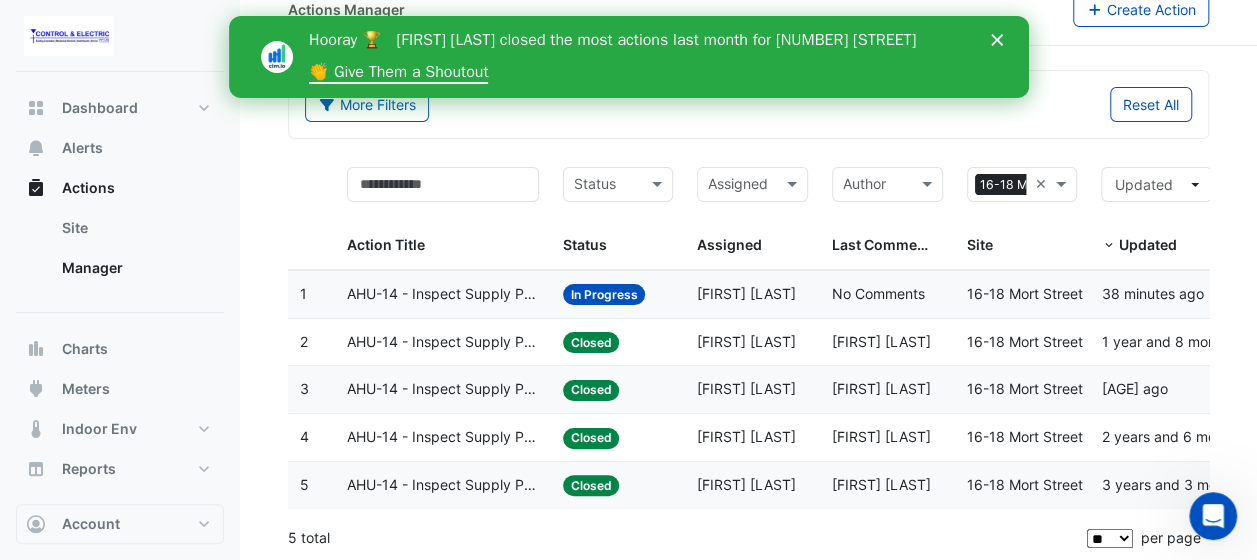 click 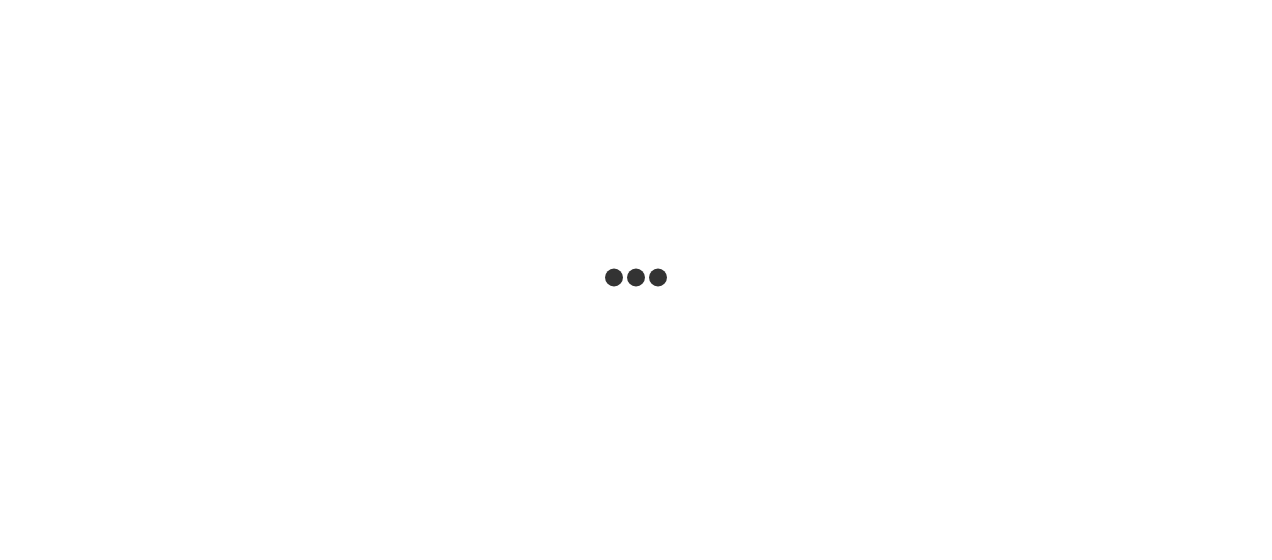 scroll, scrollTop: 0, scrollLeft: 0, axis: both 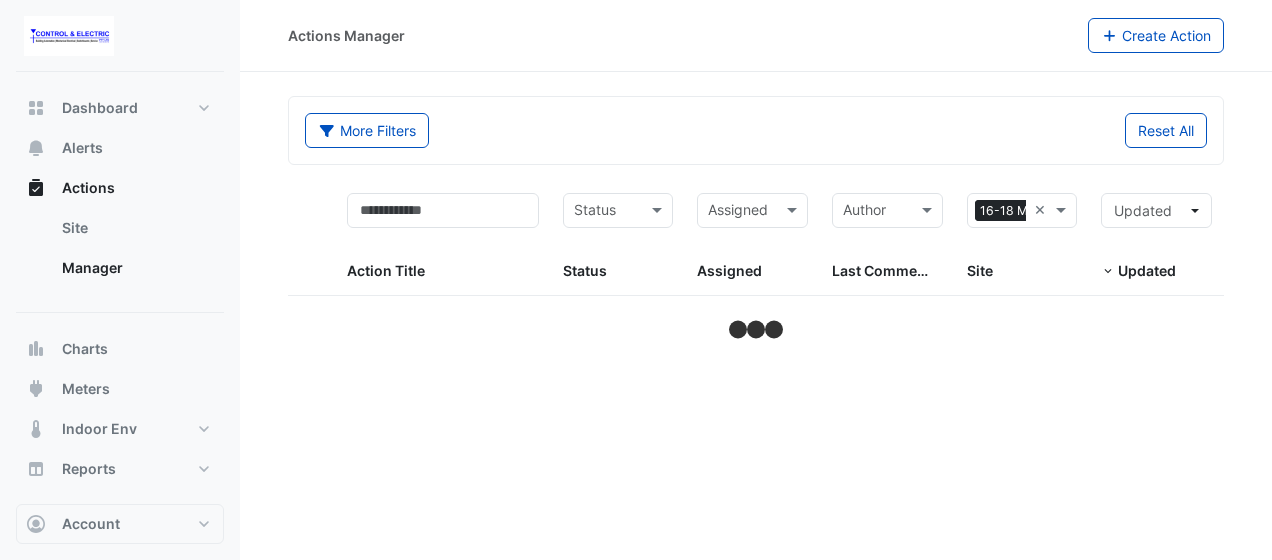 select on "**" 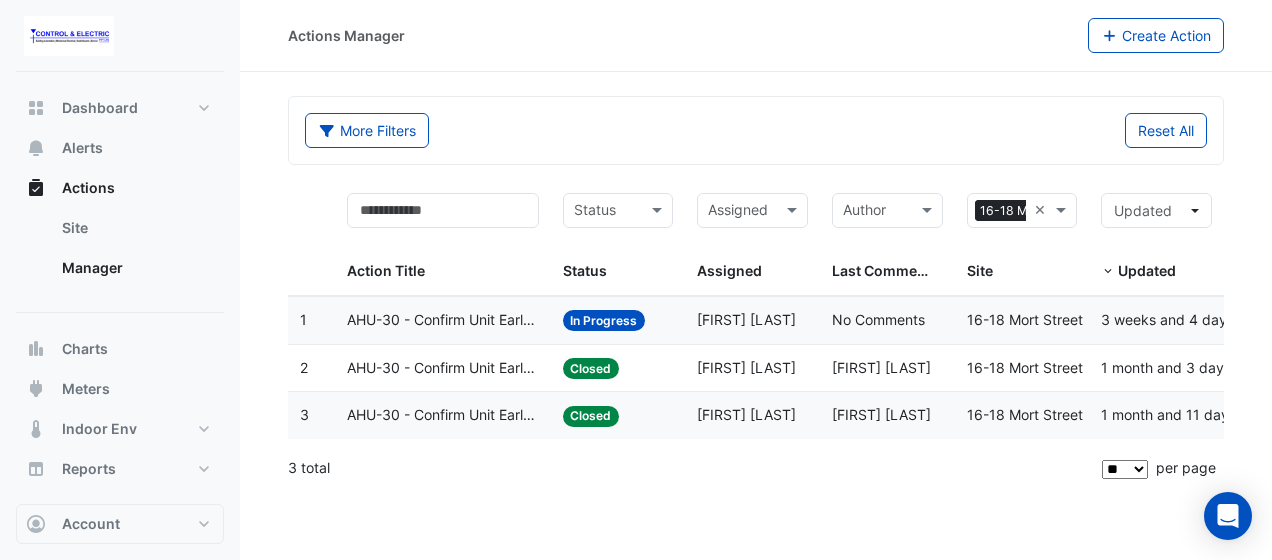 click on "Last Commented:
[FIRST] [LAST]" 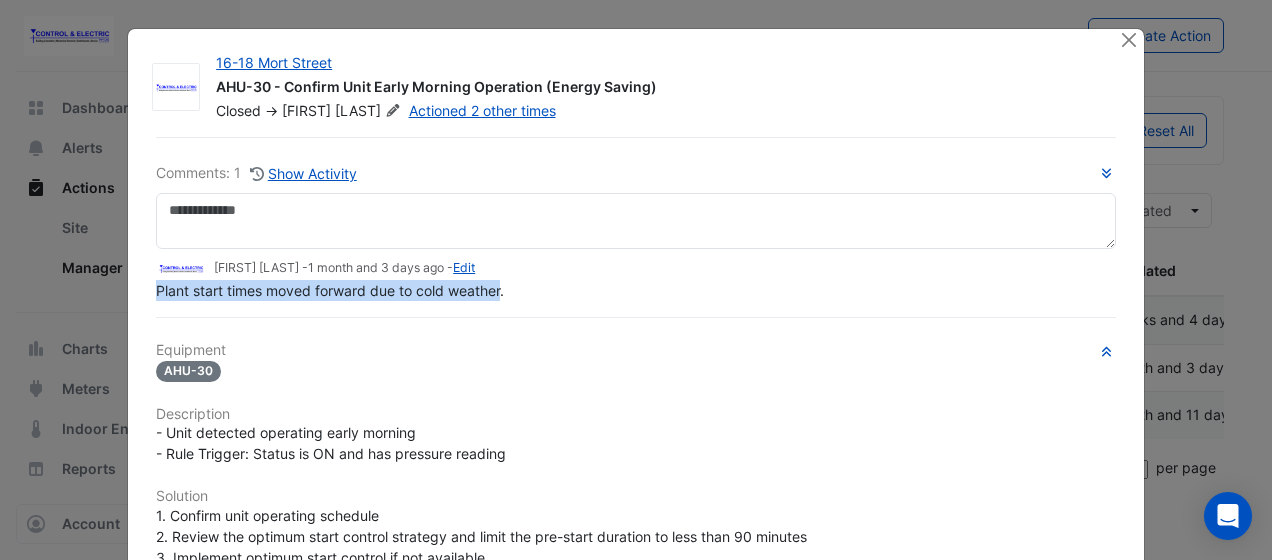 drag, startPoint x: 495, startPoint y: 327, endPoint x: 136, endPoint y: 280, distance: 362.06354 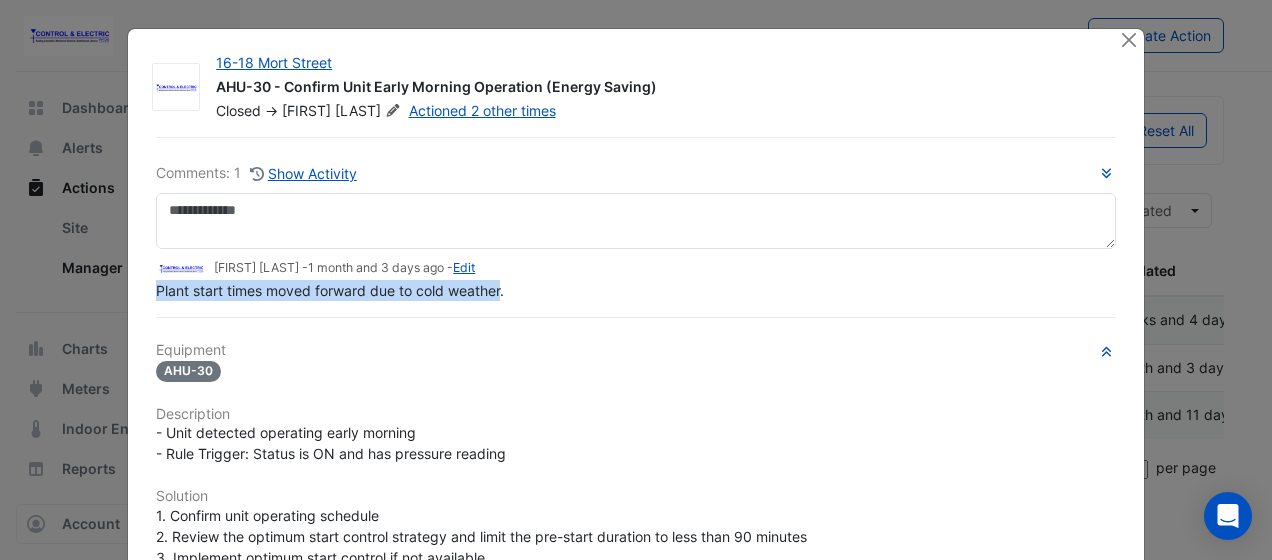 copy on "Plant start times moved forward due to cold weather" 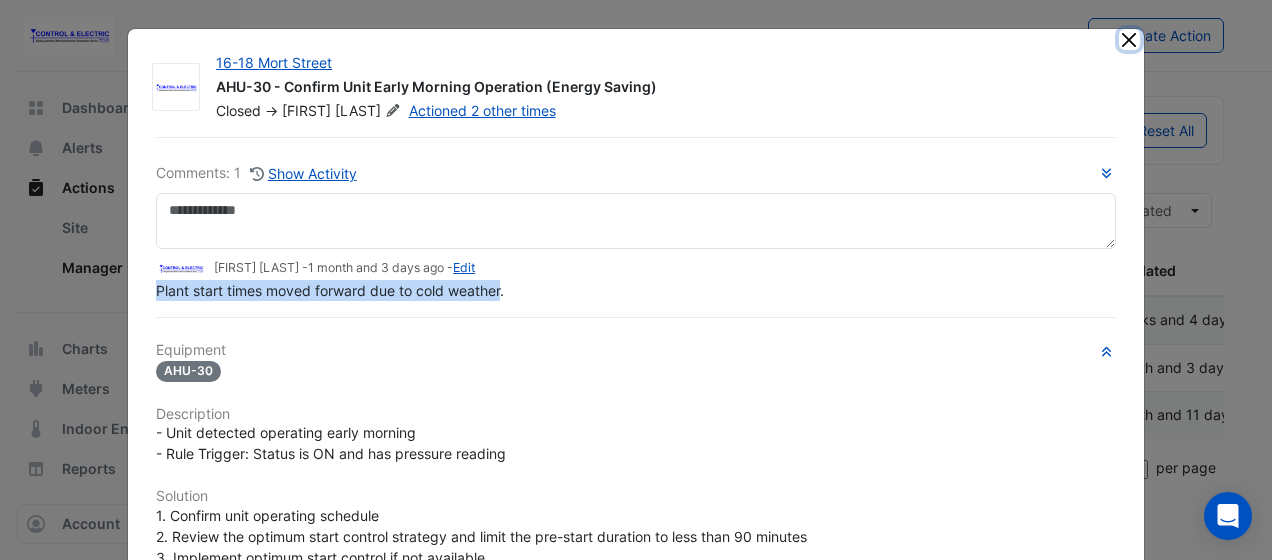 click 